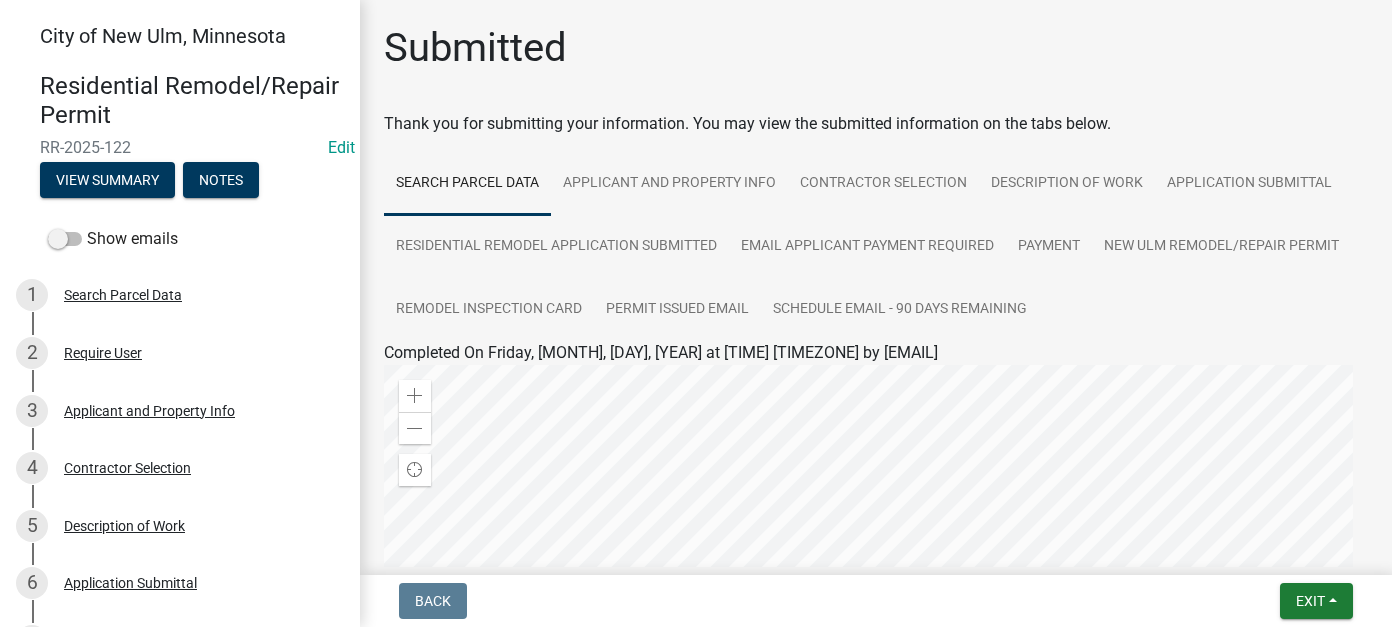 scroll, scrollTop: 0, scrollLeft: 0, axis: both 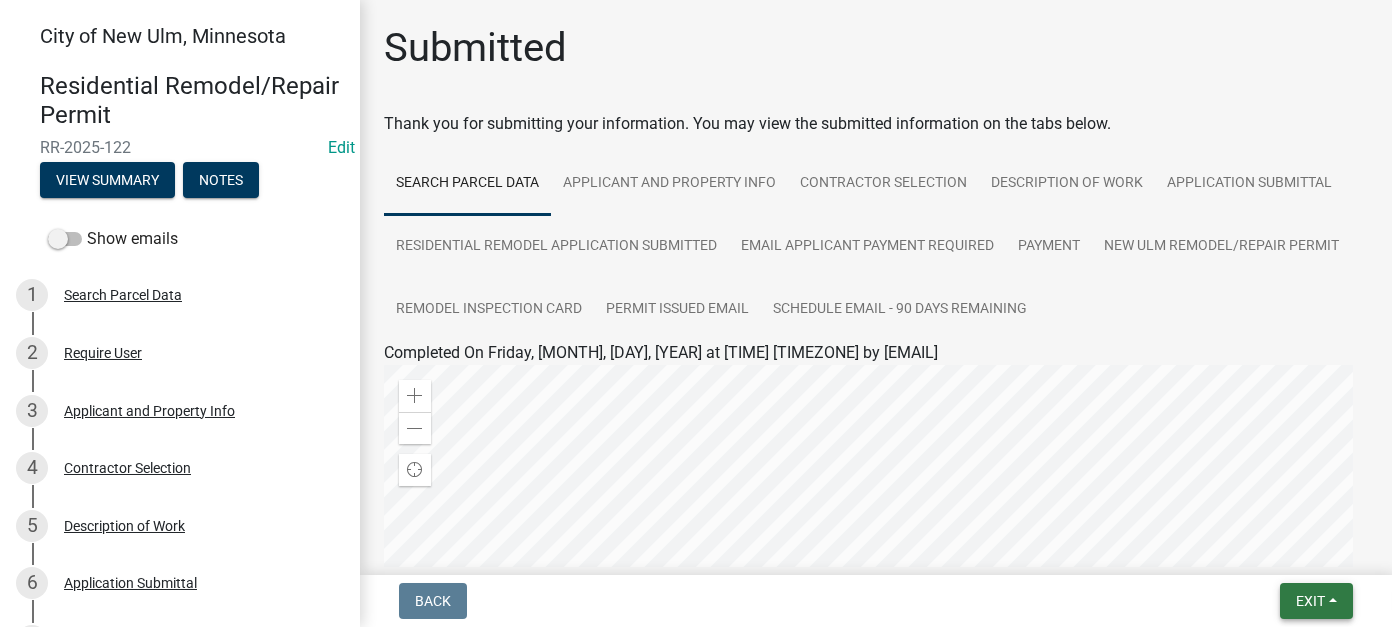 click on "Exit" at bounding box center [1316, 601] 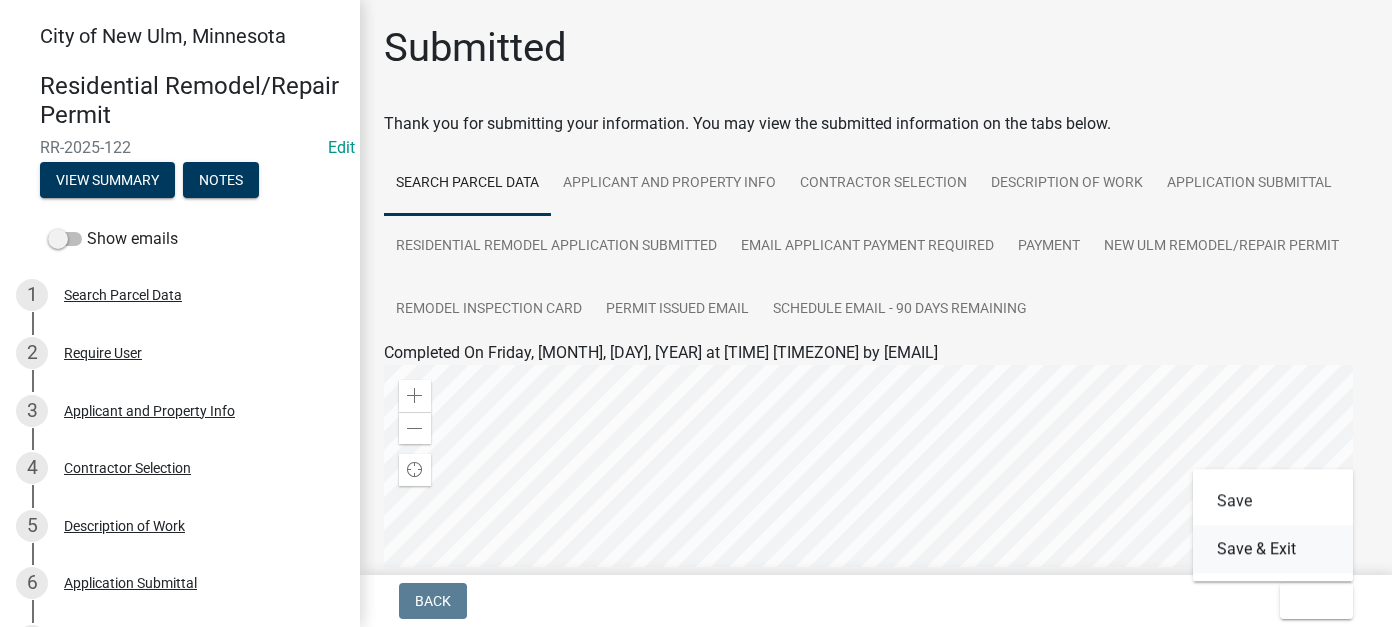 click on "Save & Exit" at bounding box center [1273, 549] 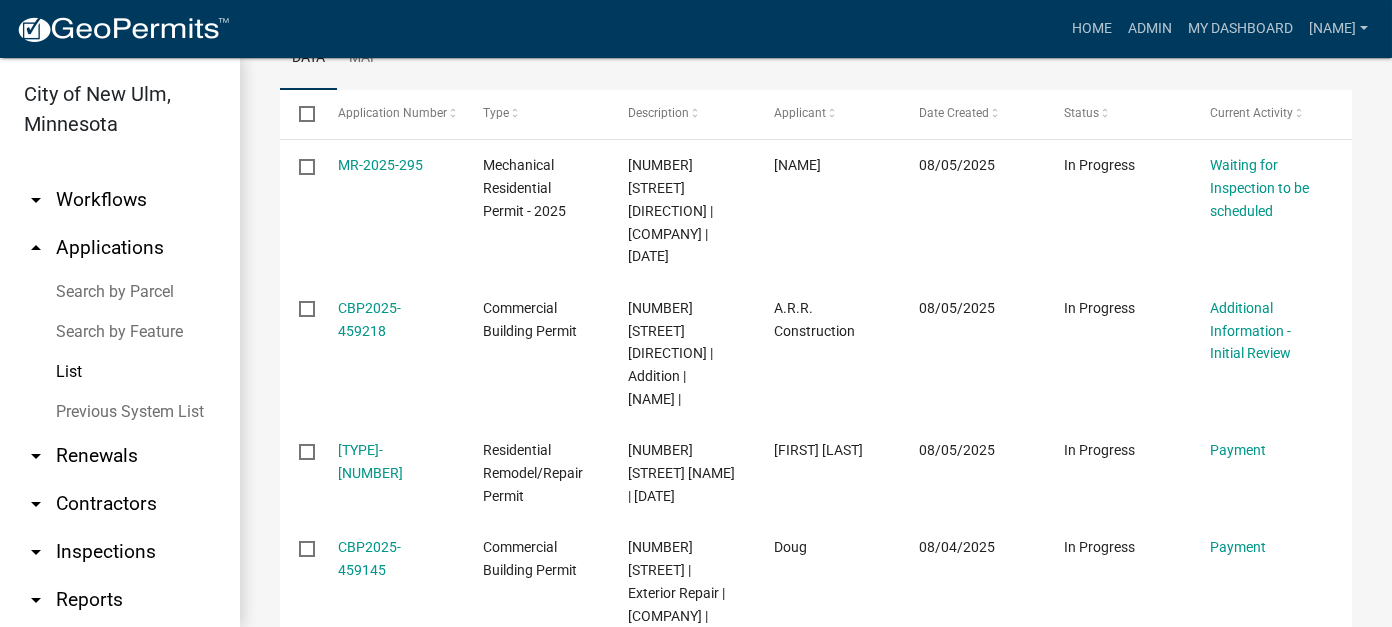 scroll, scrollTop: 0, scrollLeft: 0, axis: both 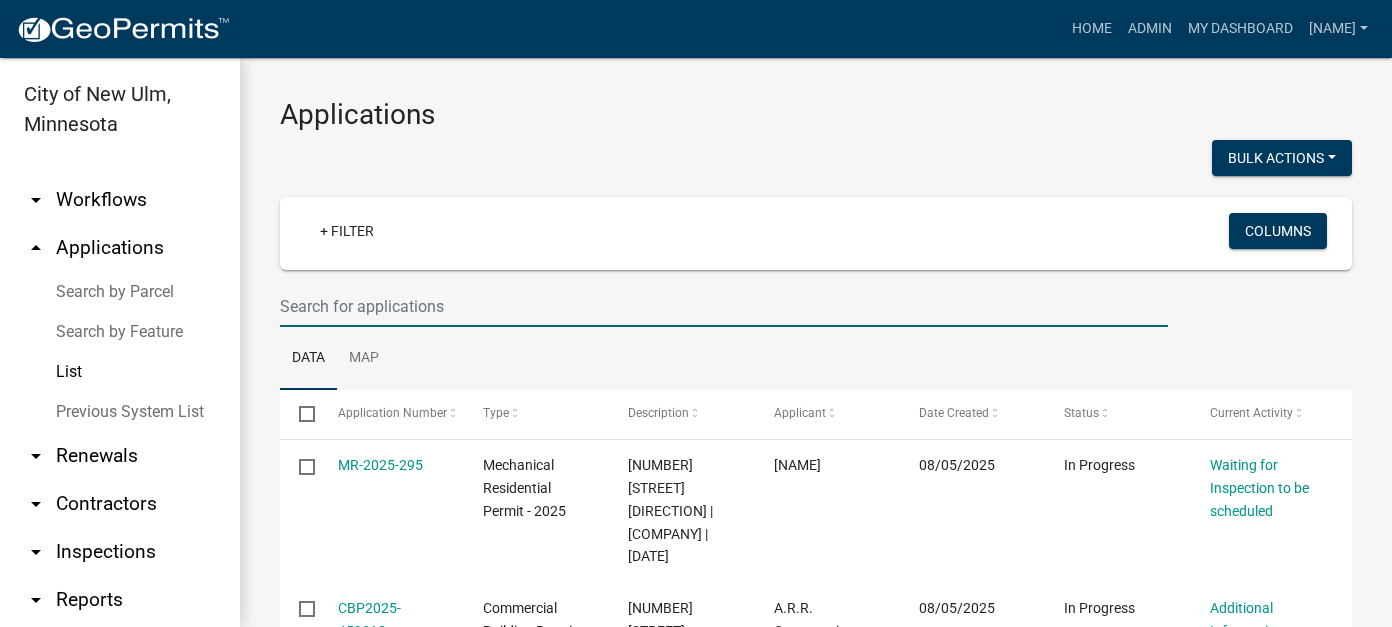 click at bounding box center [724, 306] 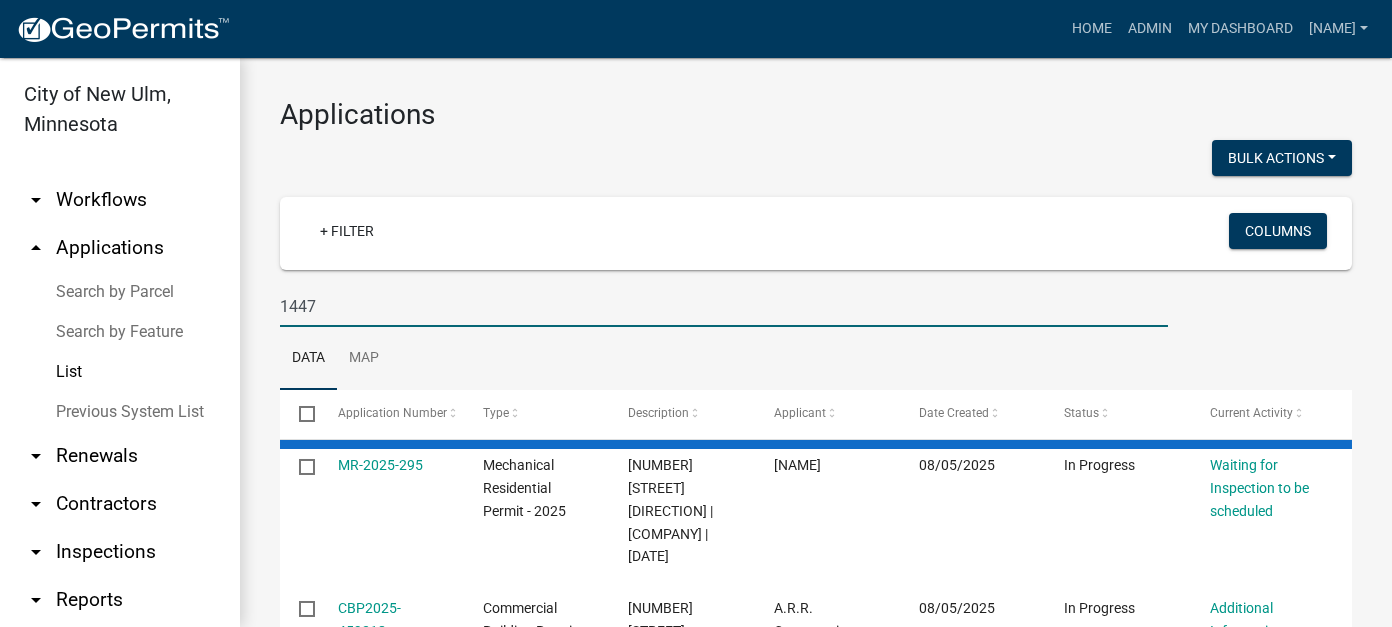 type on "1447" 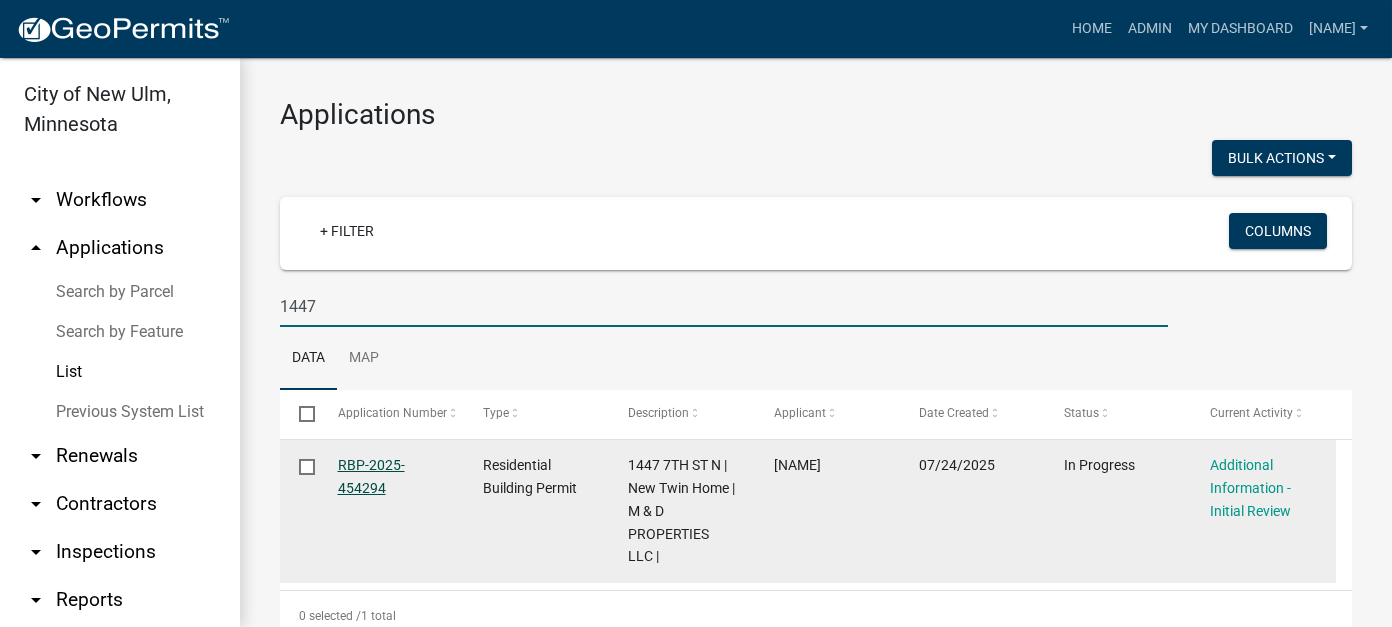 click on "RBP-2025-454294" 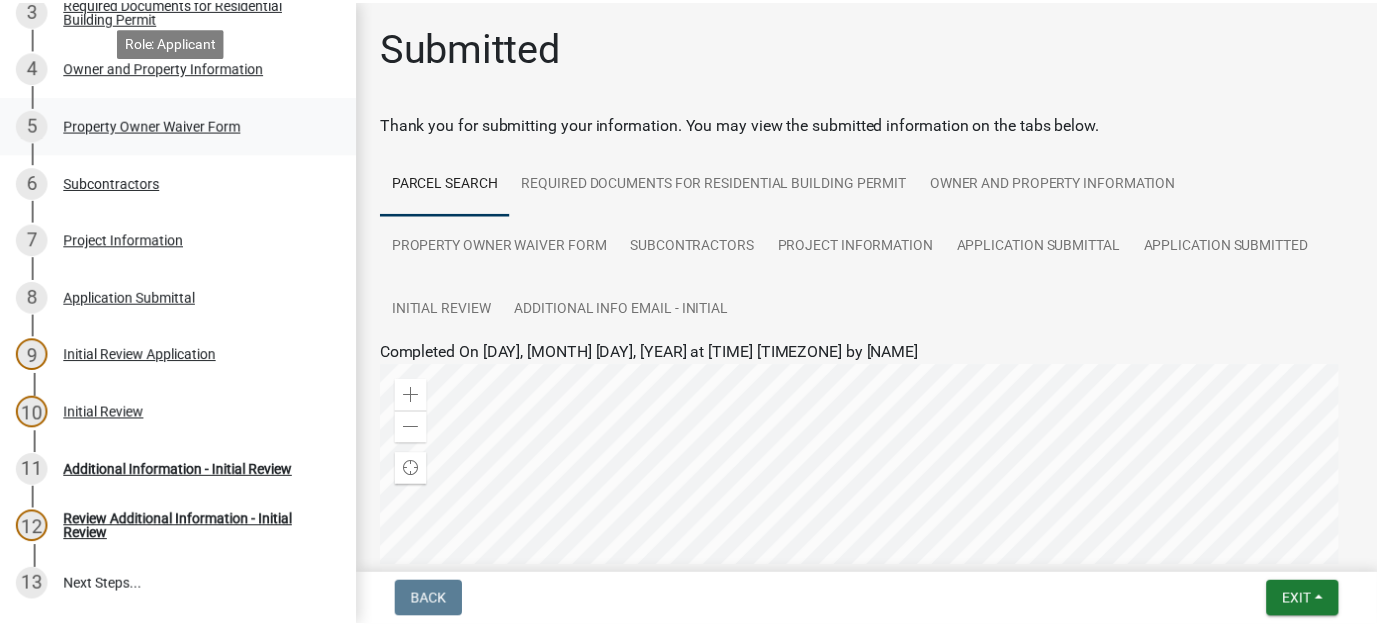 scroll, scrollTop: 400, scrollLeft: 0, axis: vertical 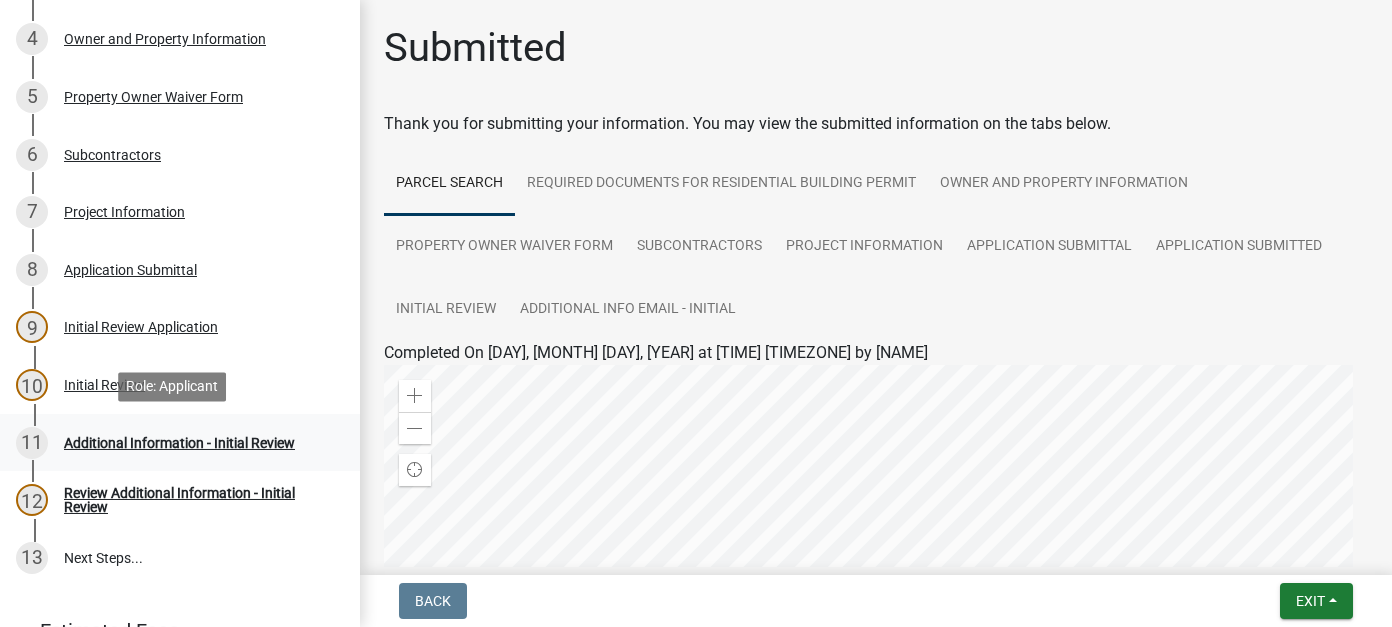 click on "Additional Information - Initial Review" at bounding box center (179, 443) 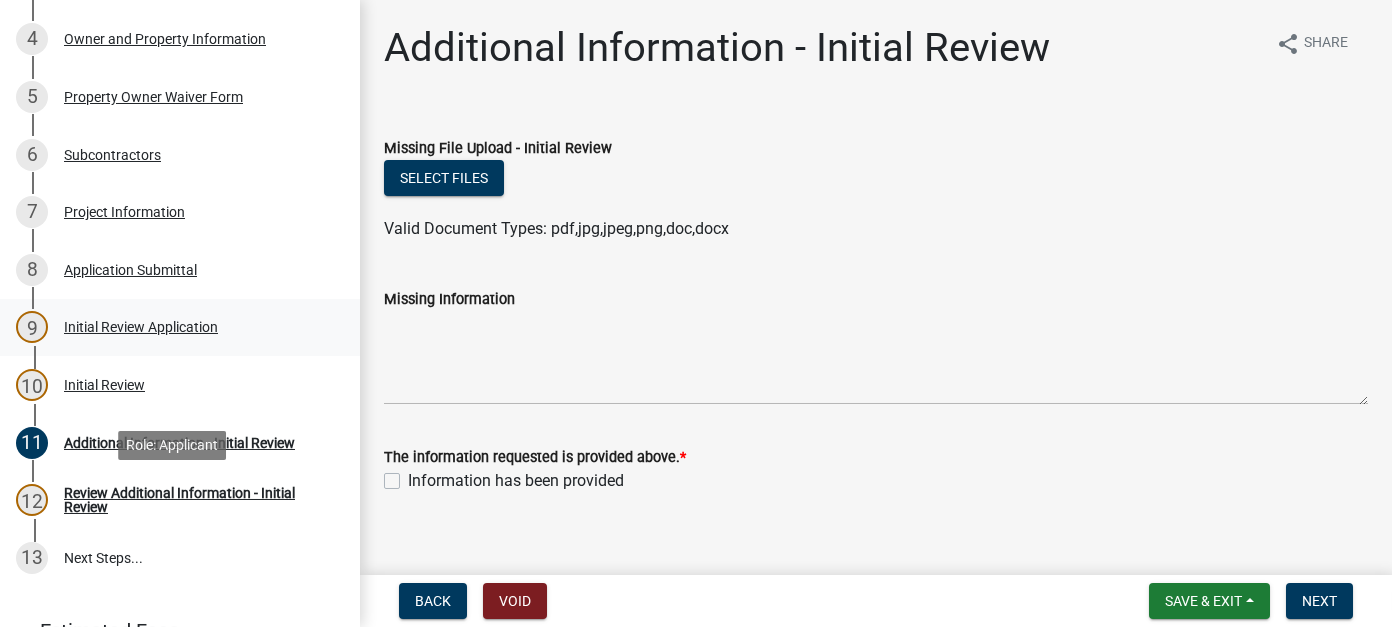 scroll, scrollTop: 0, scrollLeft: 0, axis: both 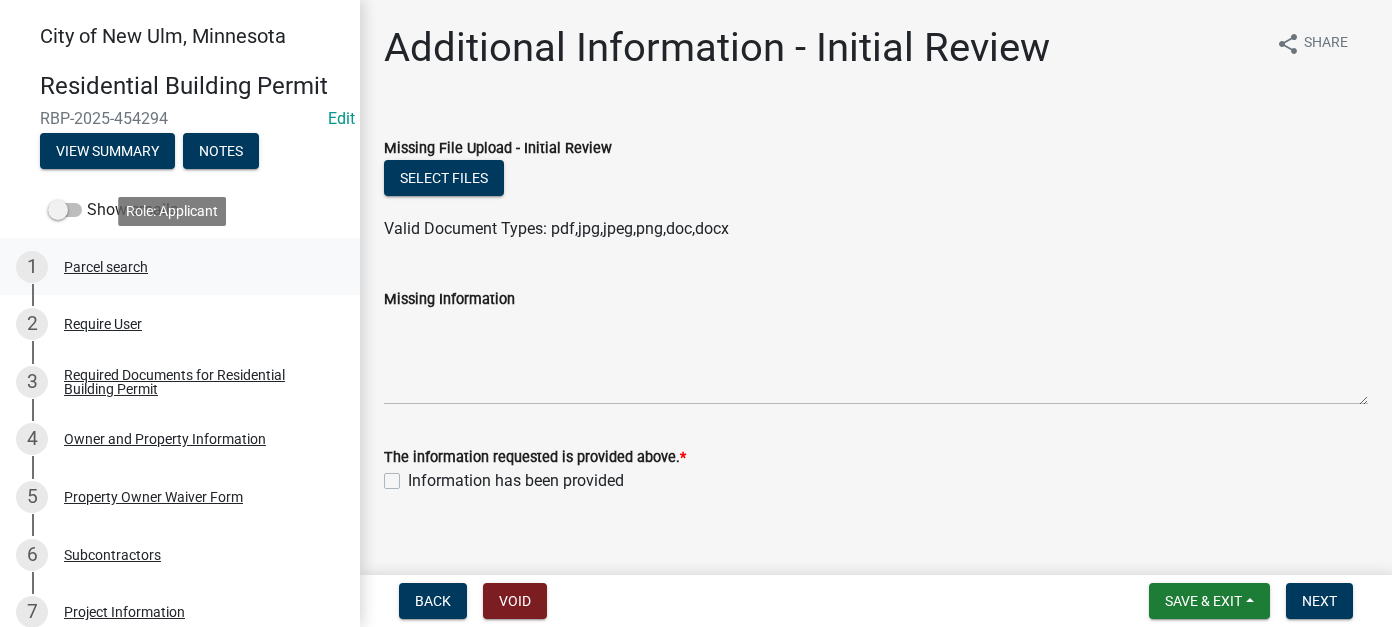 click on "1     Parcel search" at bounding box center (172, 267) 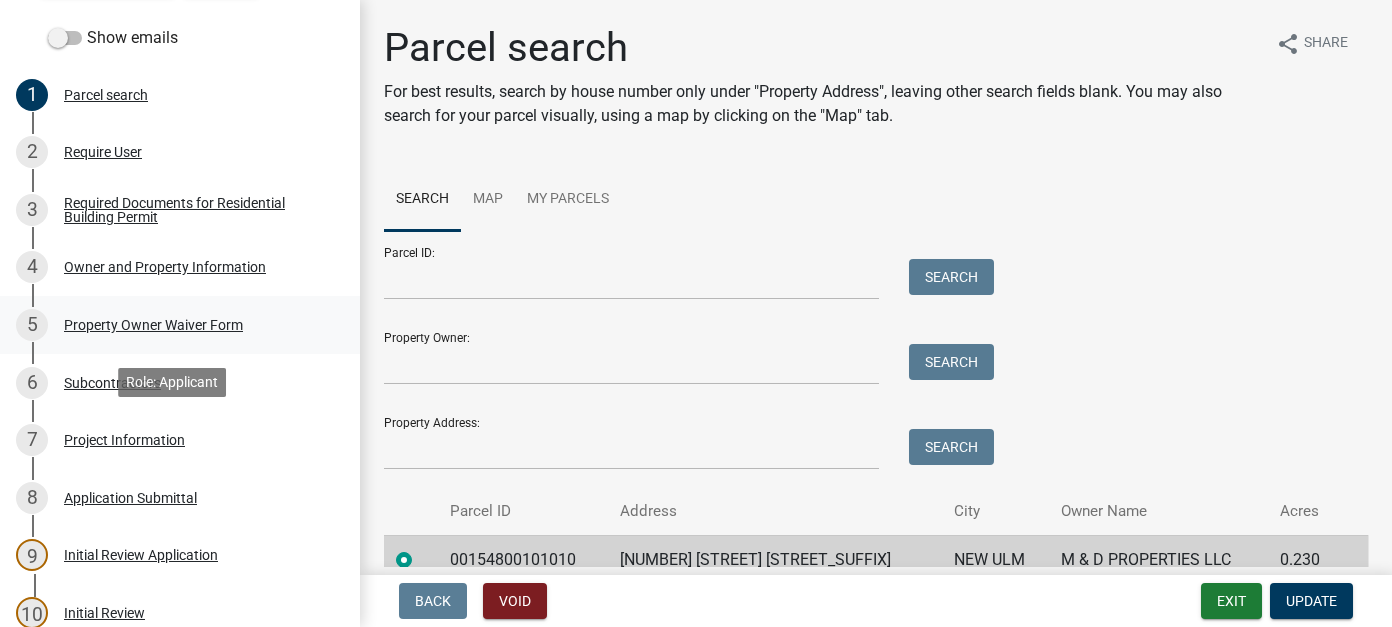 scroll, scrollTop: 400, scrollLeft: 0, axis: vertical 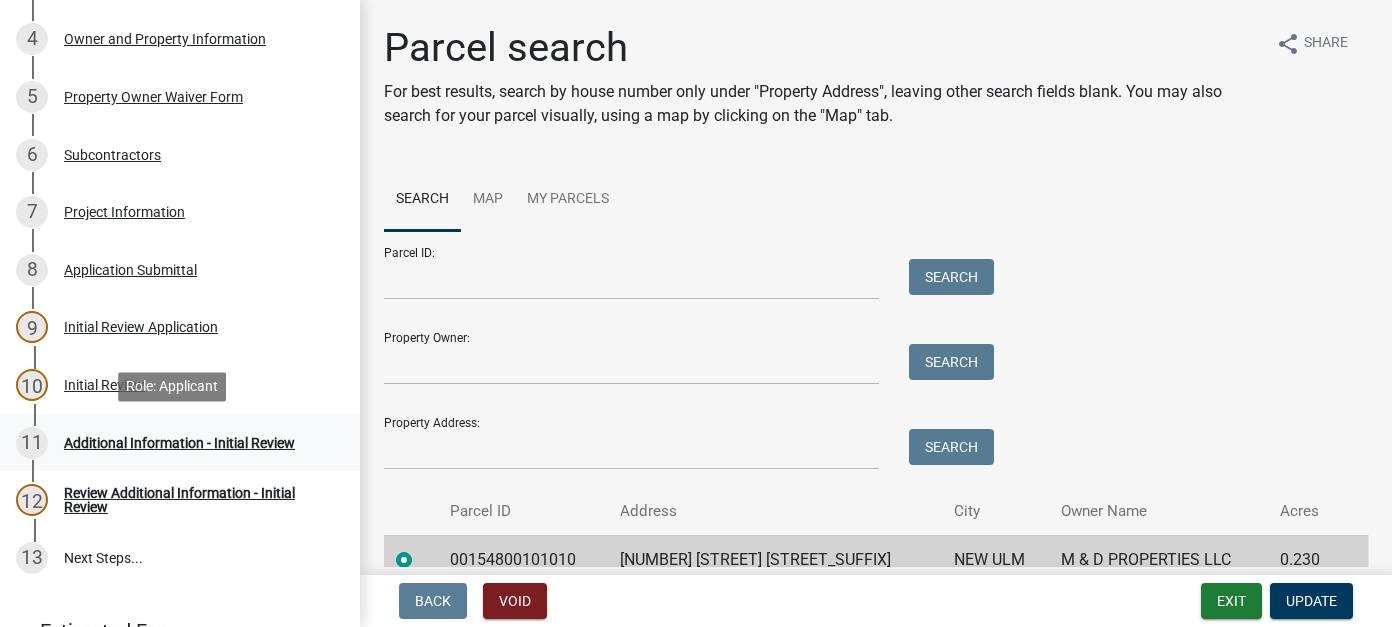 click on "Additional Information - Initial Review" at bounding box center (179, 443) 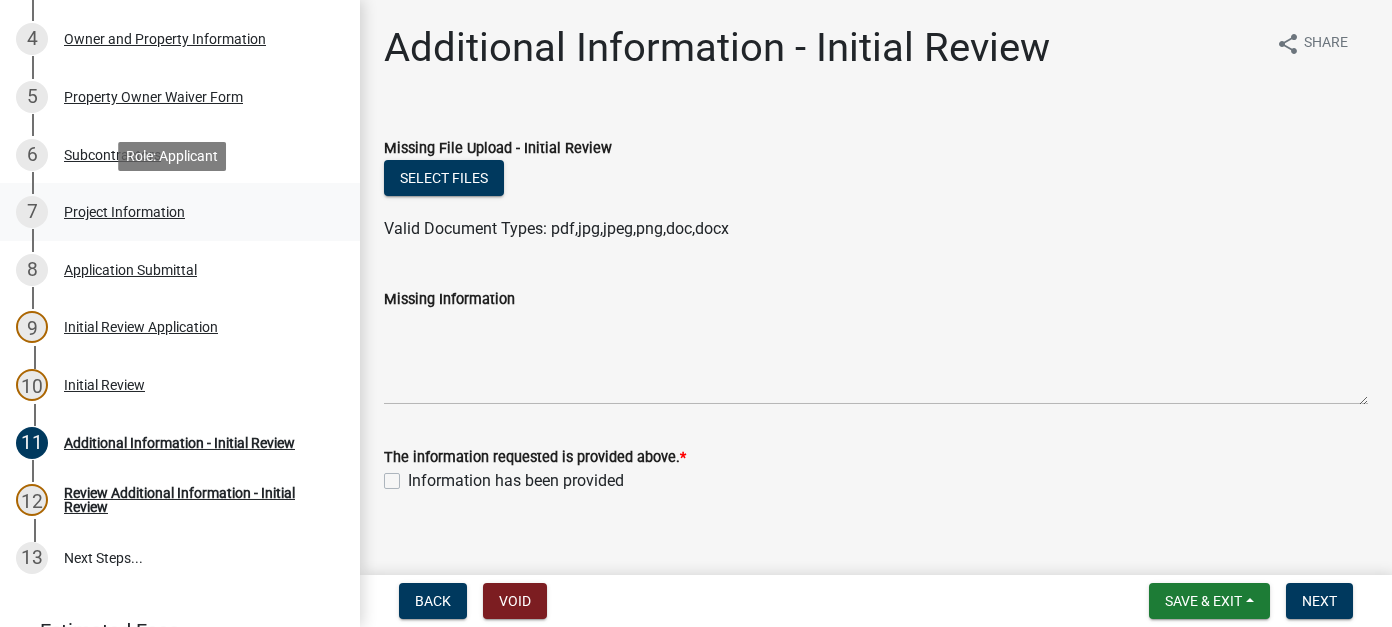 click on "Project Information" at bounding box center (124, 212) 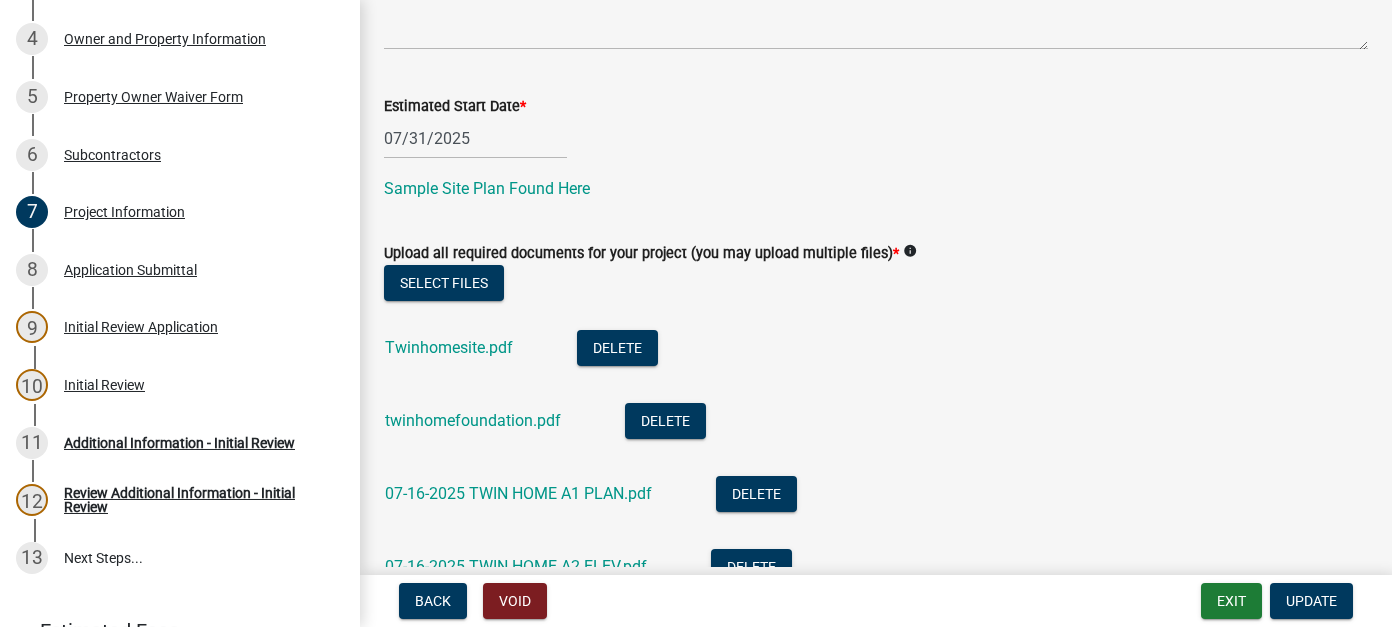 scroll, scrollTop: 900, scrollLeft: 0, axis: vertical 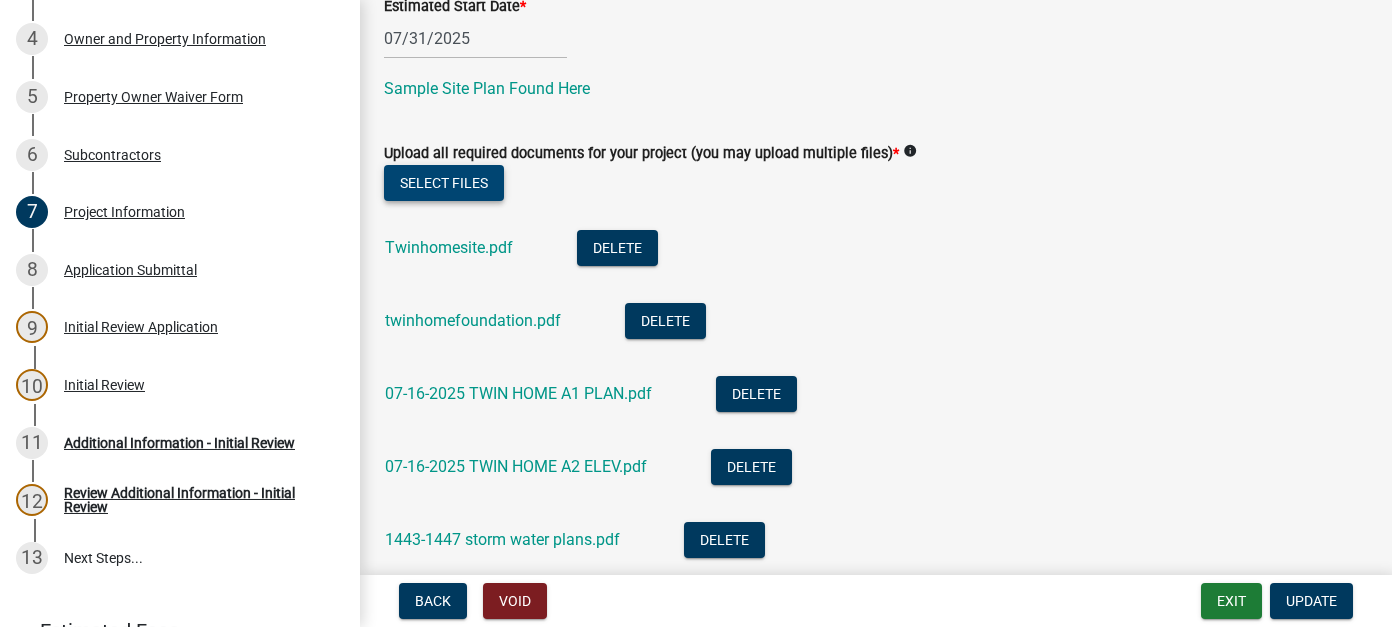click on "Select files" 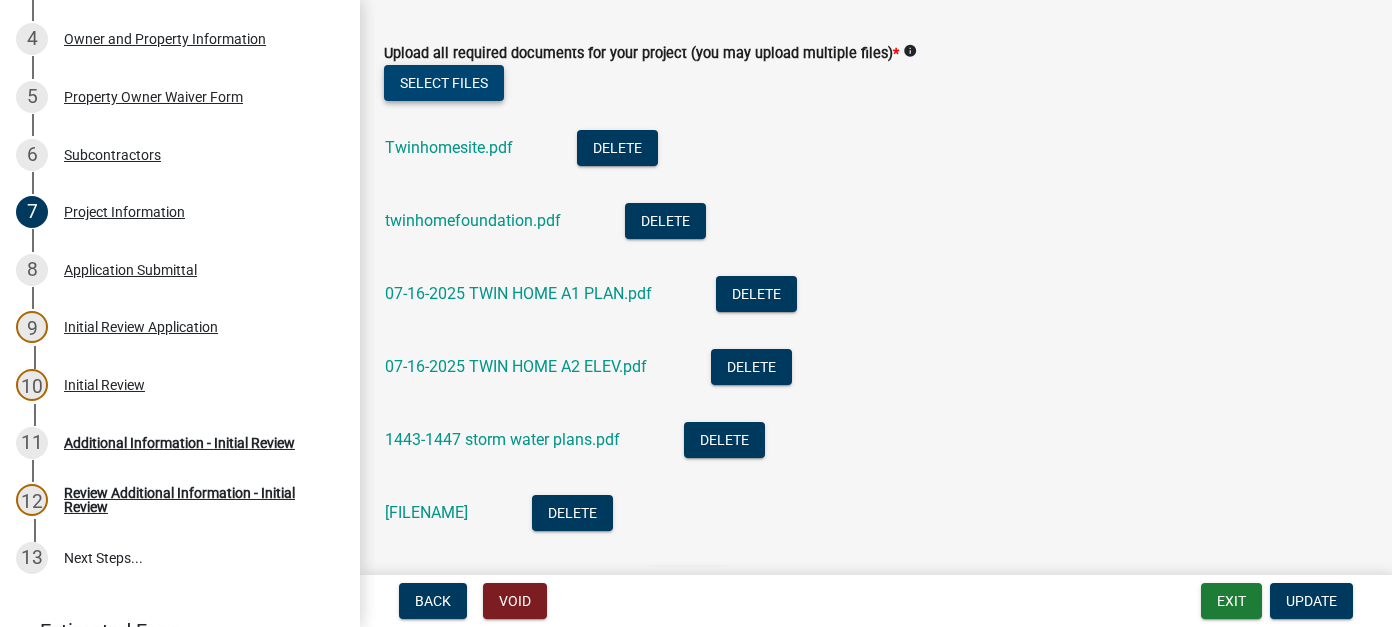 scroll, scrollTop: 1100, scrollLeft: 0, axis: vertical 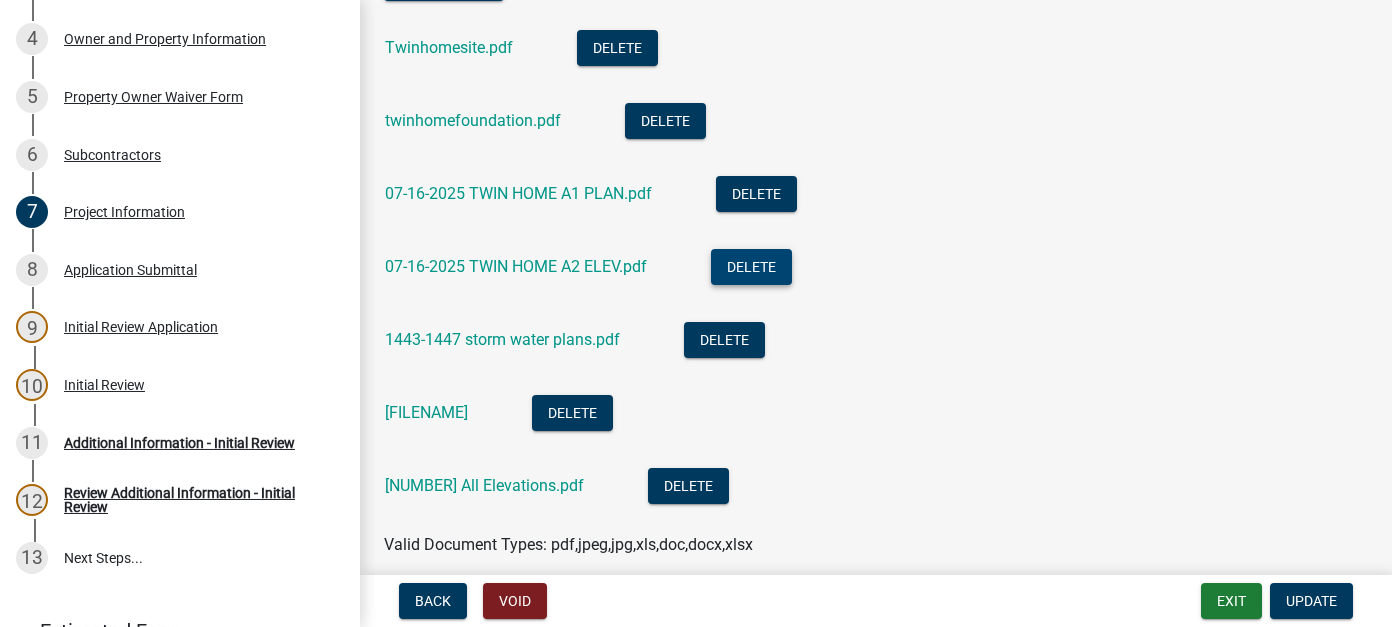 click on "Delete" at bounding box center (751, 267) 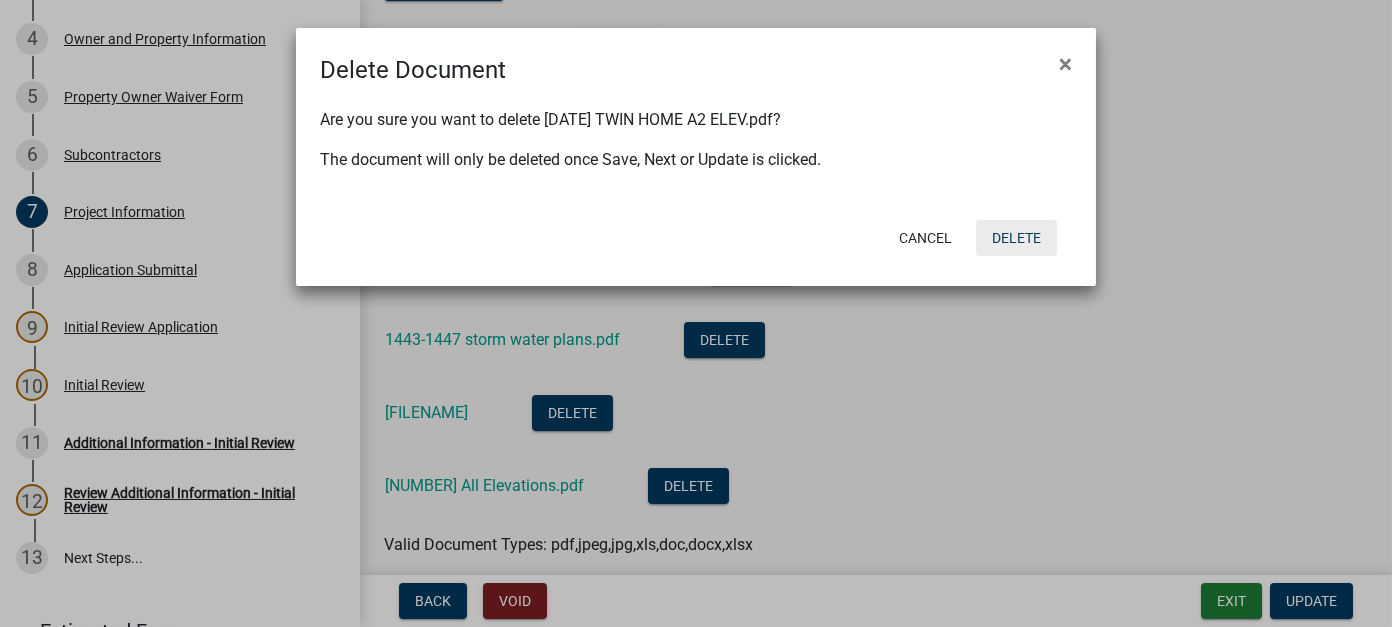 click on "Delete" 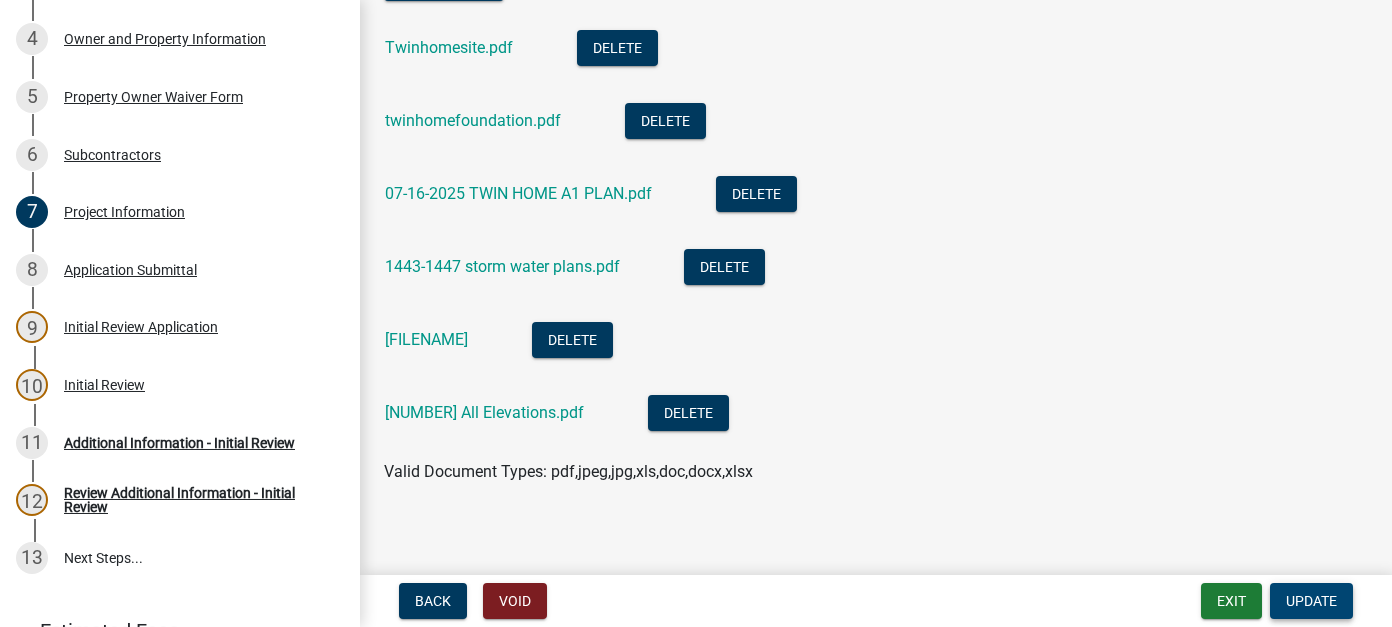 click on "Update" at bounding box center (1311, 601) 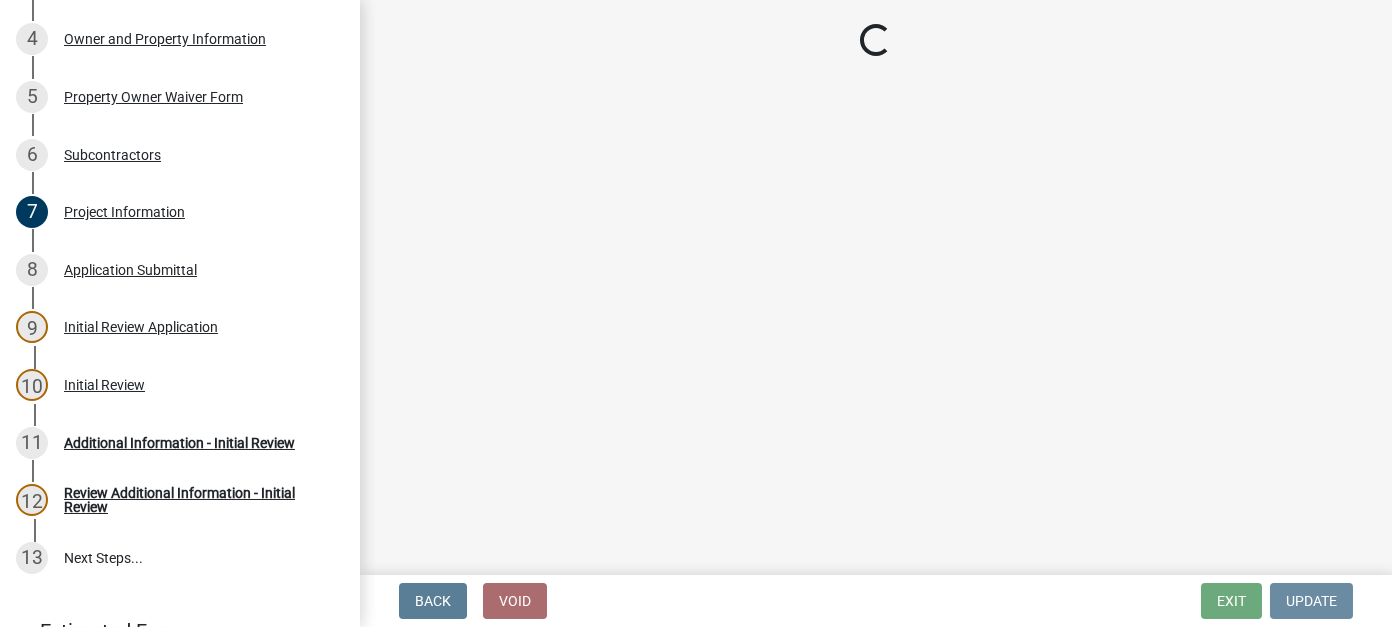 scroll, scrollTop: 0, scrollLeft: 0, axis: both 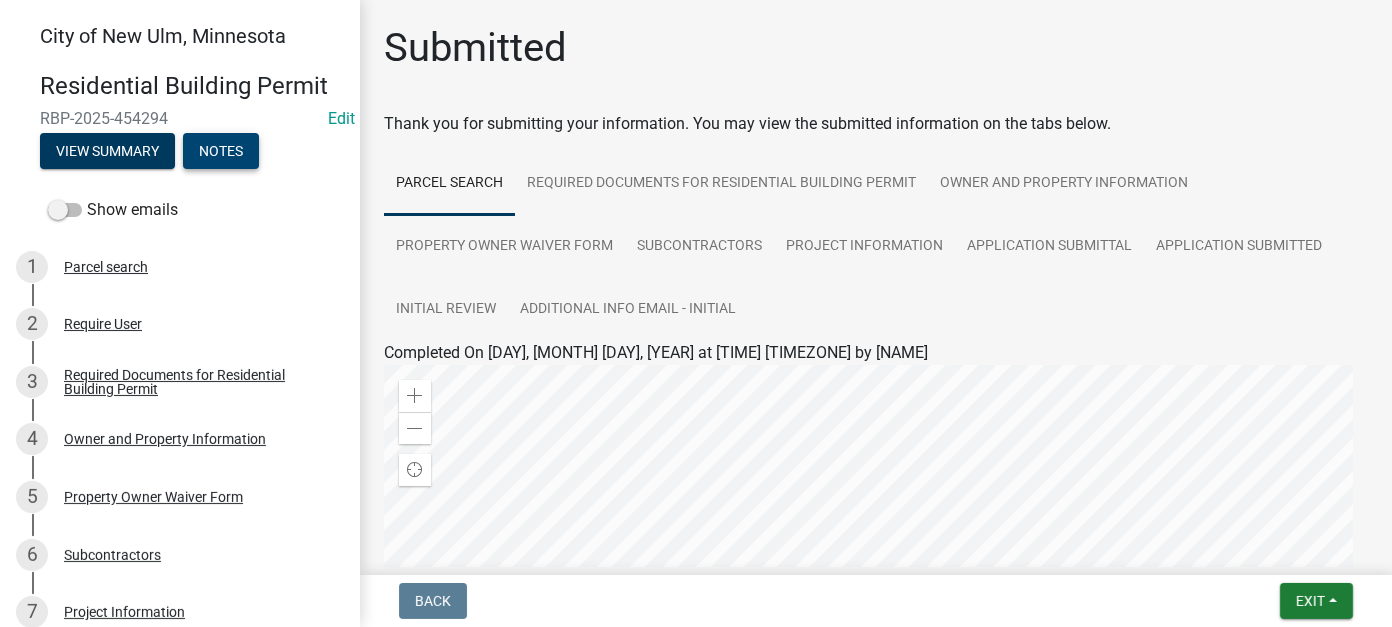 click on "Notes" at bounding box center (221, 151) 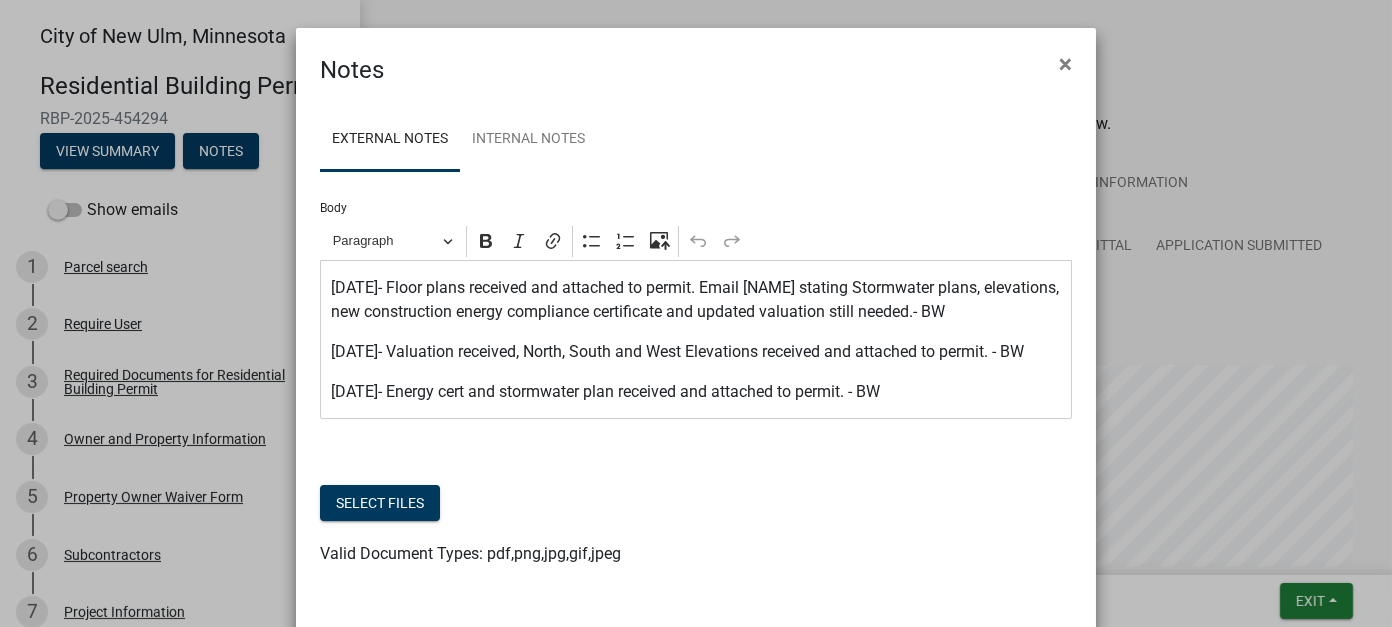 click on "[DATE]- Energy cert and stormwater plan received and attached to permit. - BW" at bounding box center [696, 392] 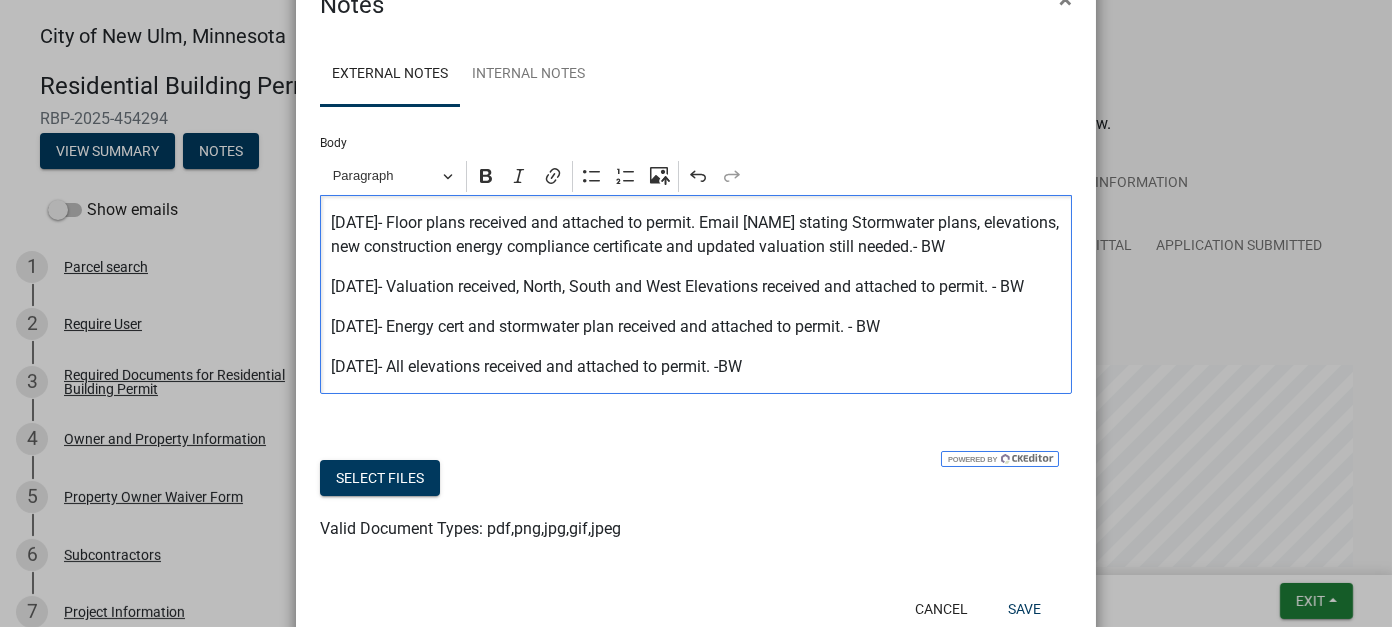 scroll, scrollTop: 122, scrollLeft: 0, axis: vertical 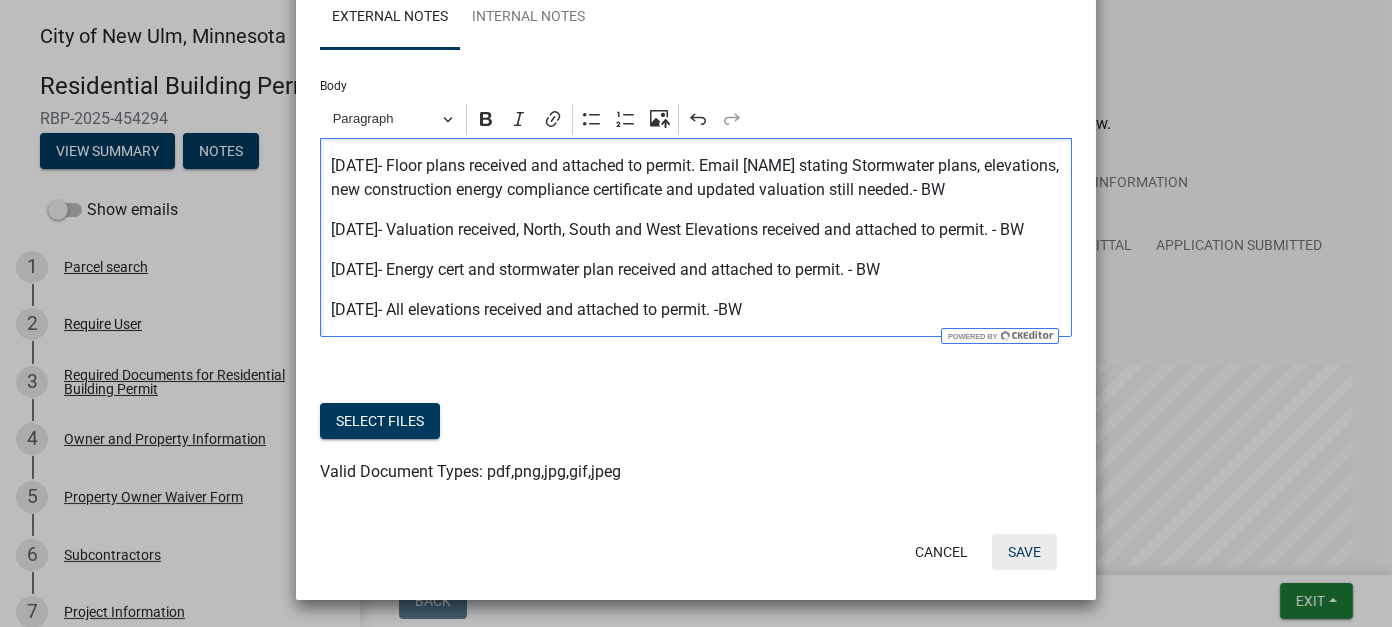 click on "Save" 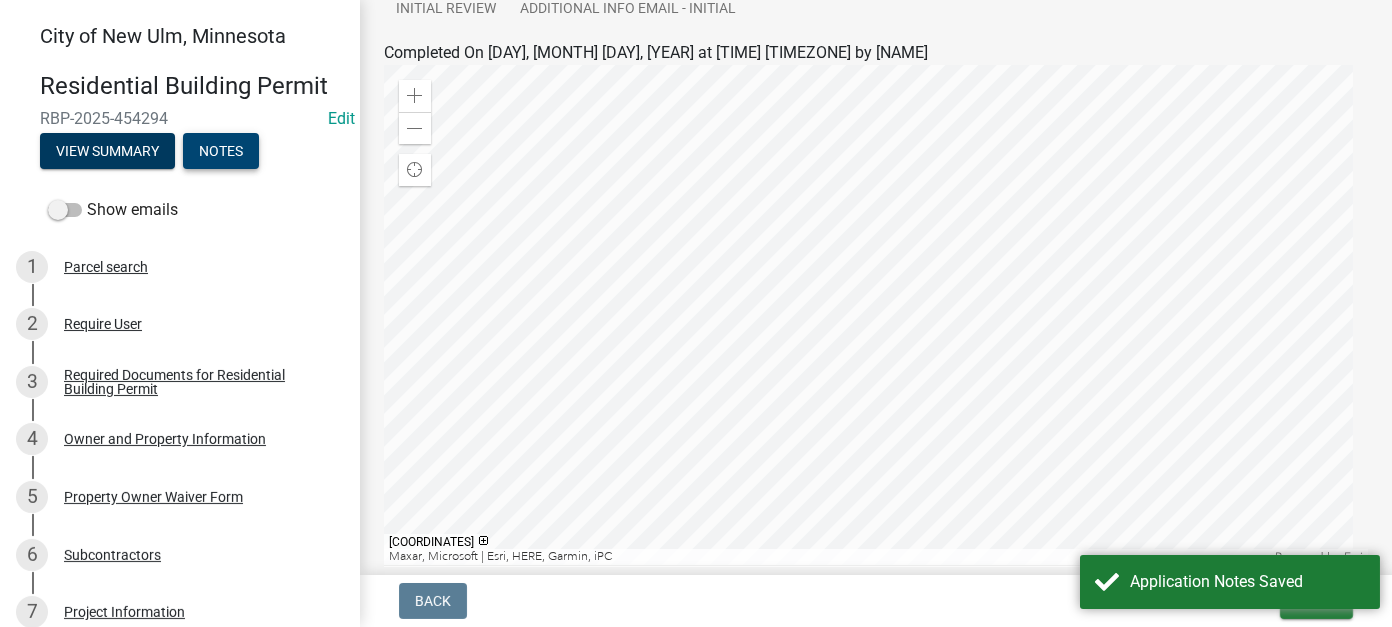 scroll, scrollTop: 512, scrollLeft: 0, axis: vertical 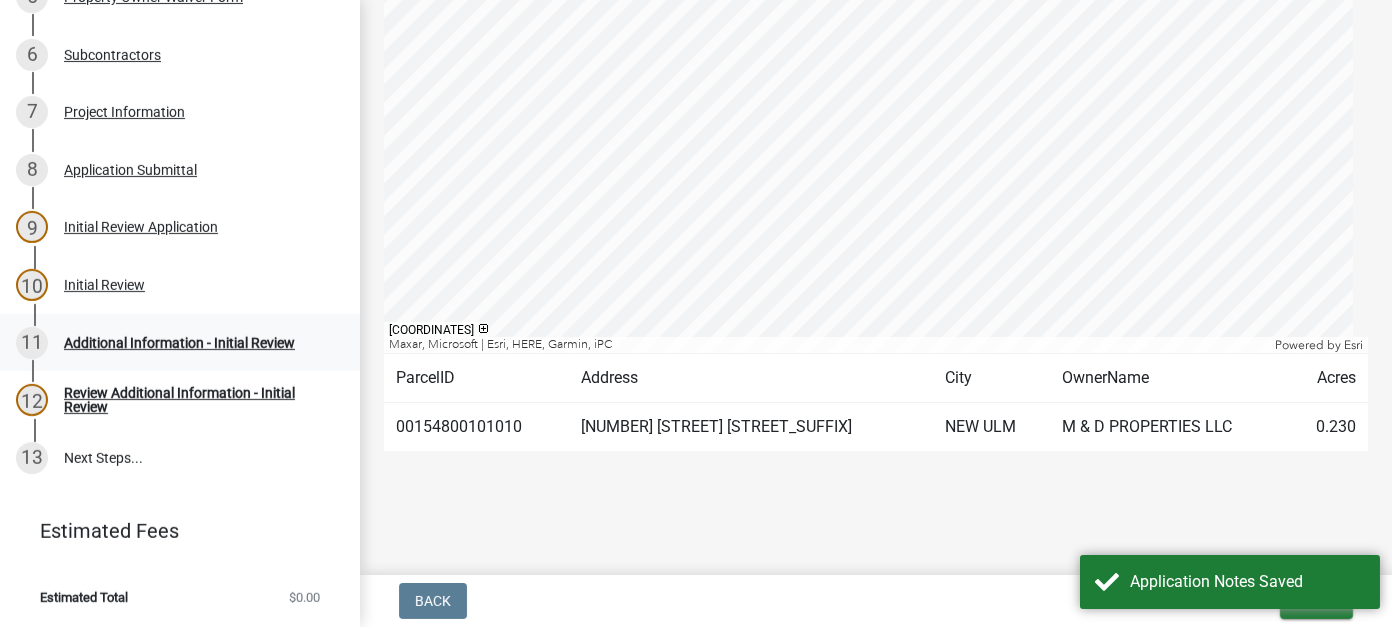 click on "Additional Information - Initial Review" at bounding box center (179, 343) 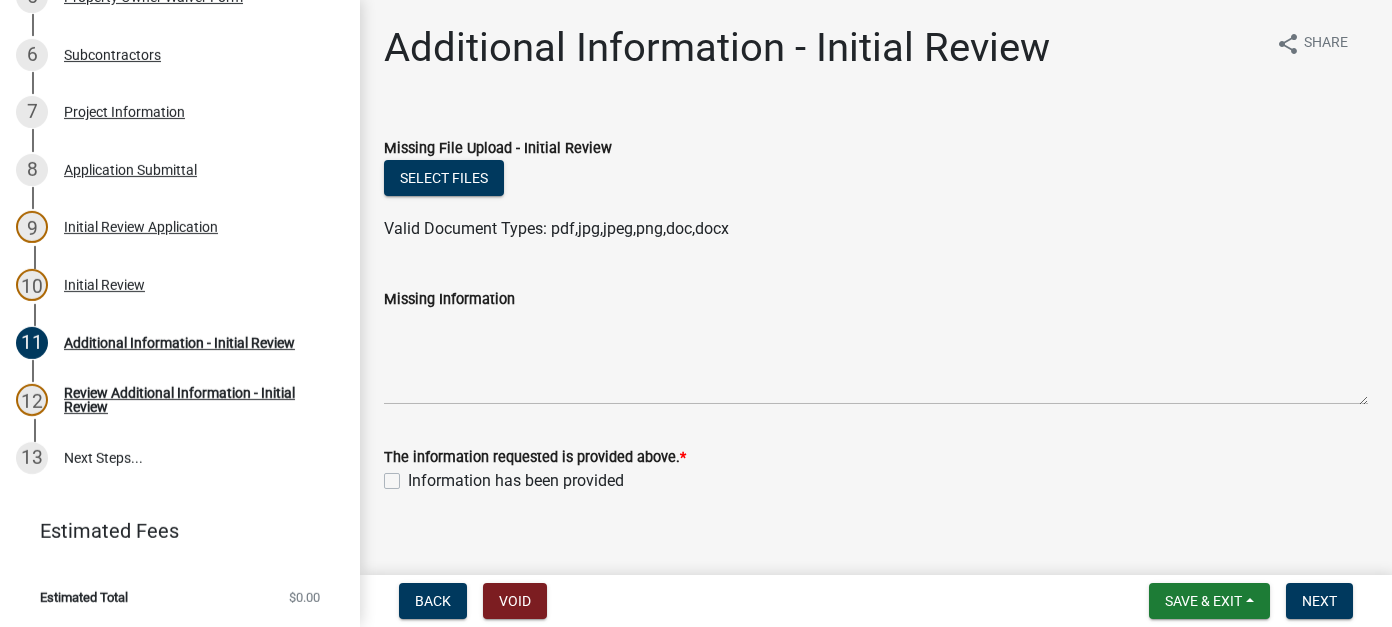 click on "Information has been provided" 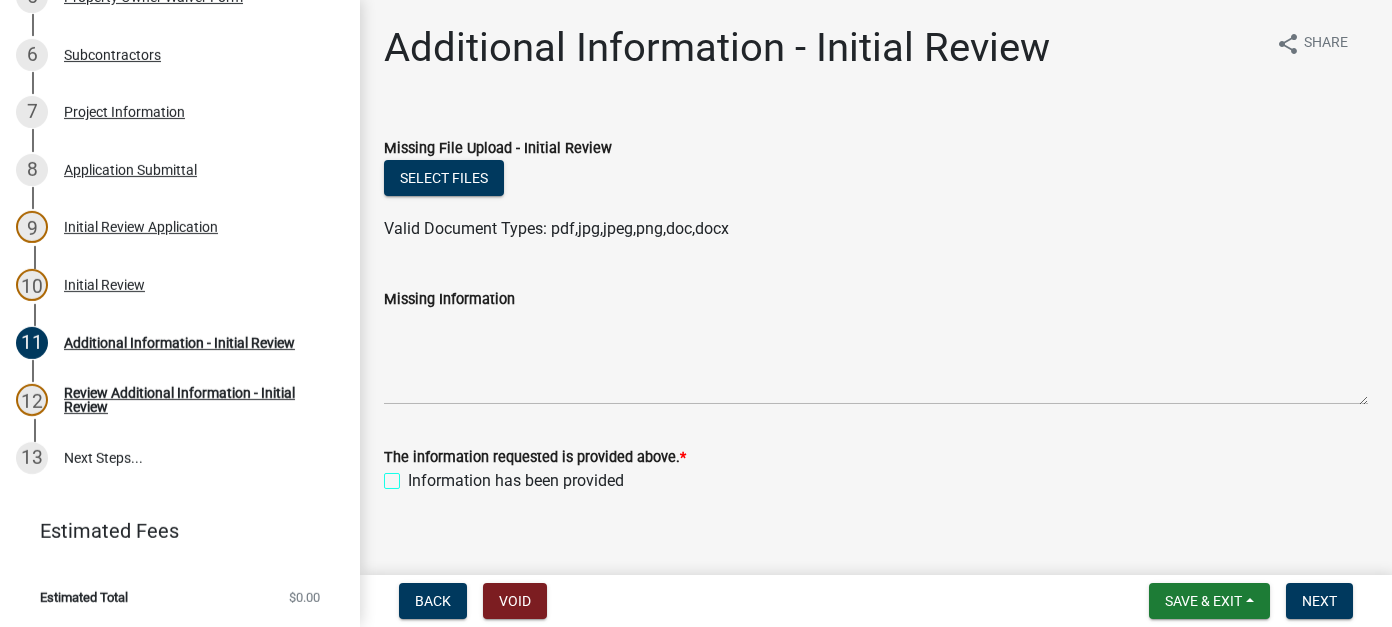 click on "Information has been provided" at bounding box center (414, 475) 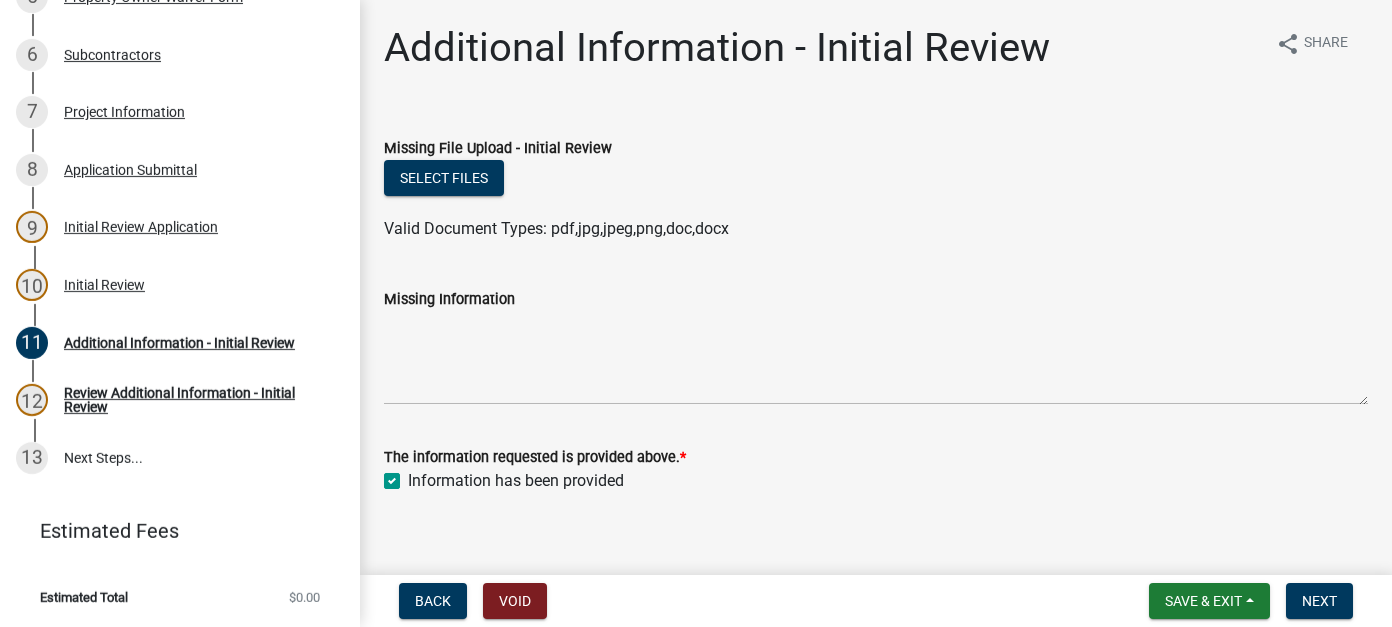 checkbox on "true" 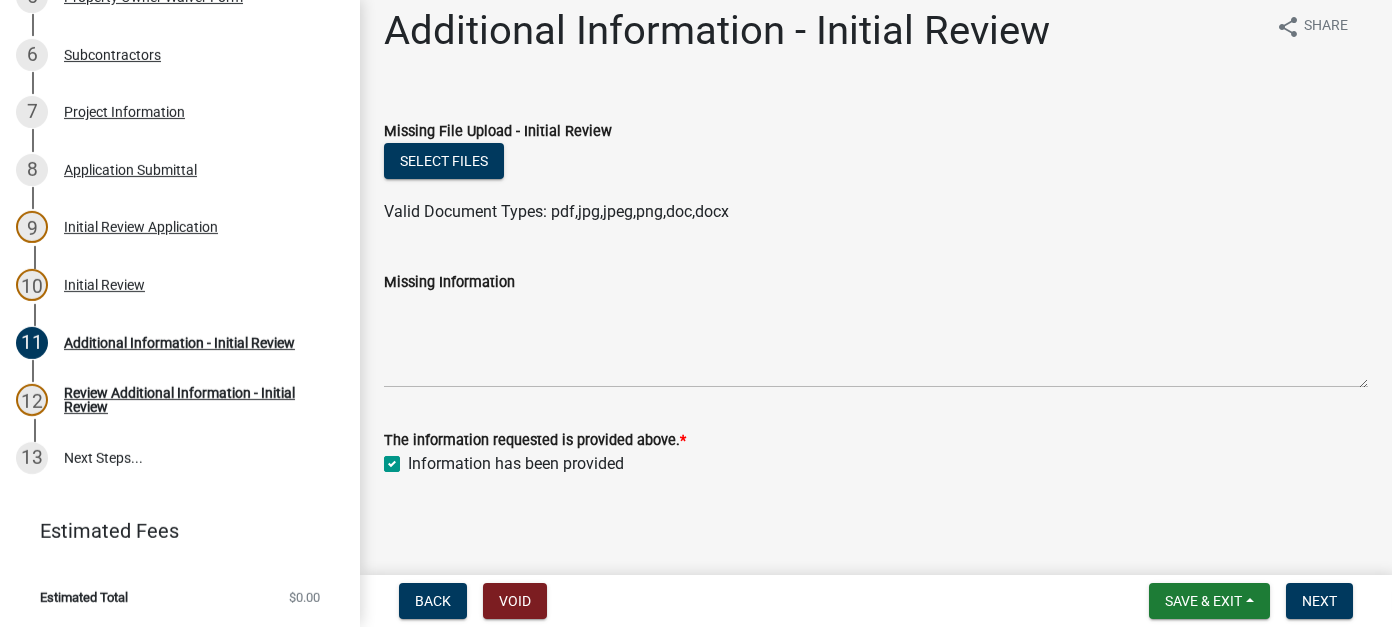 scroll, scrollTop: 21, scrollLeft: 0, axis: vertical 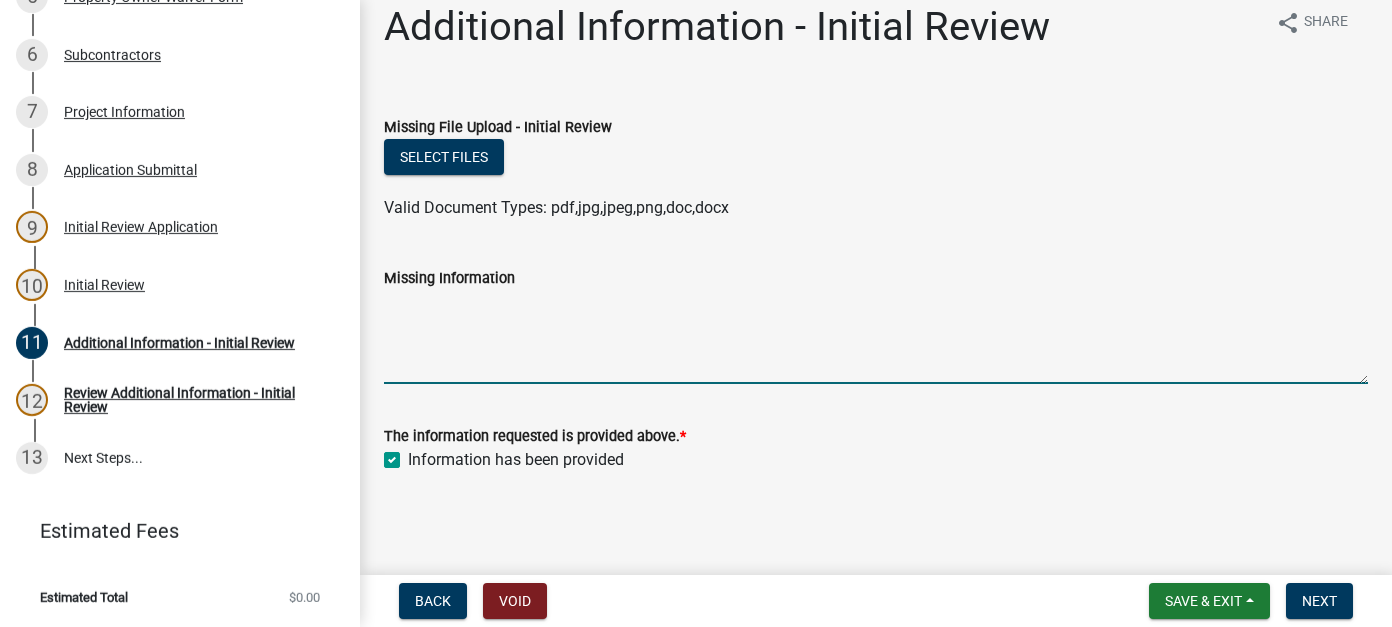 click on "Missing Information" at bounding box center (876, 337) 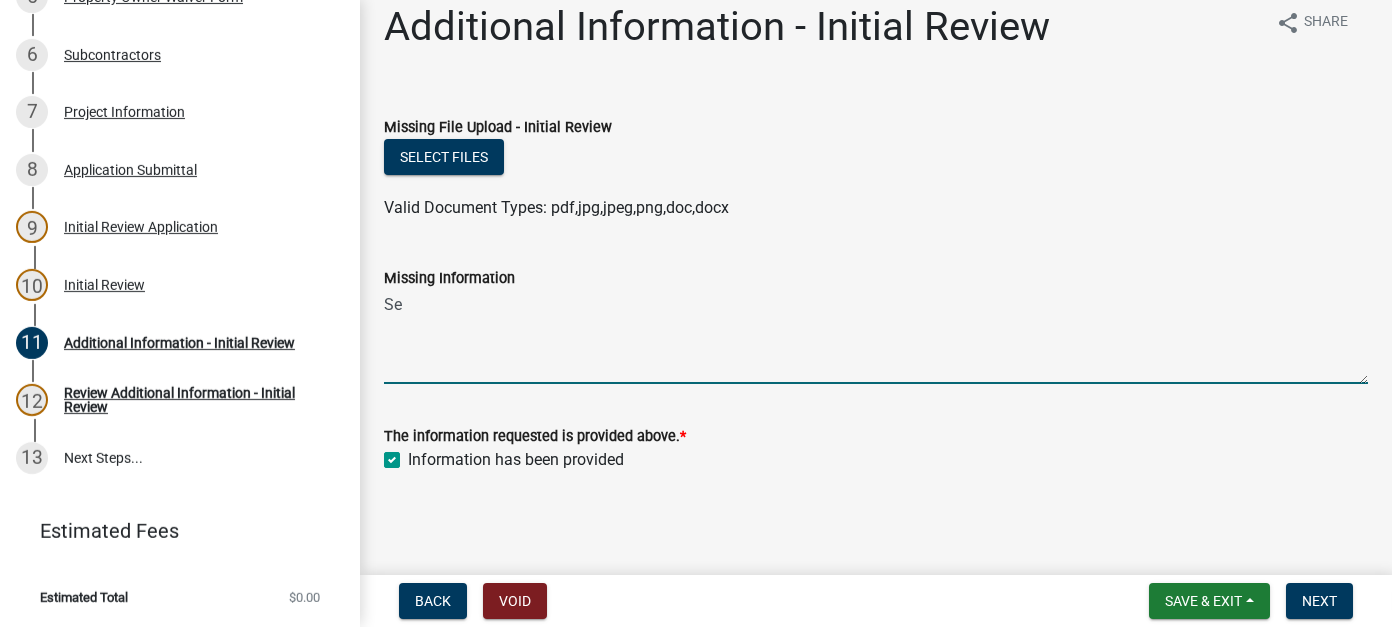 type on "S" 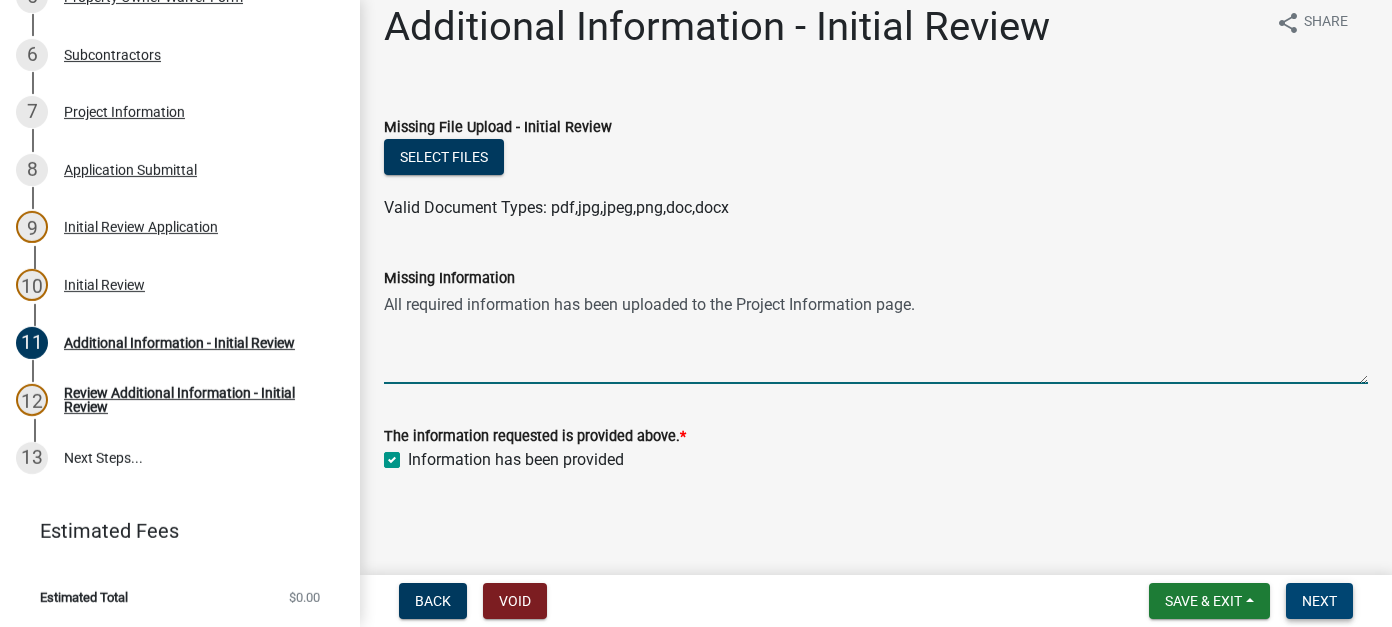 type on "All required information has been uploaded to the Project Information page." 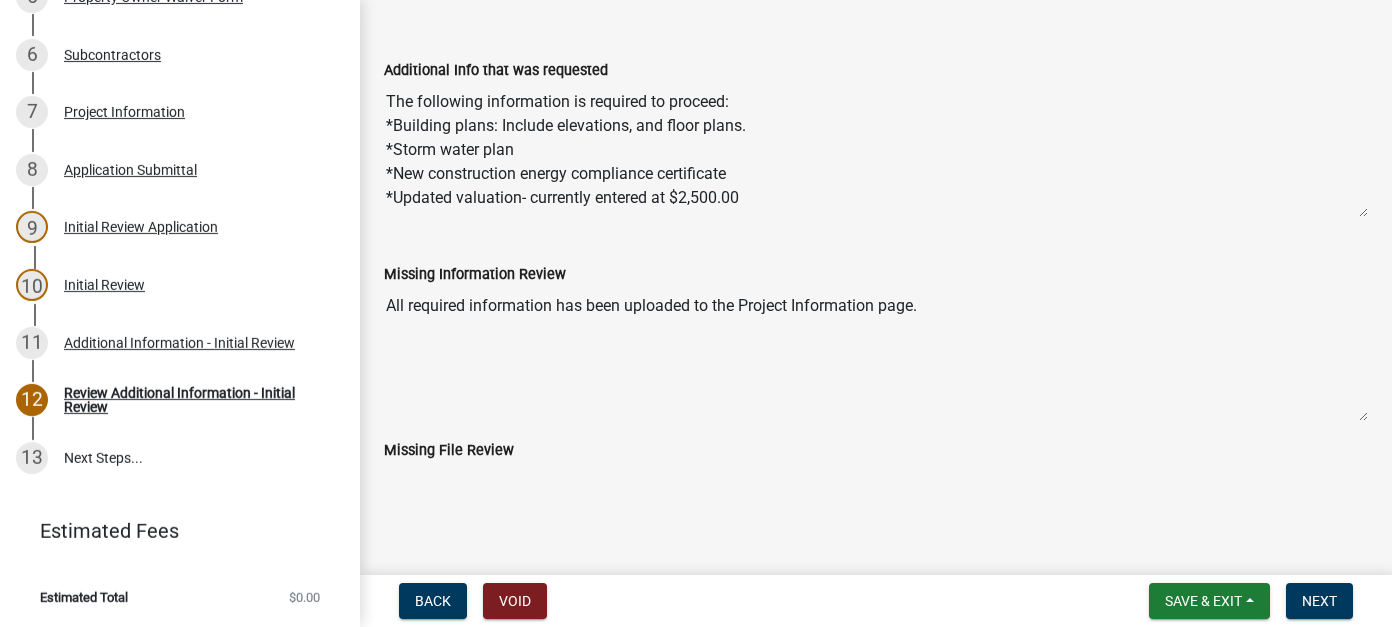 scroll, scrollTop: 117, scrollLeft: 0, axis: vertical 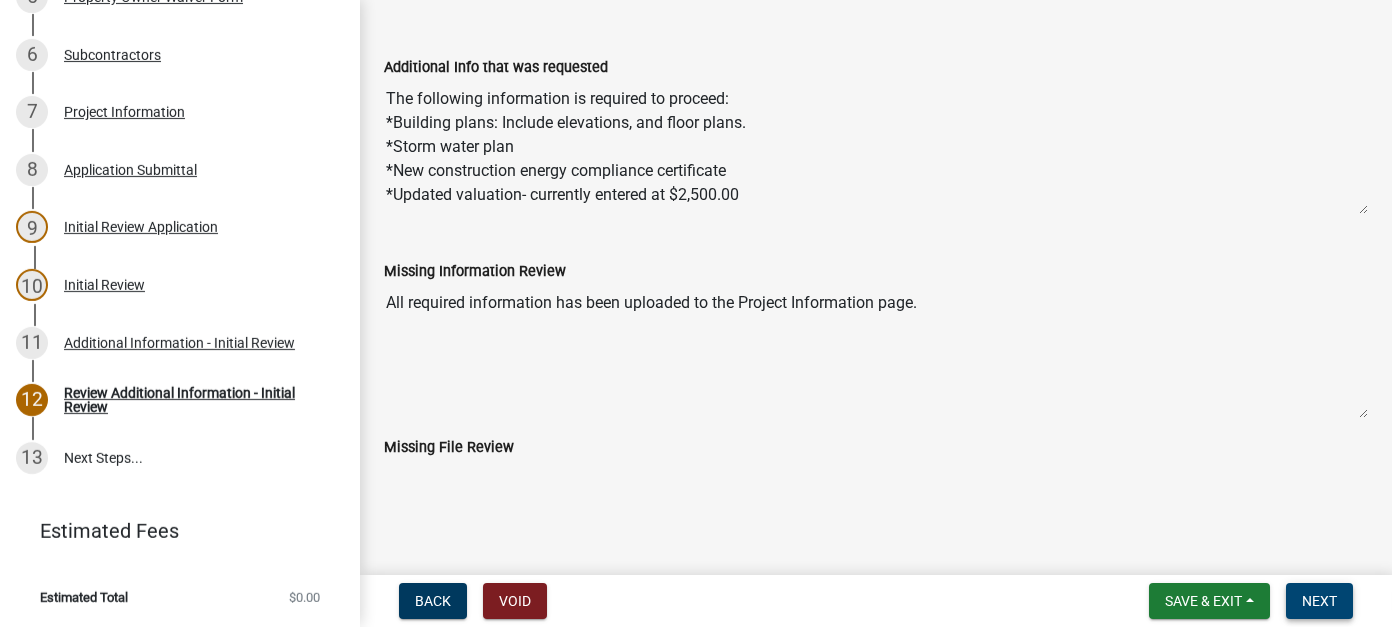 click on "Next" at bounding box center [1319, 601] 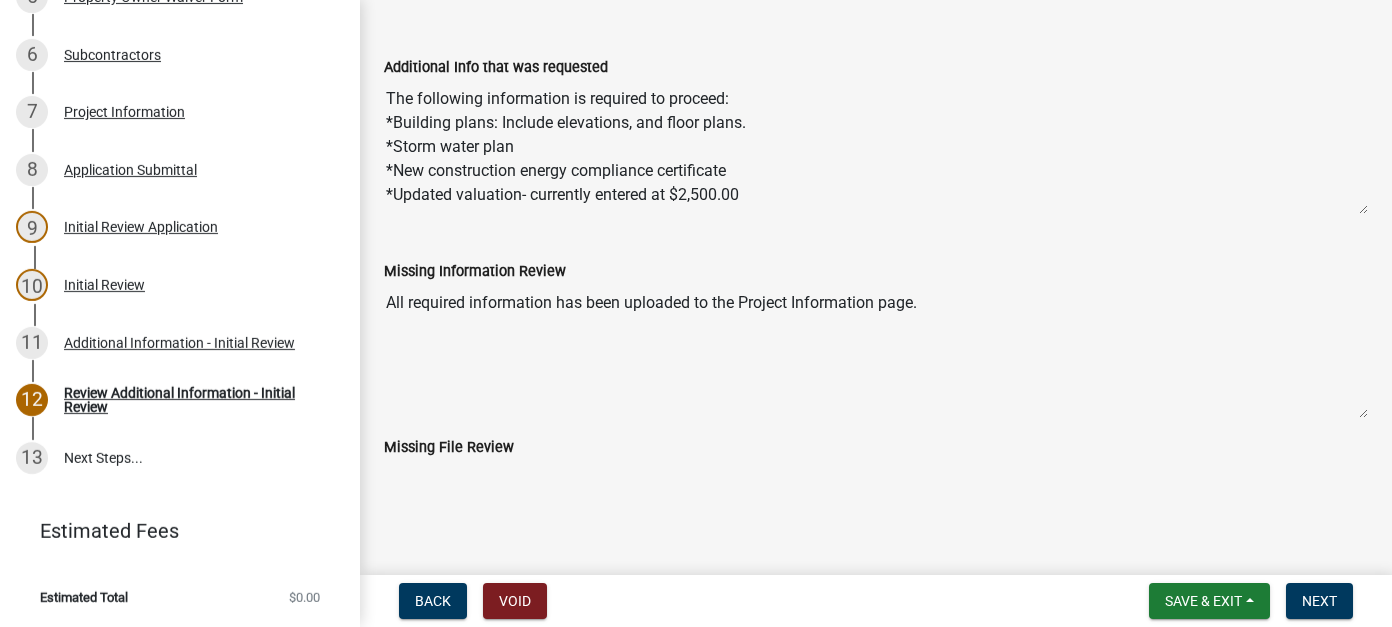 scroll, scrollTop: 0, scrollLeft: 0, axis: both 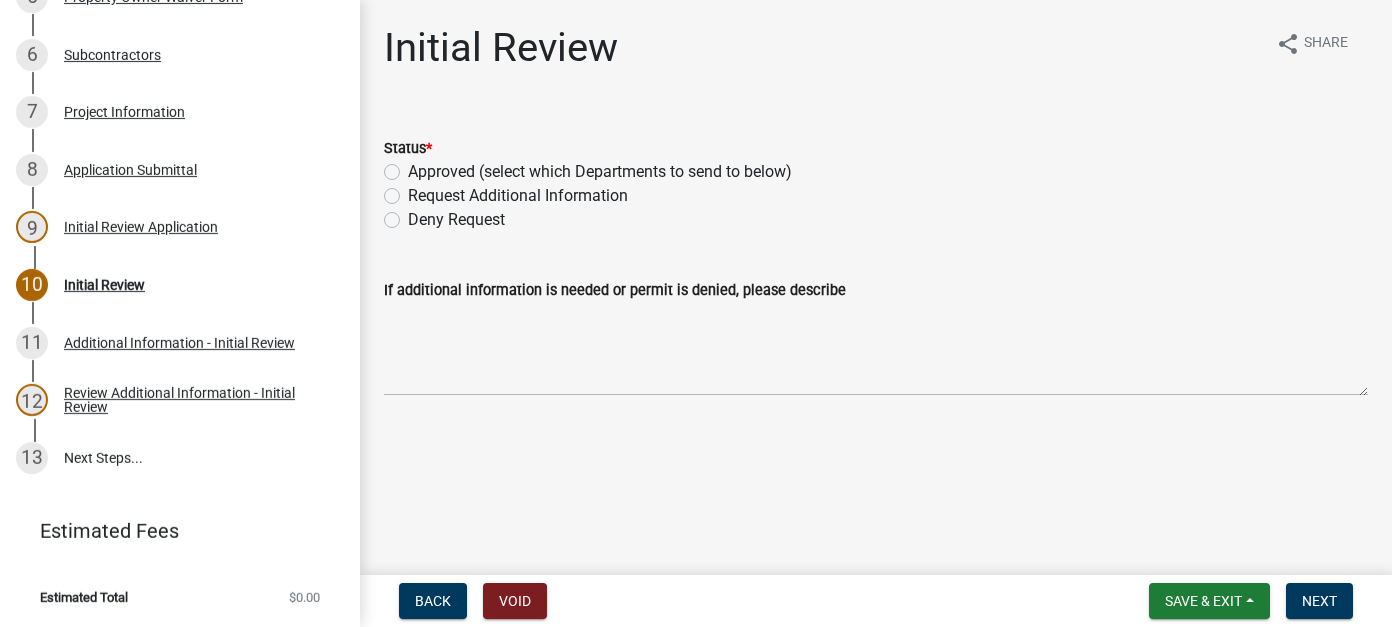 click on "Approved (select which Departments to send to below)" 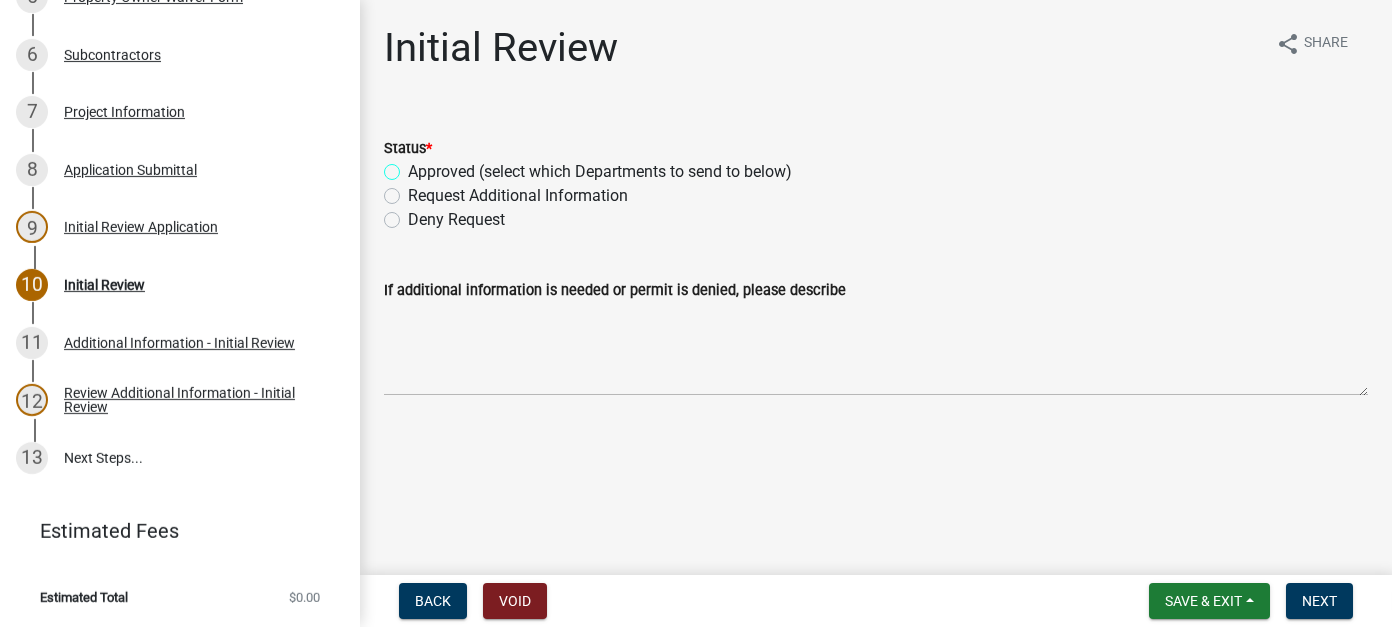 click on "Approved (select which Departments to send to below)" at bounding box center [414, 166] 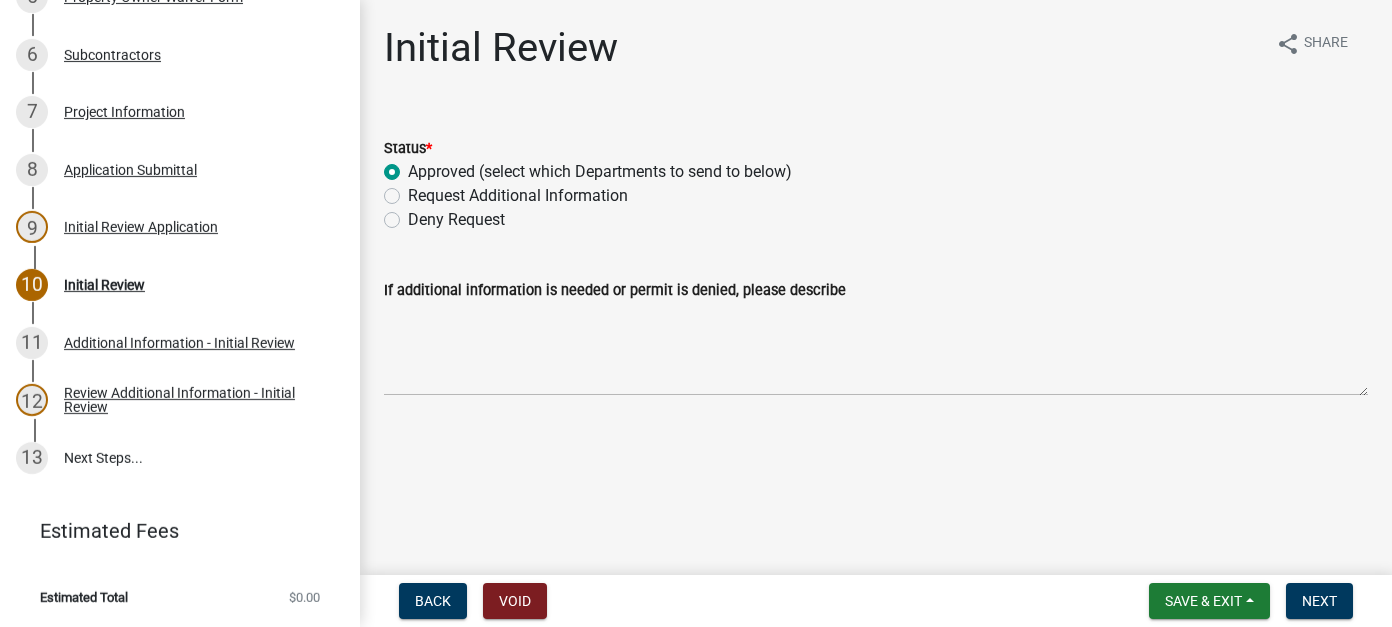 radio on "true" 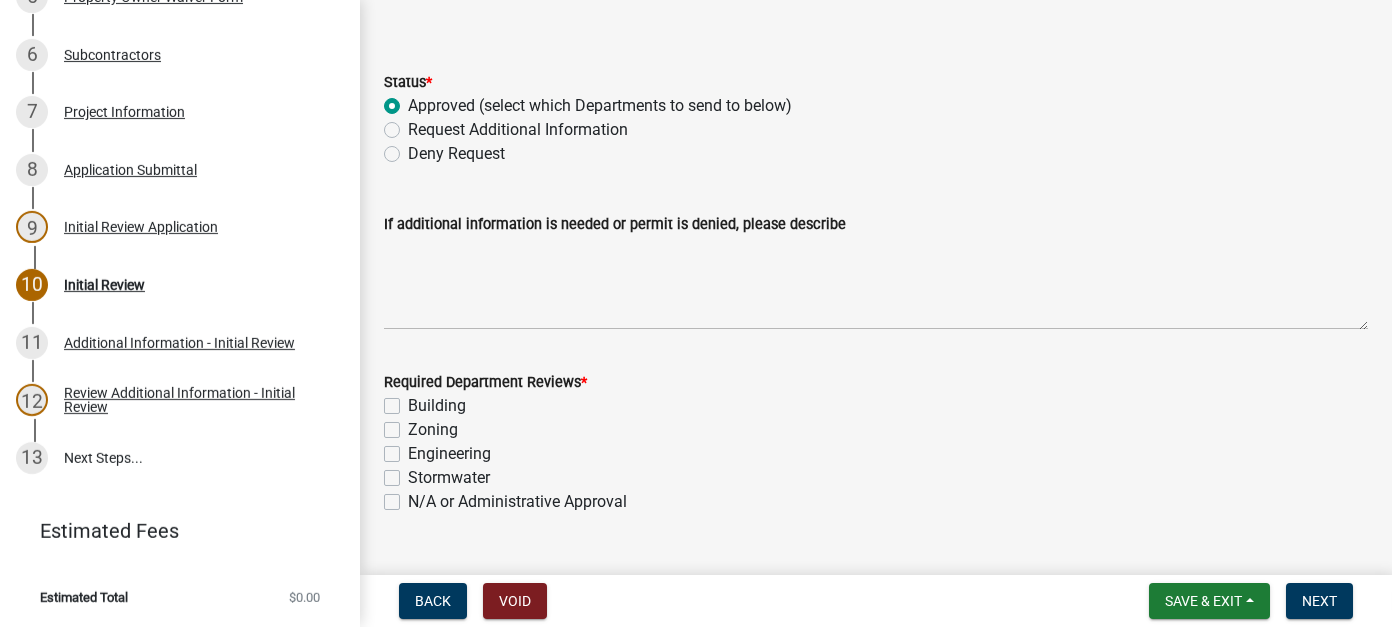 scroll, scrollTop: 100, scrollLeft: 0, axis: vertical 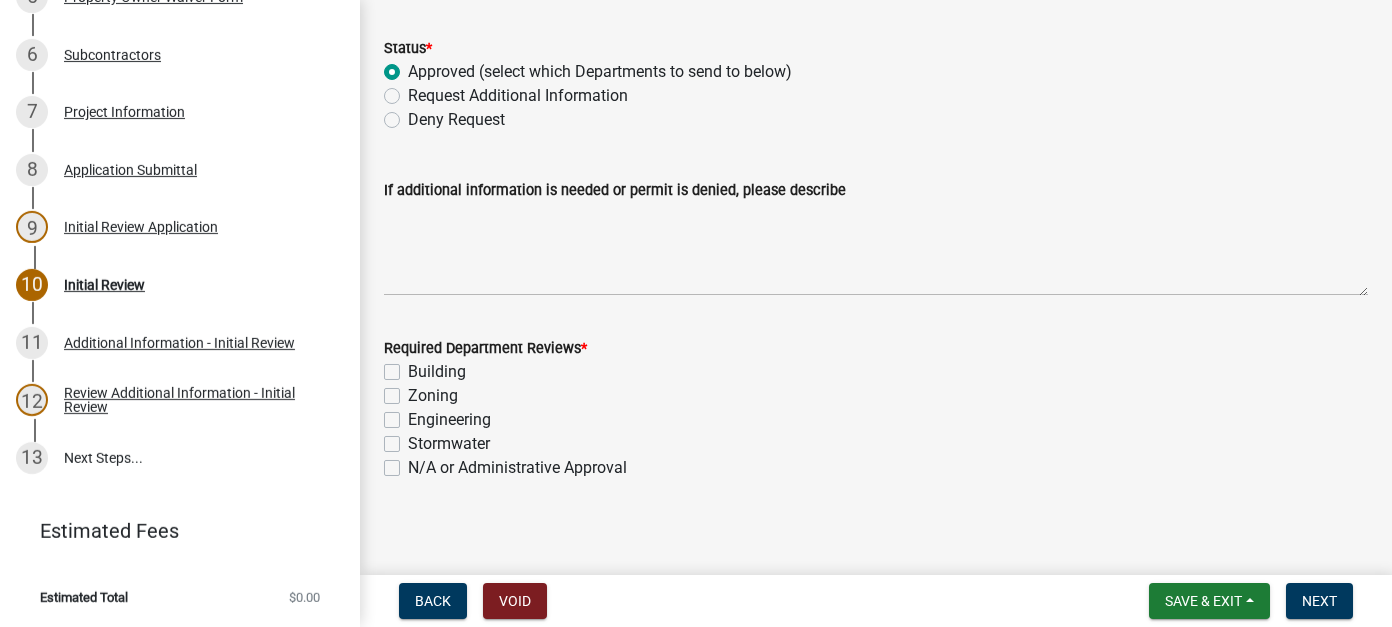 click on "Building" 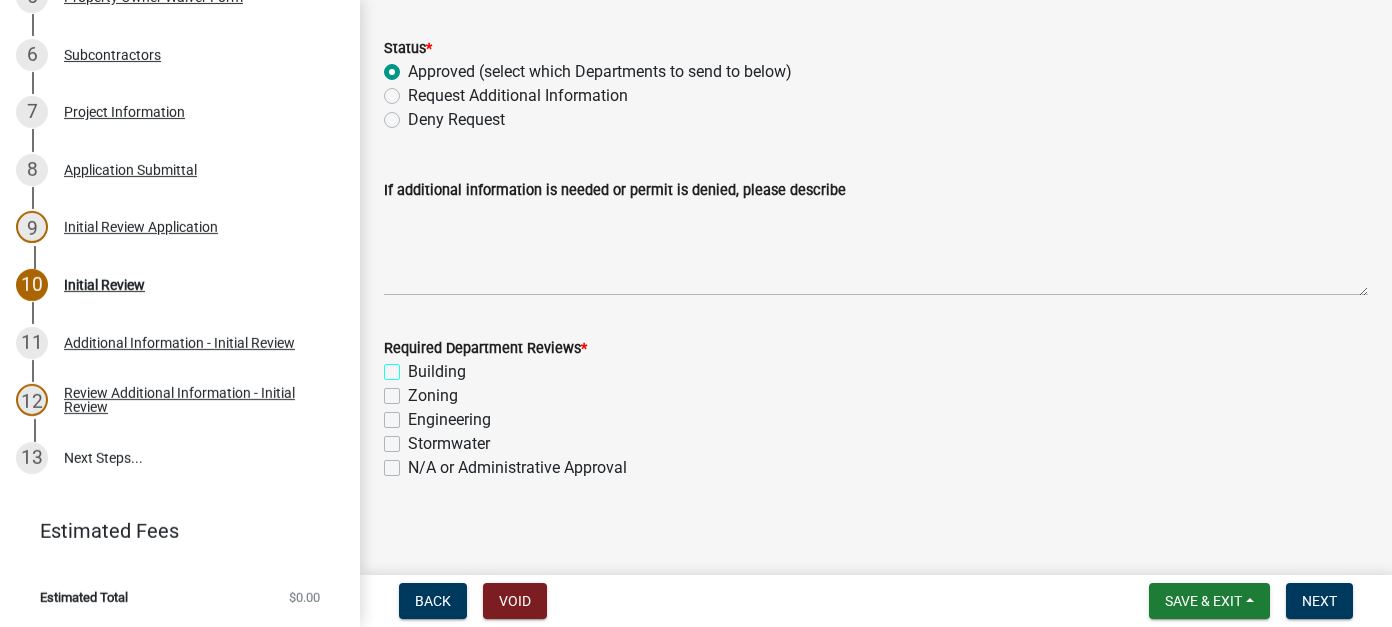 click on "Building" at bounding box center (414, 366) 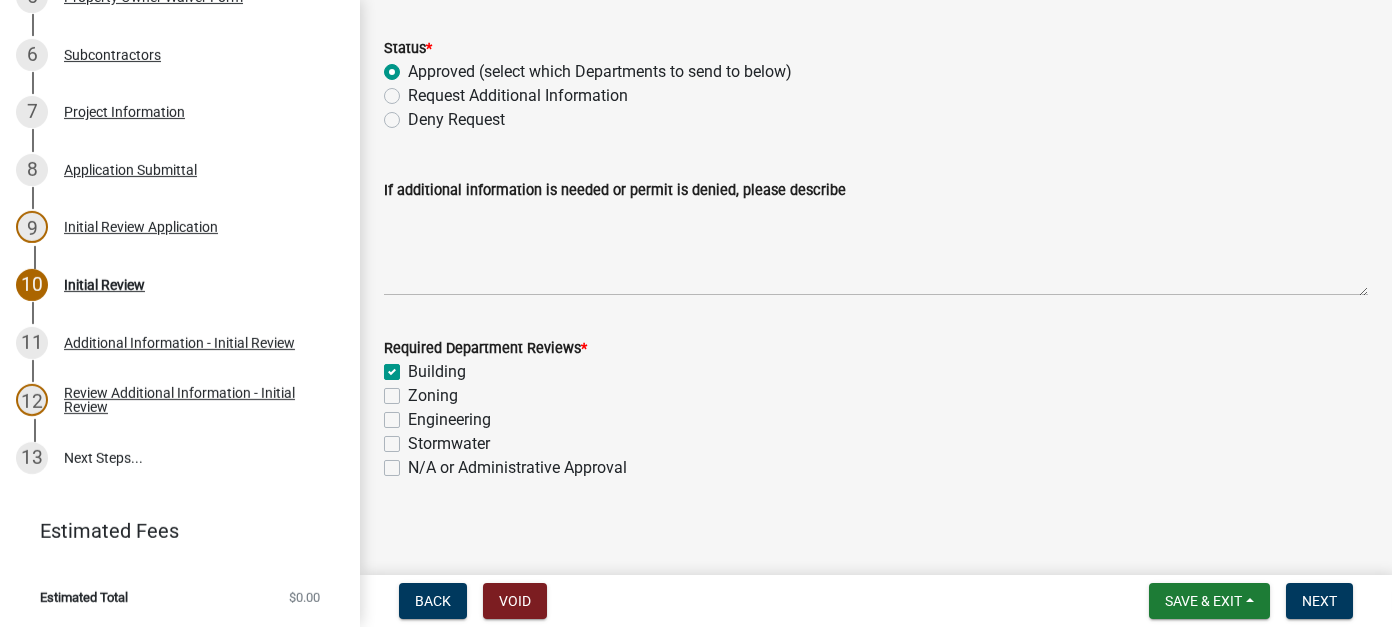 checkbox on "true" 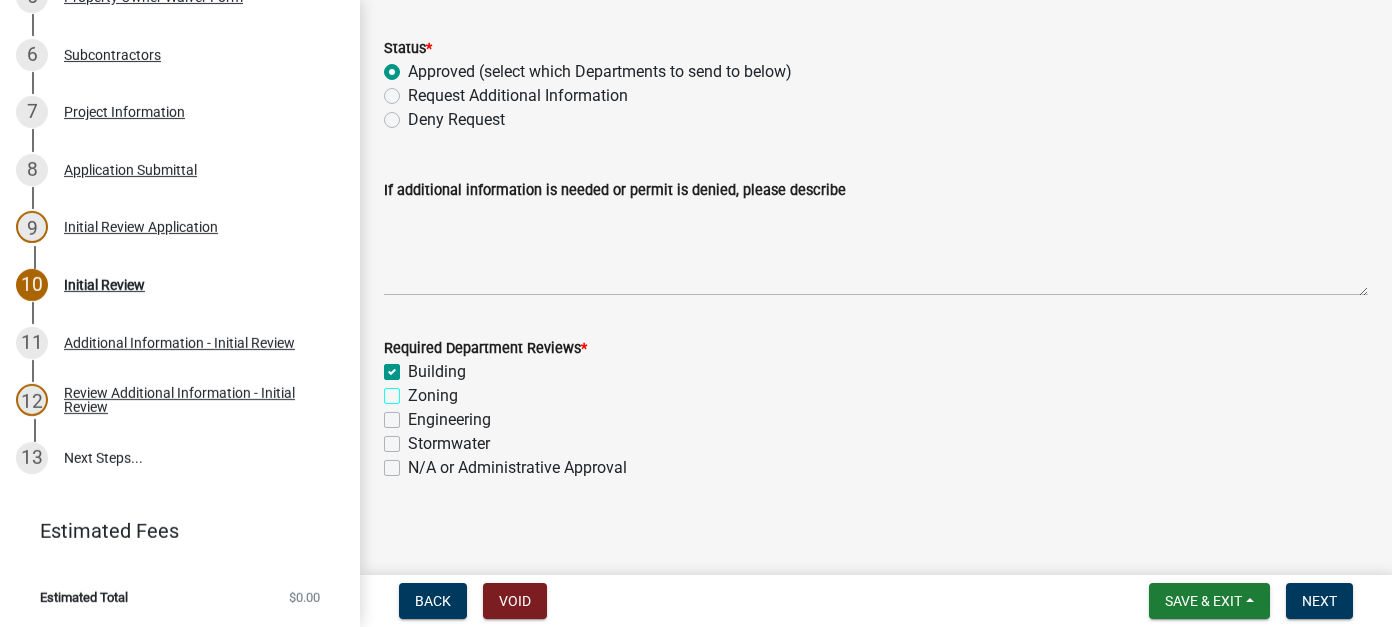 checkbox on "true" 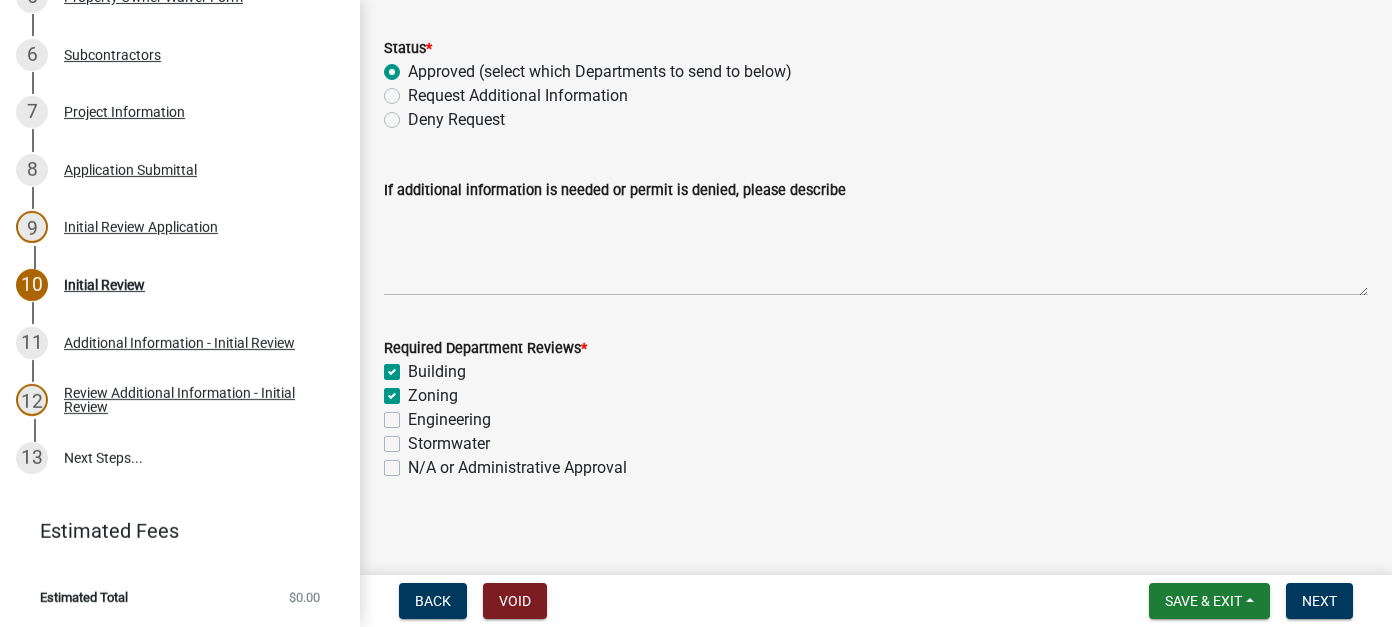 checkbox on "true" 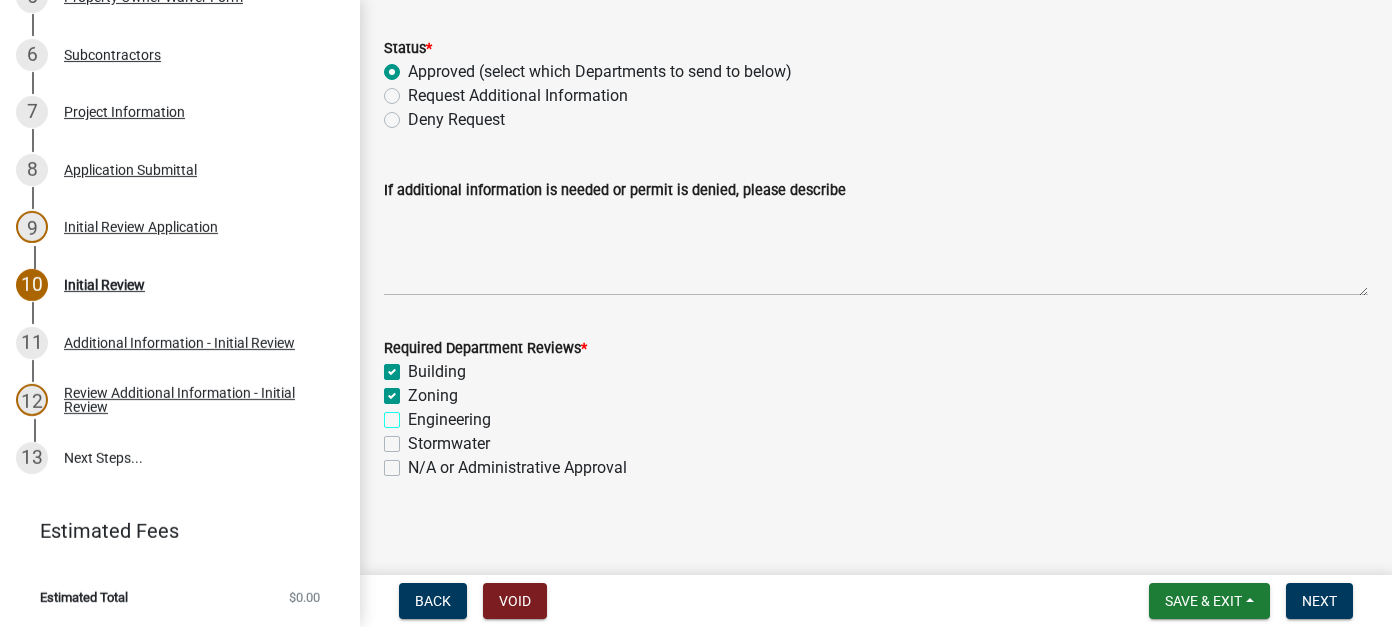 checkbox on "true" 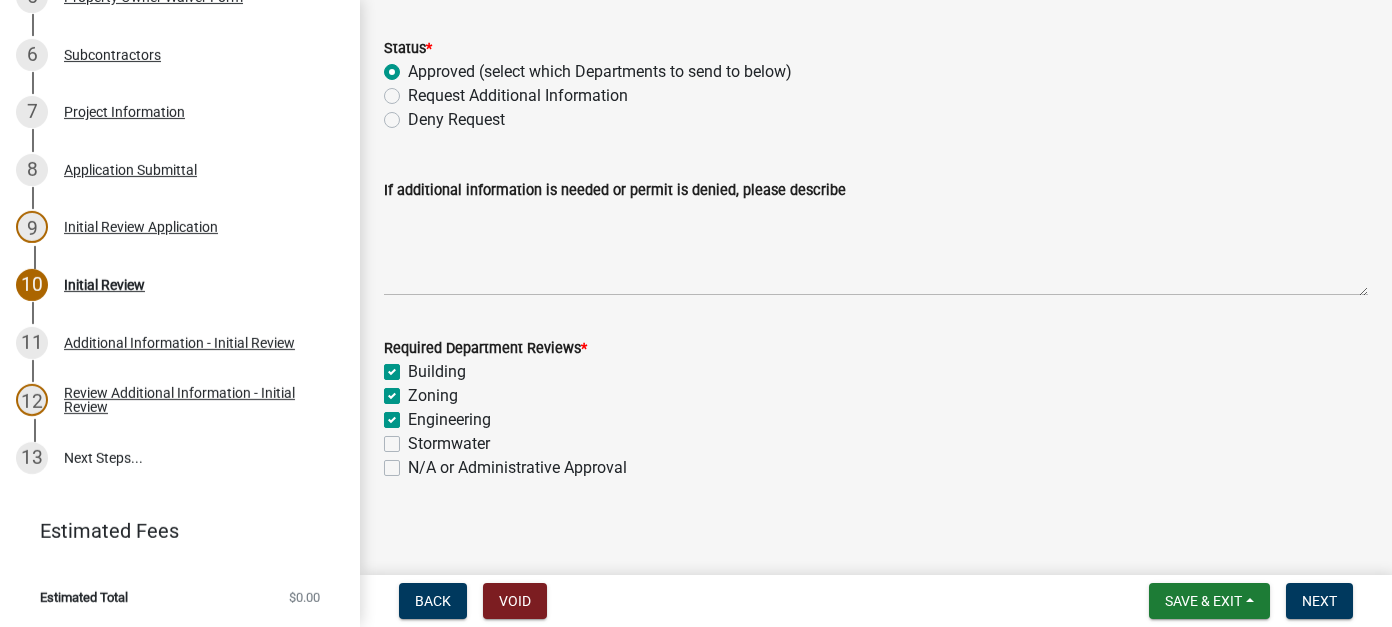 checkbox on "true" 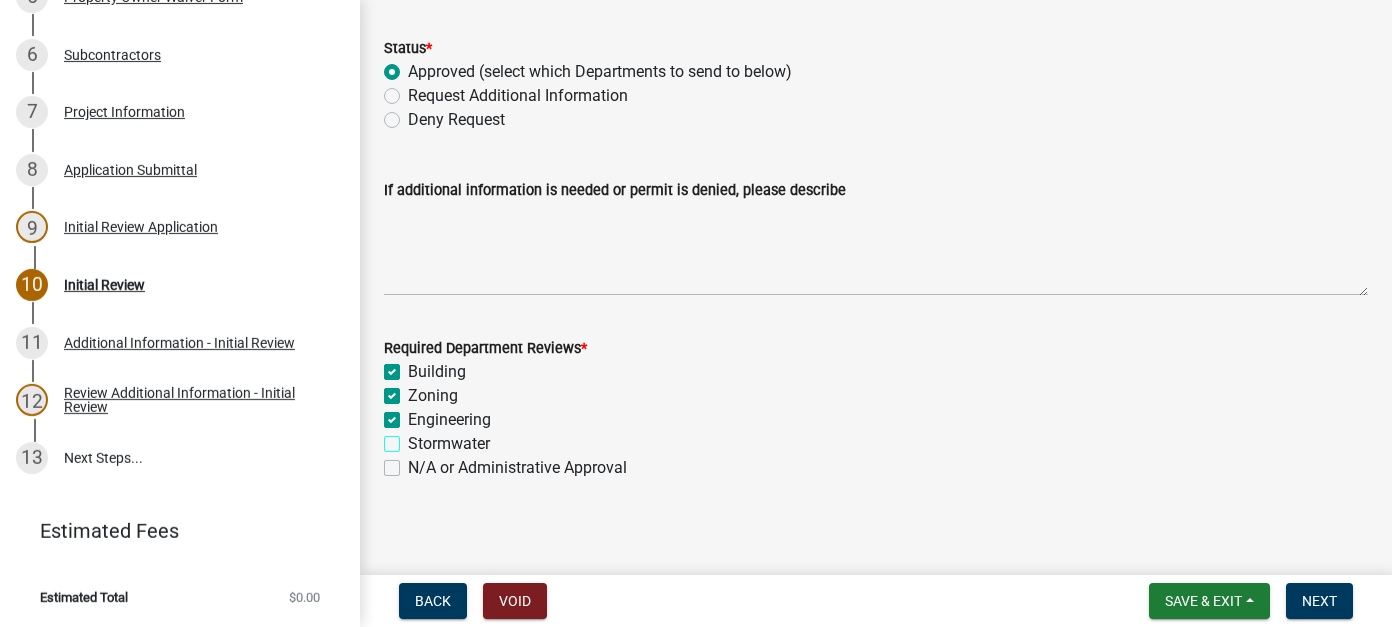 checkbox on "true" 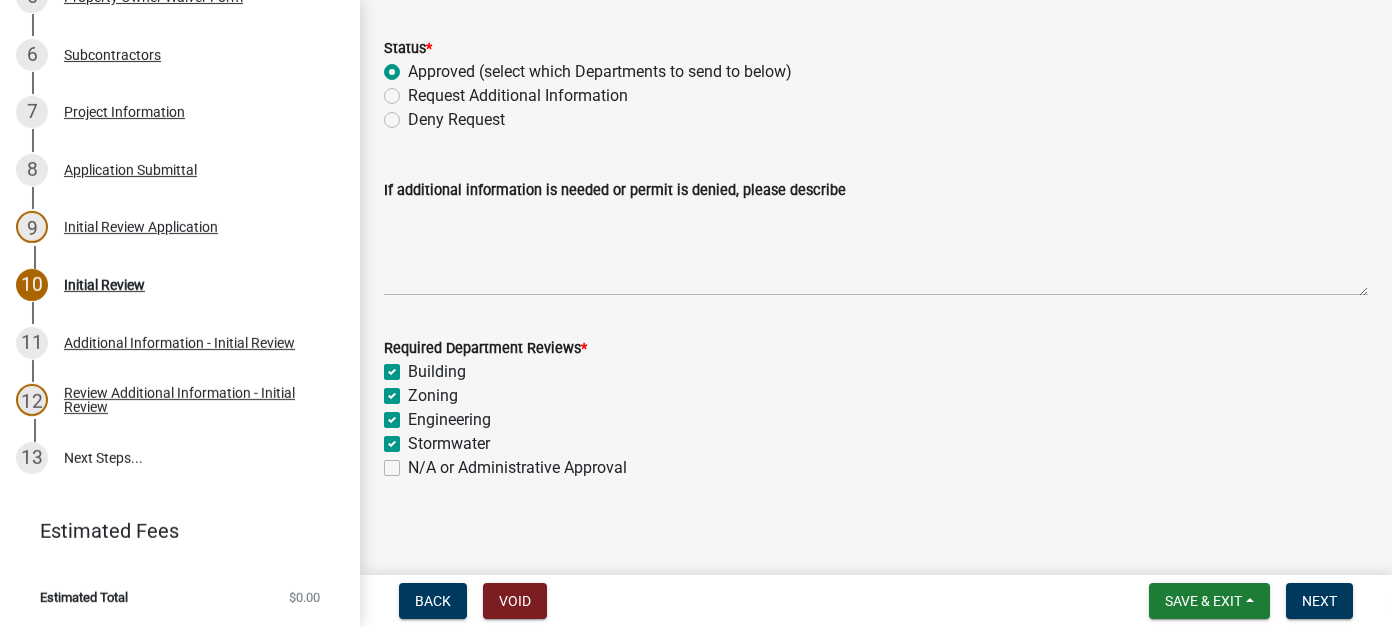 checkbox on "true" 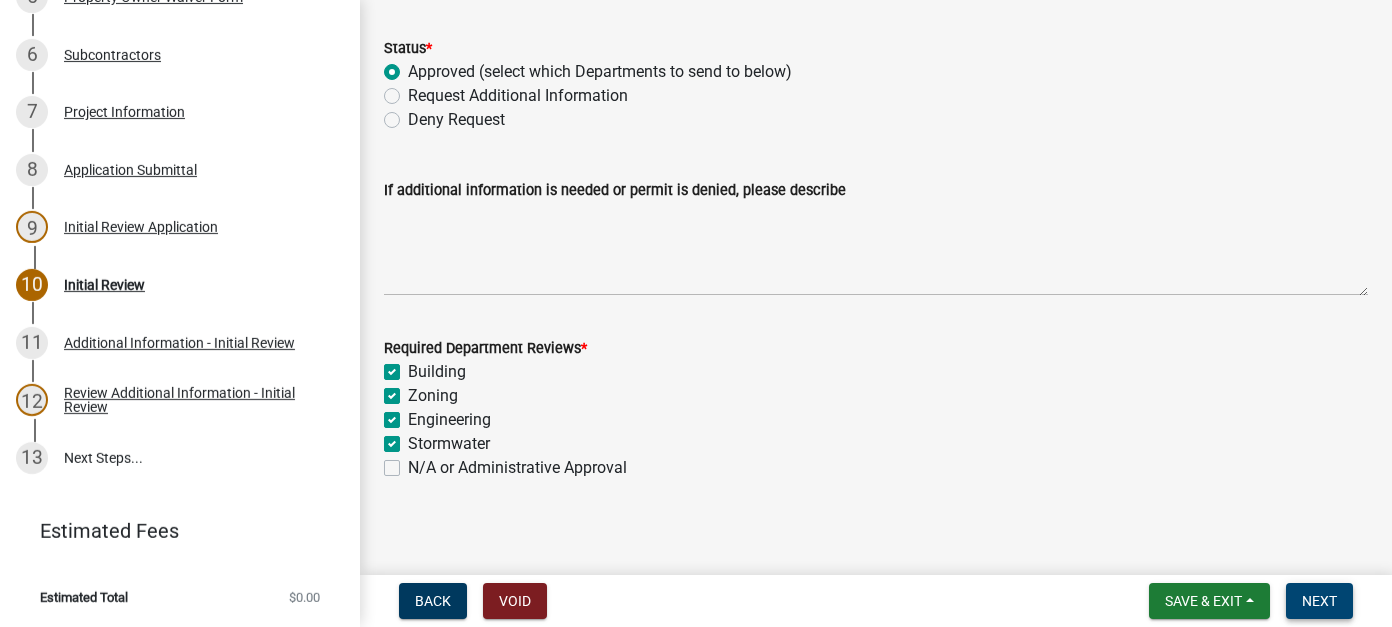 click on "Next" at bounding box center [1319, 601] 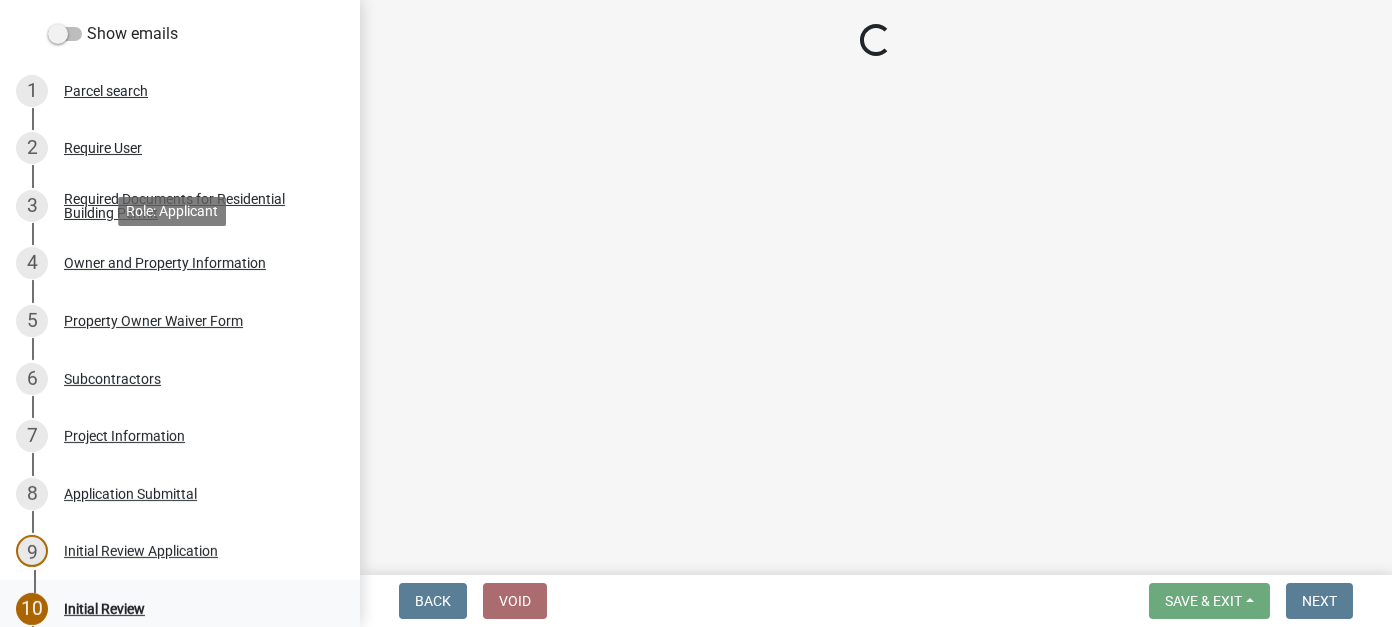 scroll, scrollTop: 0, scrollLeft: 0, axis: both 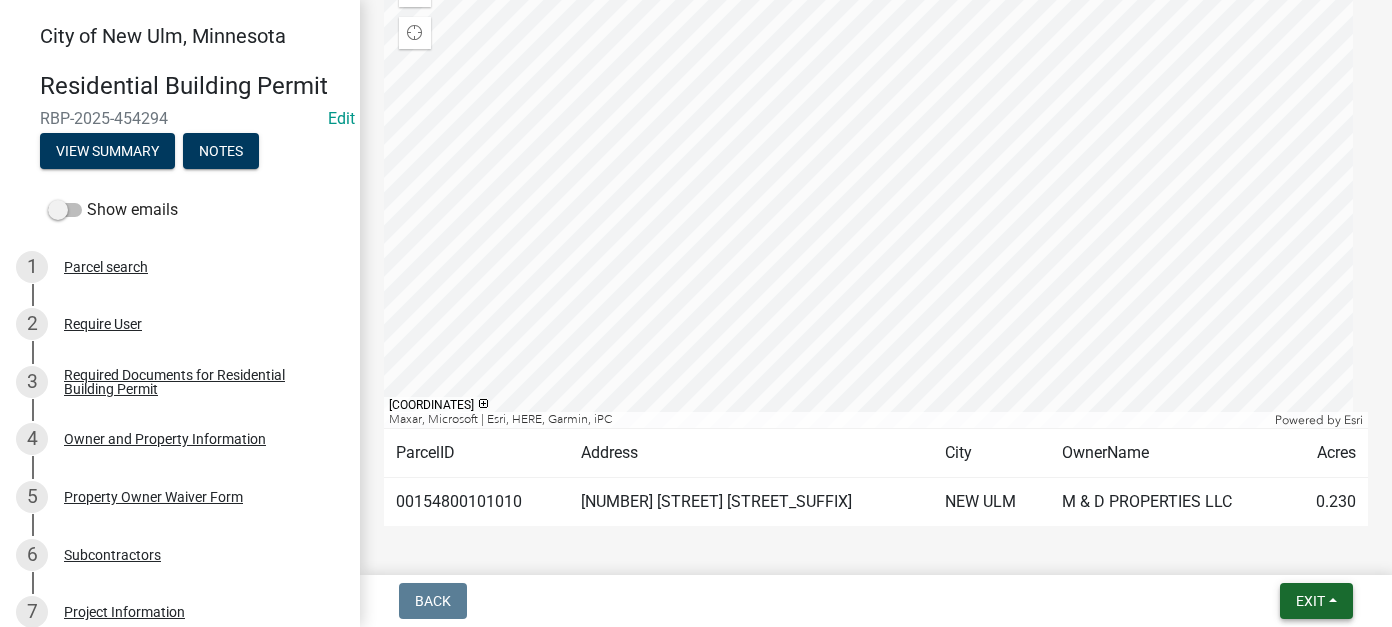 click on "Exit" at bounding box center (1310, 601) 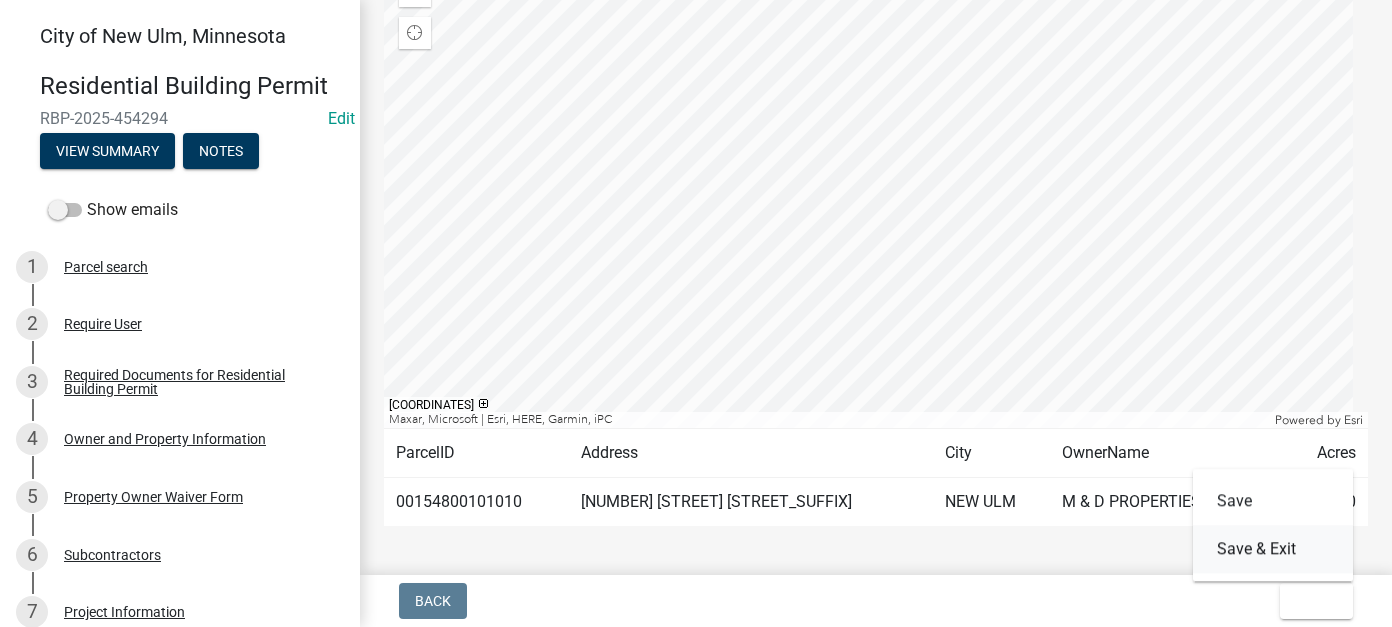 click on "Save & Exit" at bounding box center (1273, 549) 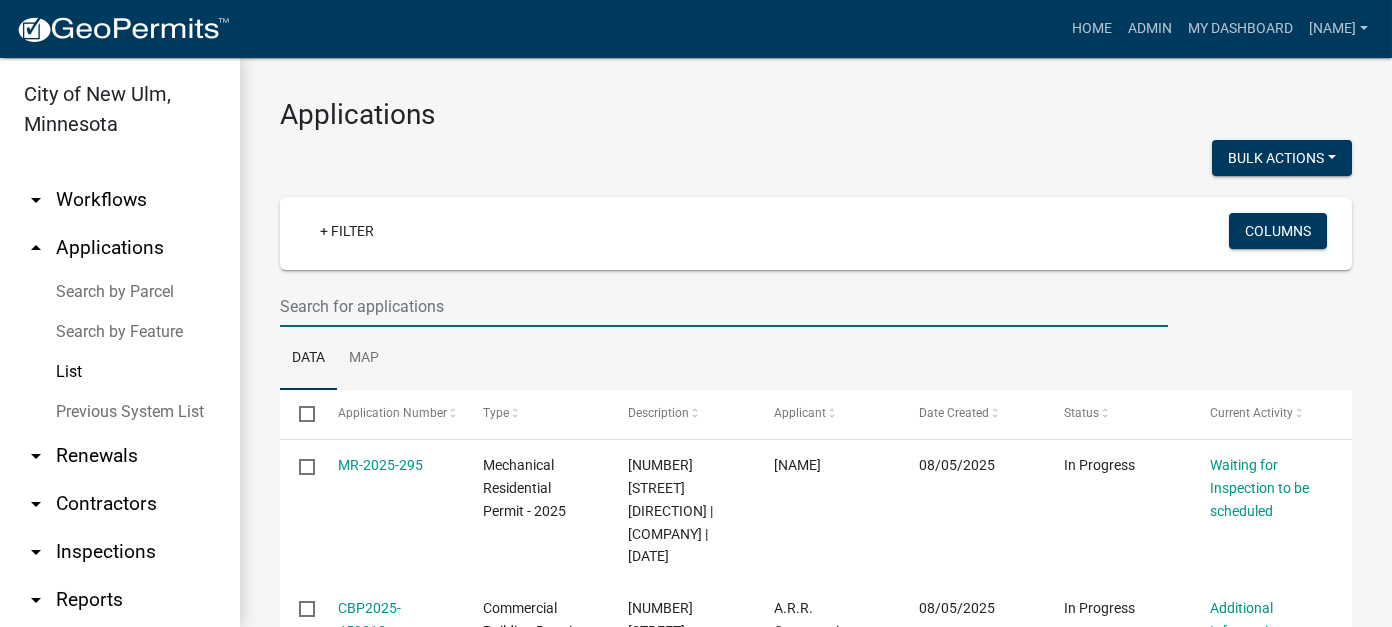 click at bounding box center (724, 306) 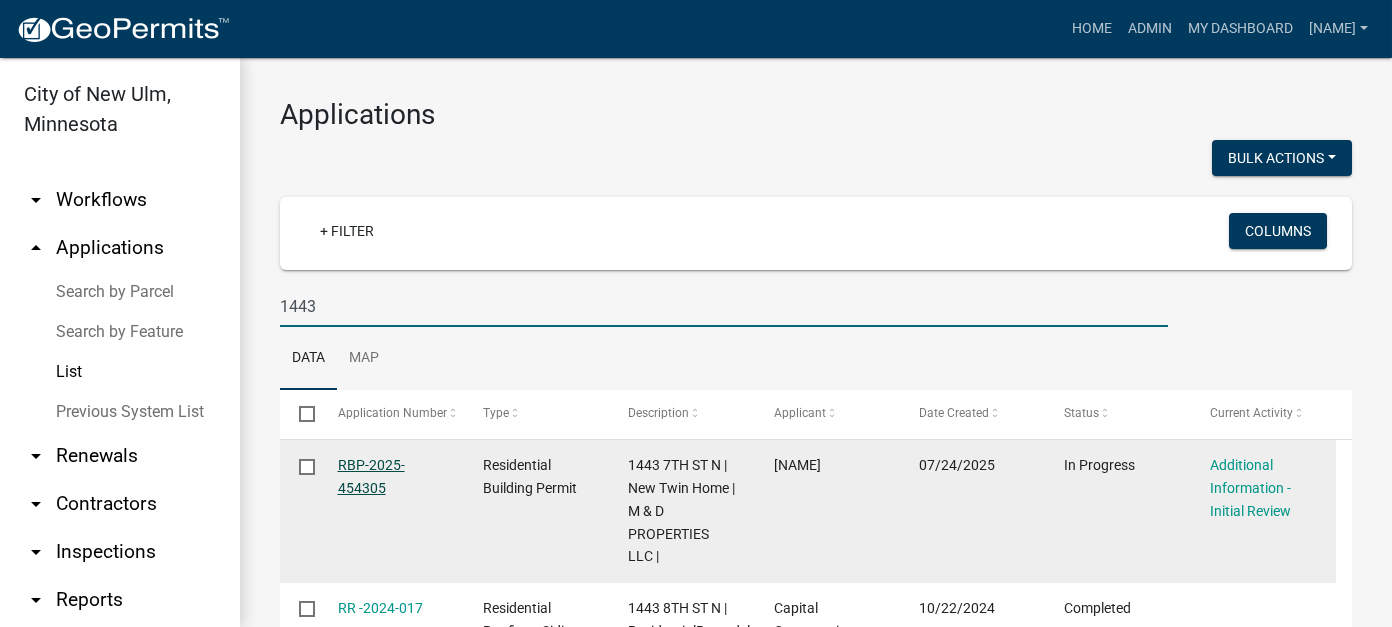 type on "1443" 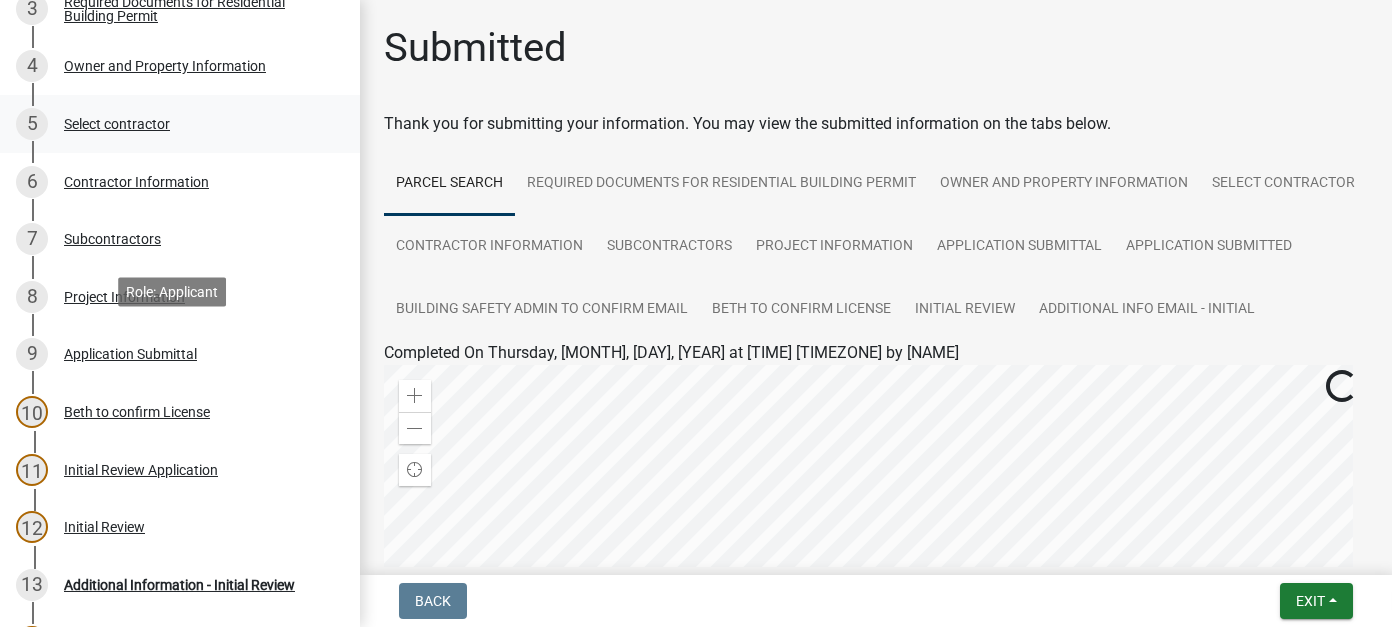 scroll, scrollTop: 400, scrollLeft: 0, axis: vertical 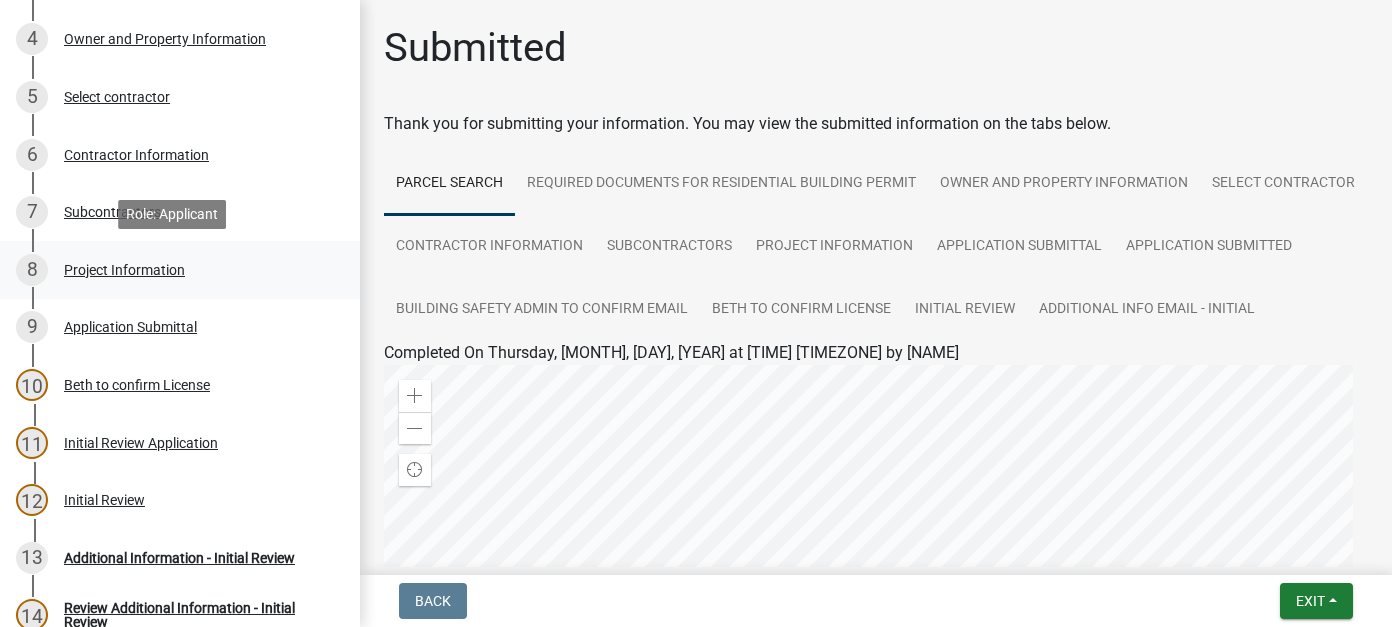 click on "Project Information" at bounding box center (124, 270) 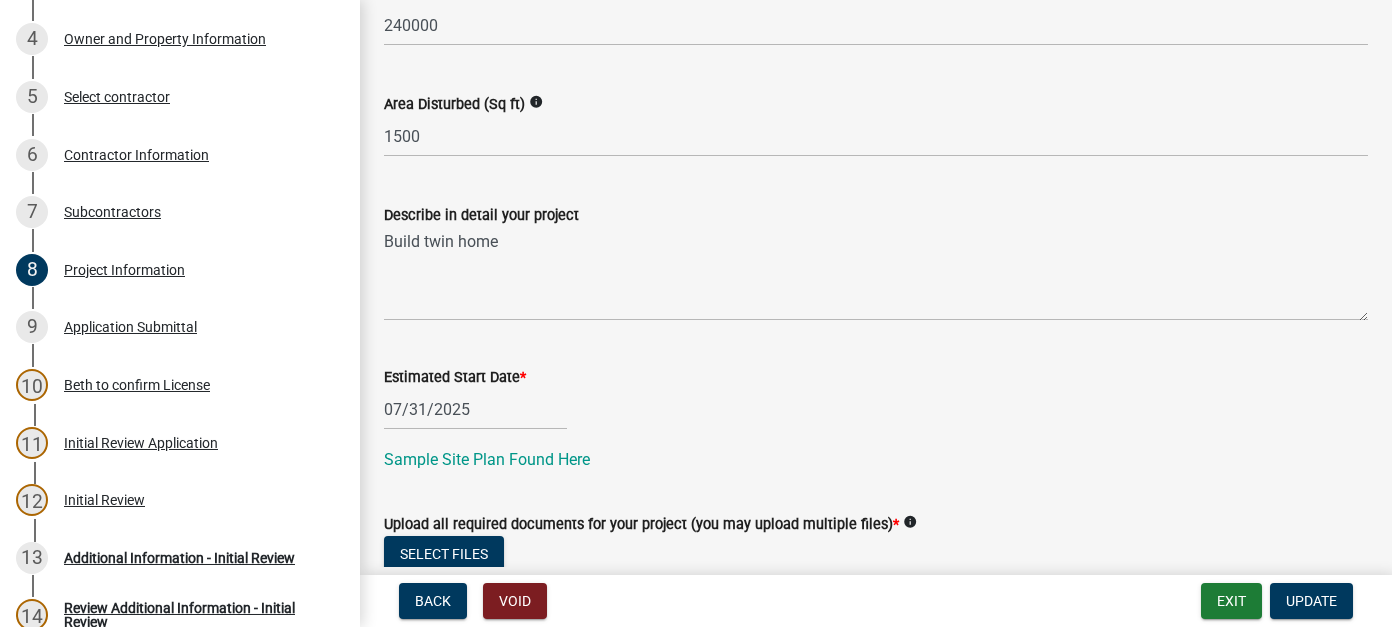 scroll, scrollTop: 800, scrollLeft: 0, axis: vertical 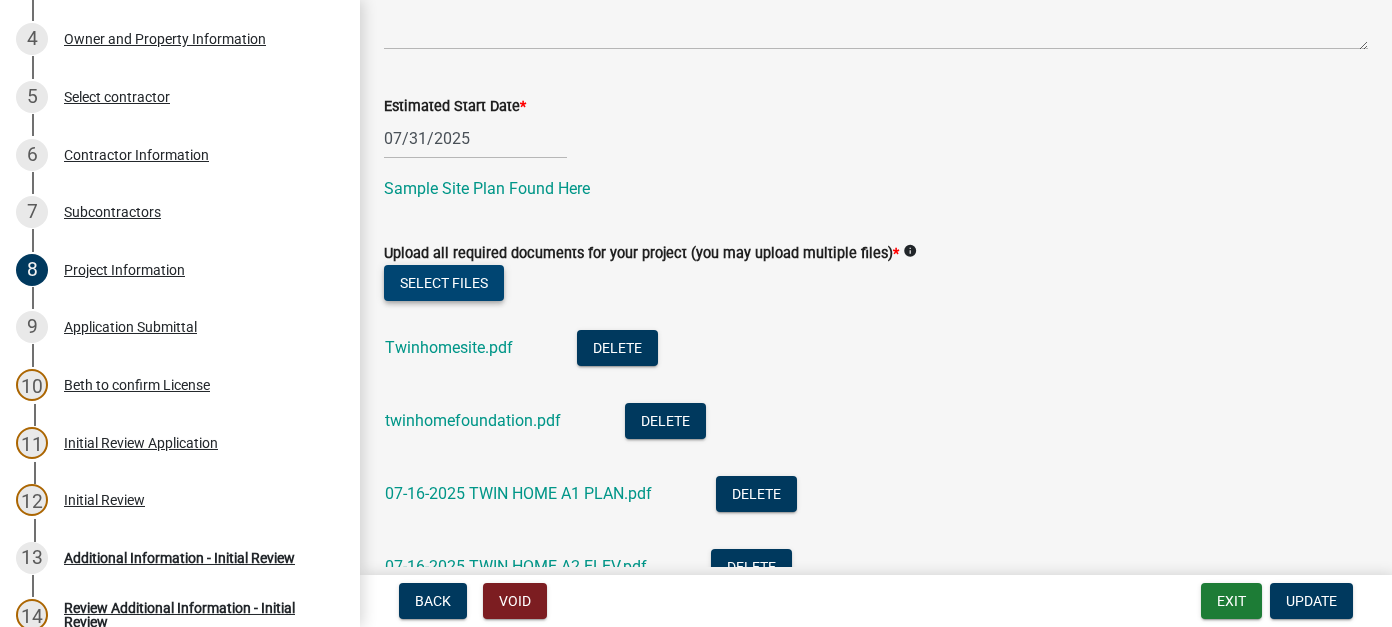 click on "Select files" 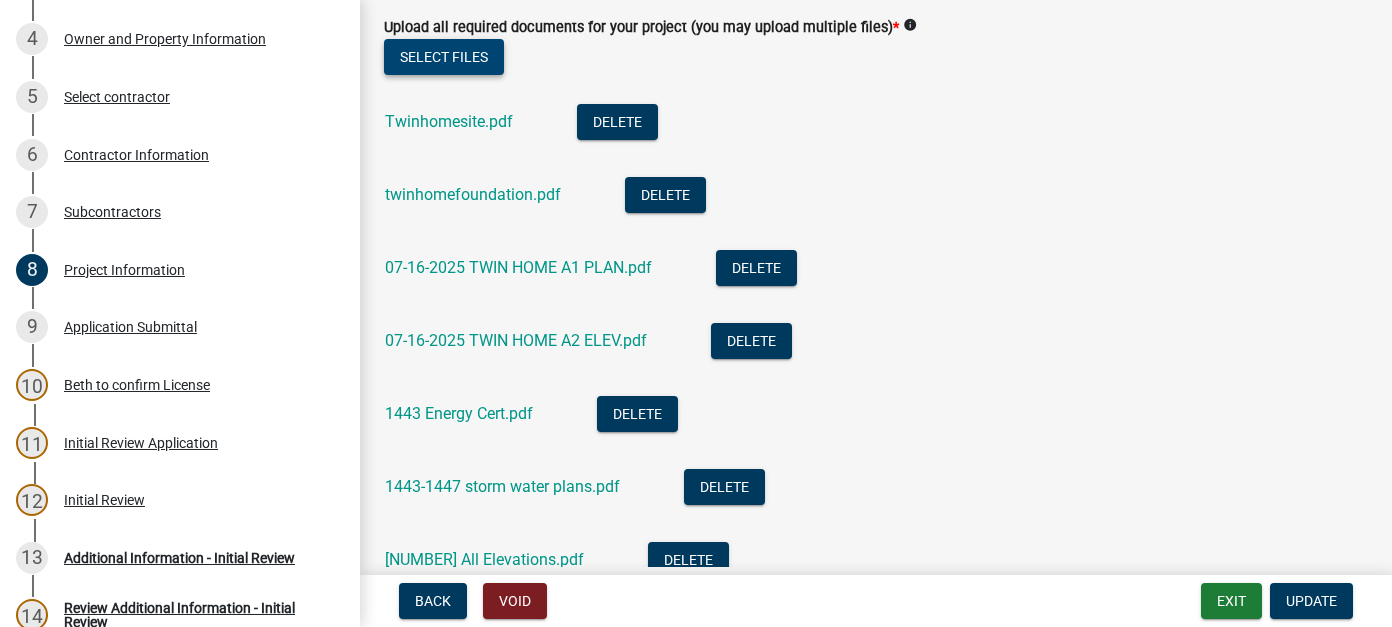 scroll, scrollTop: 984, scrollLeft: 0, axis: vertical 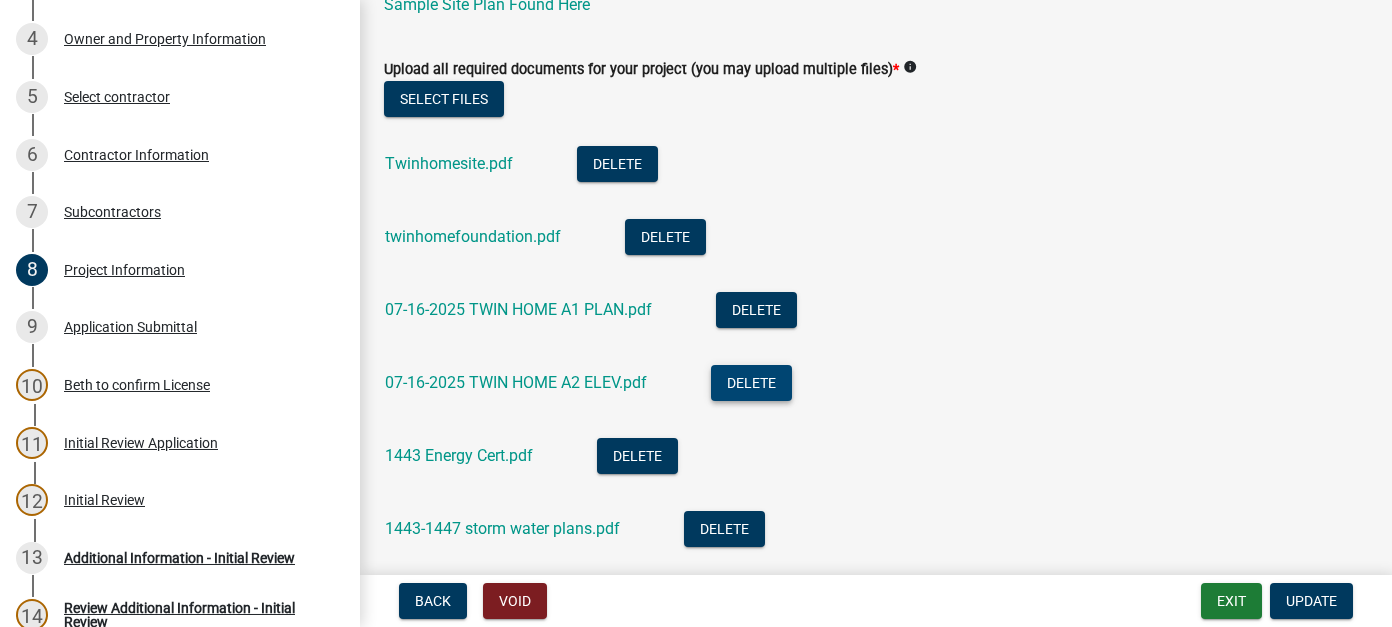 click on "Delete" at bounding box center [751, 383] 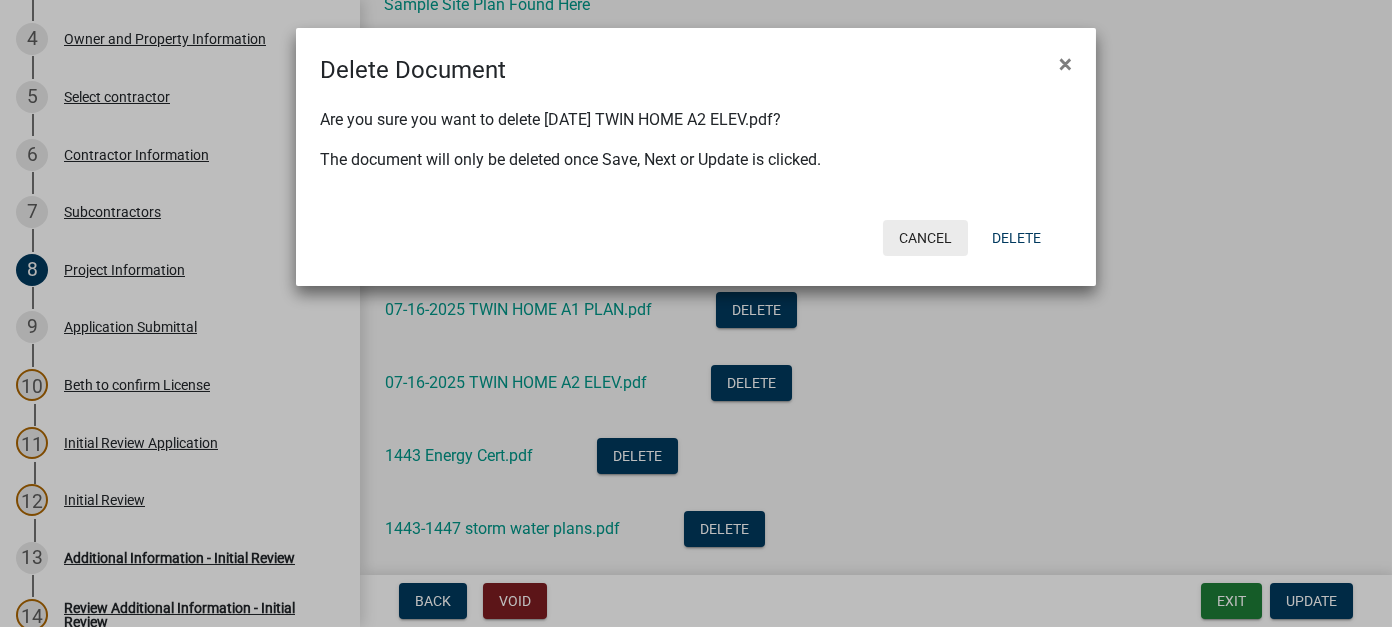 click on "Cancel" 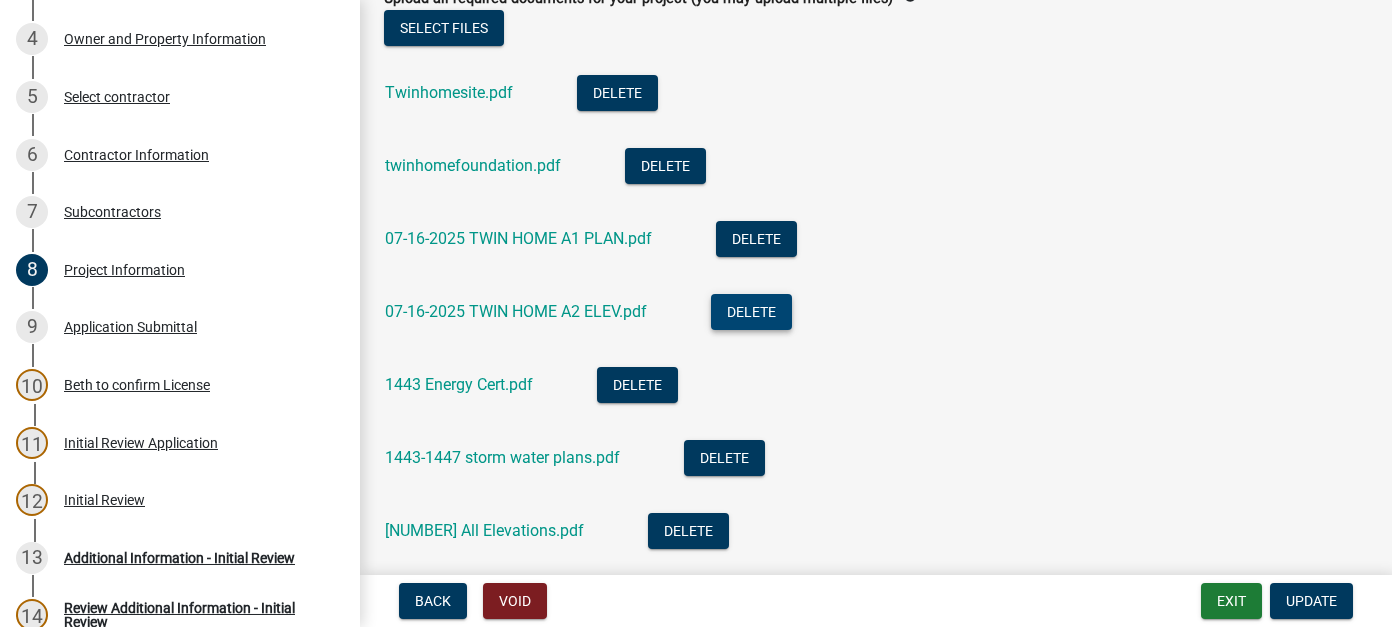 scroll, scrollTop: 1084, scrollLeft: 0, axis: vertical 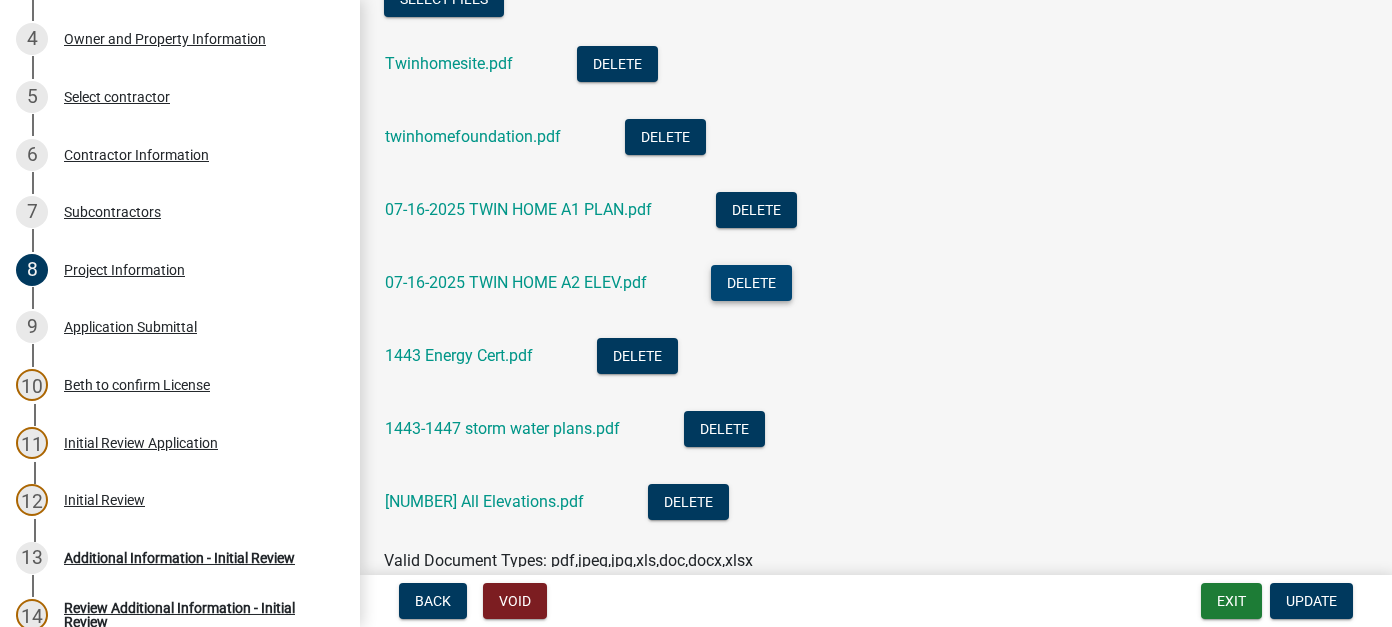 click on "Delete" at bounding box center (751, 283) 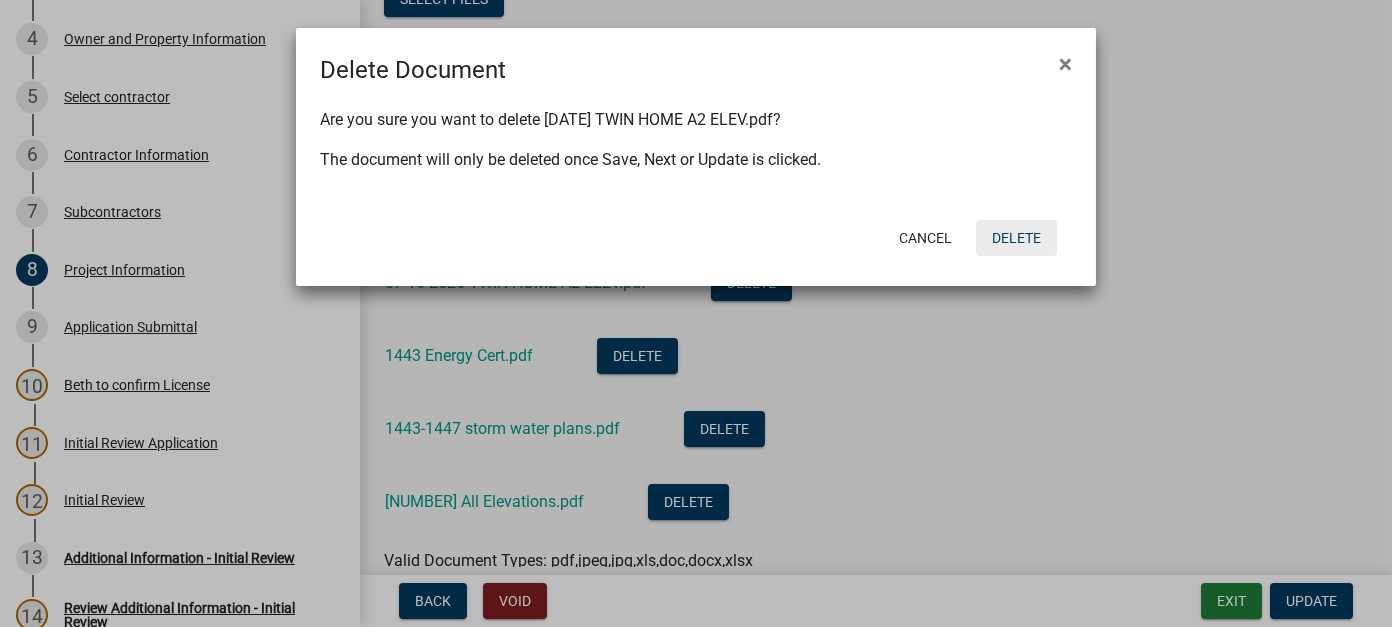 click on "Delete" 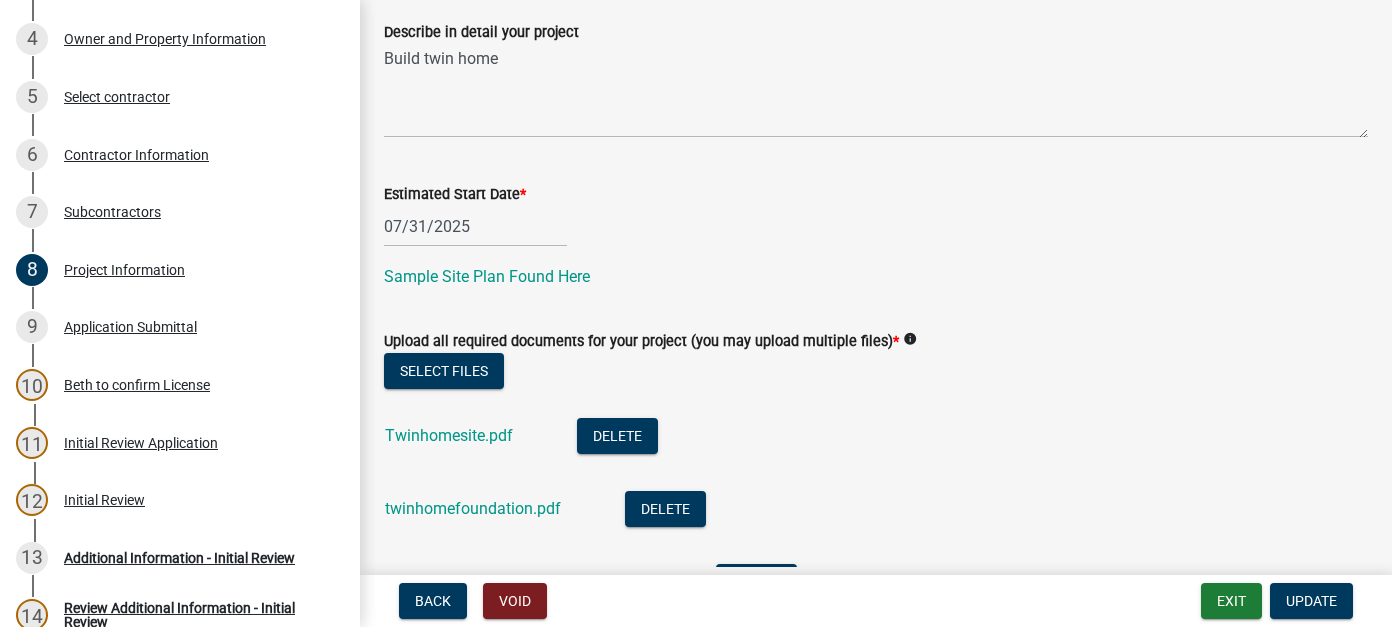 scroll, scrollTop: 1112, scrollLeft: 0, axis: vertical 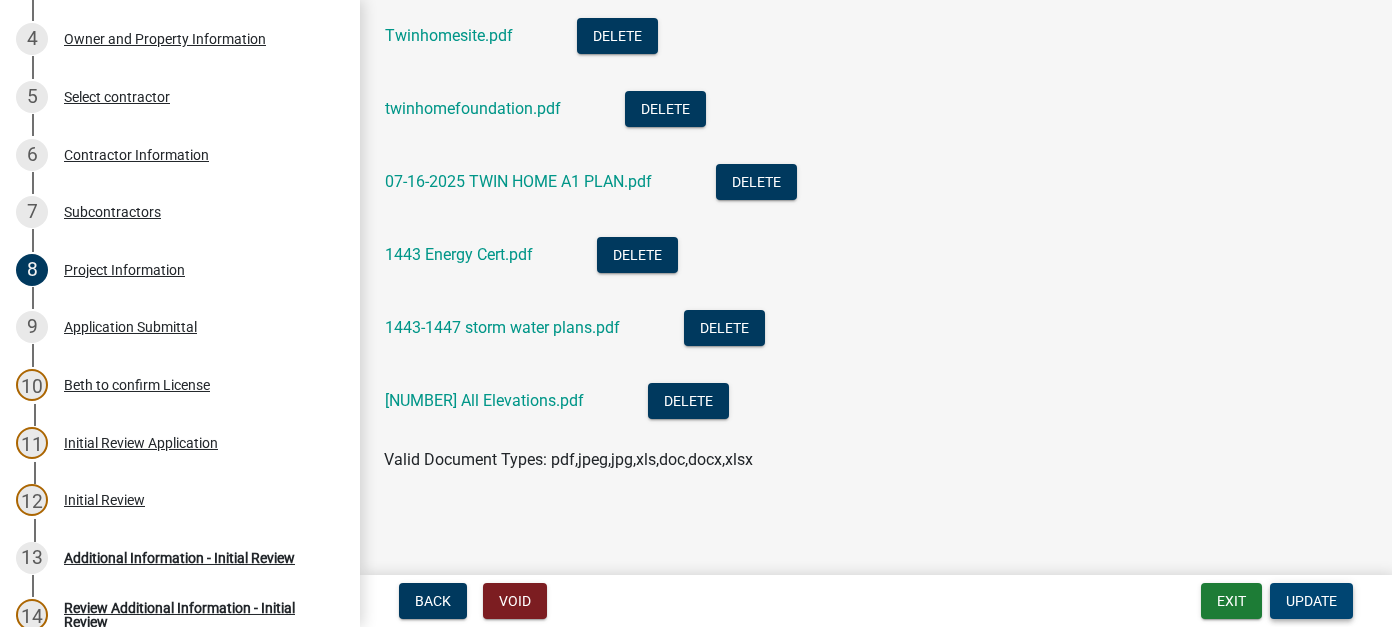 click on "Update" at bounding box center (1311, 601) 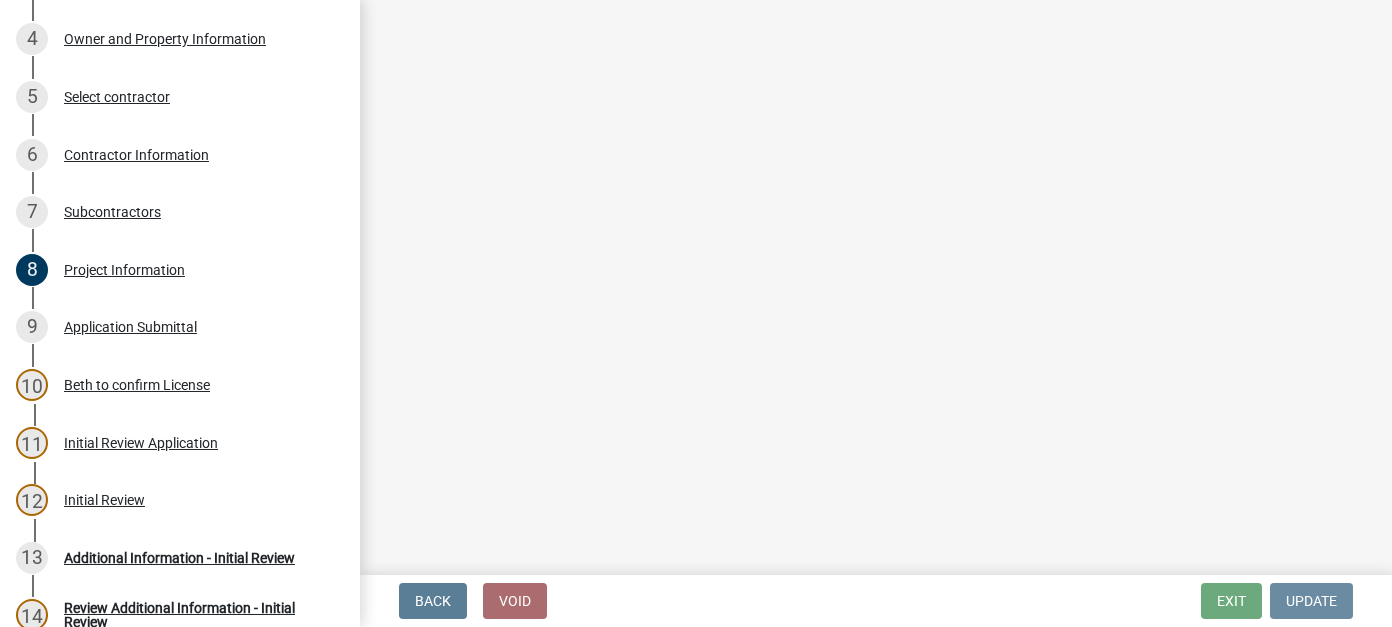 scroll, scrollTop: 0, scrollLeft: 0, axis: both 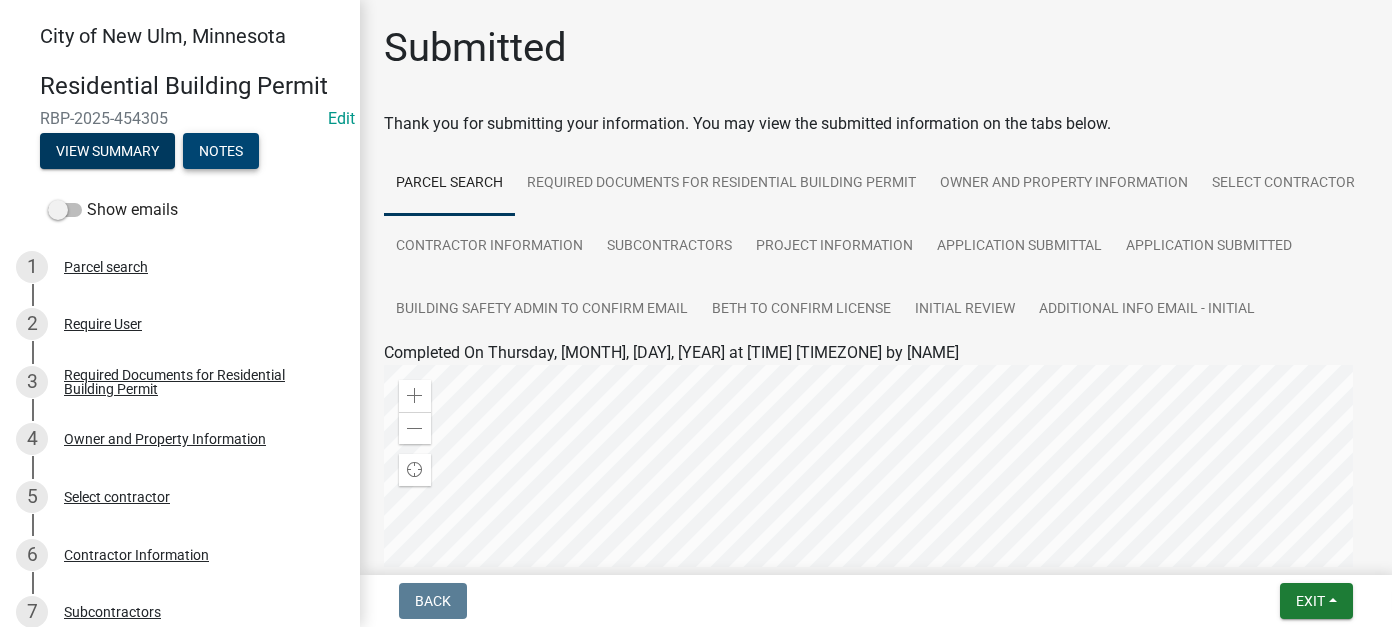click on "Notes" at bounding box center (221, 151) 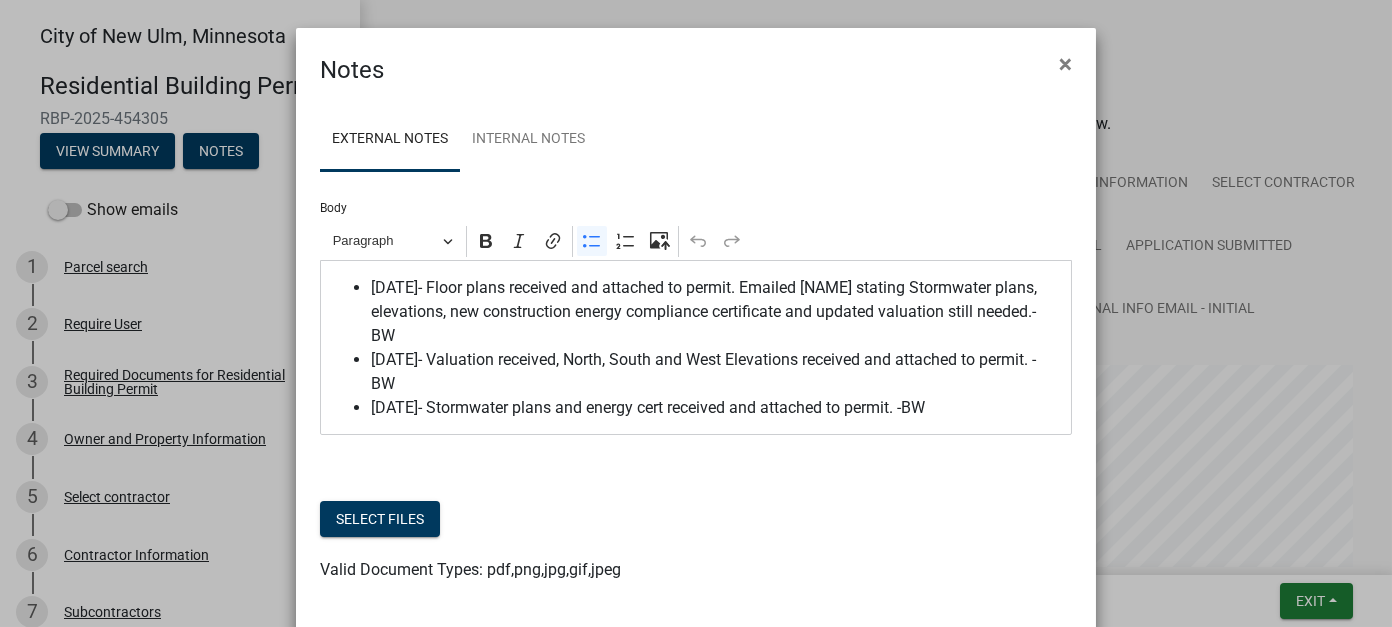 click on "[DATE]- Stormwater plans and energy cert received and attached to permit. -BW" at bounding box center (716, 408) 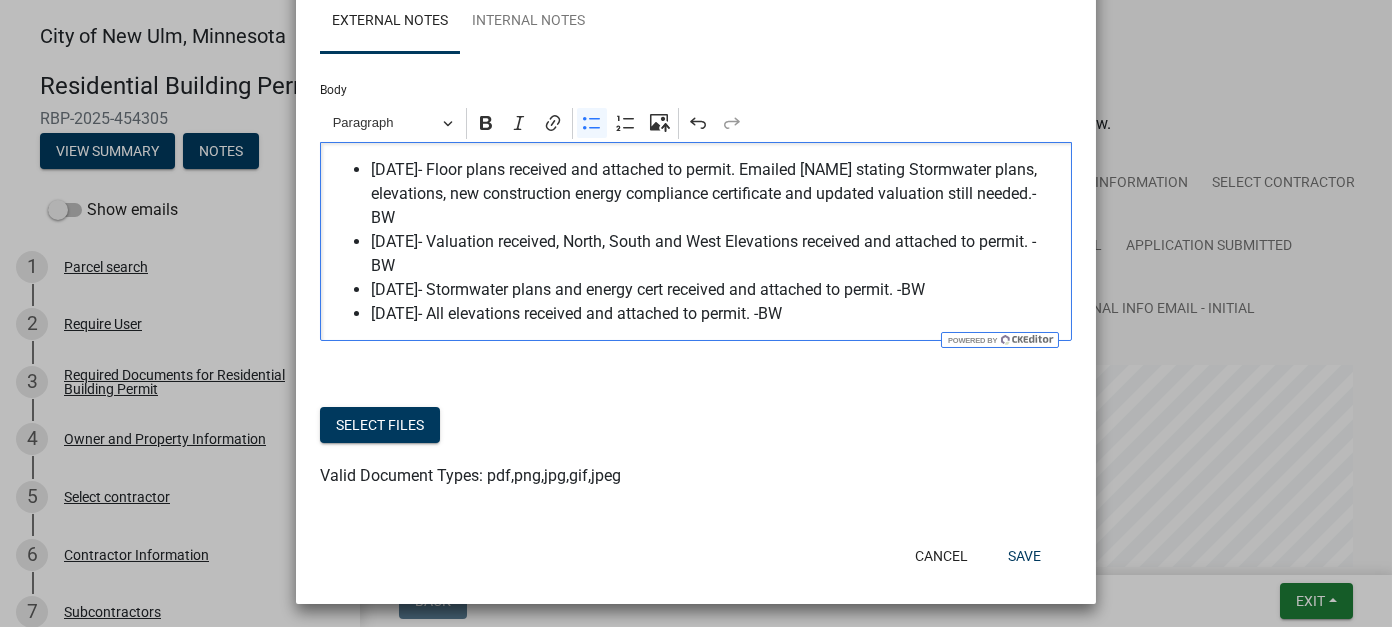 scroll, scrollTop: 122, scrollLeft: 0, axis: vertical 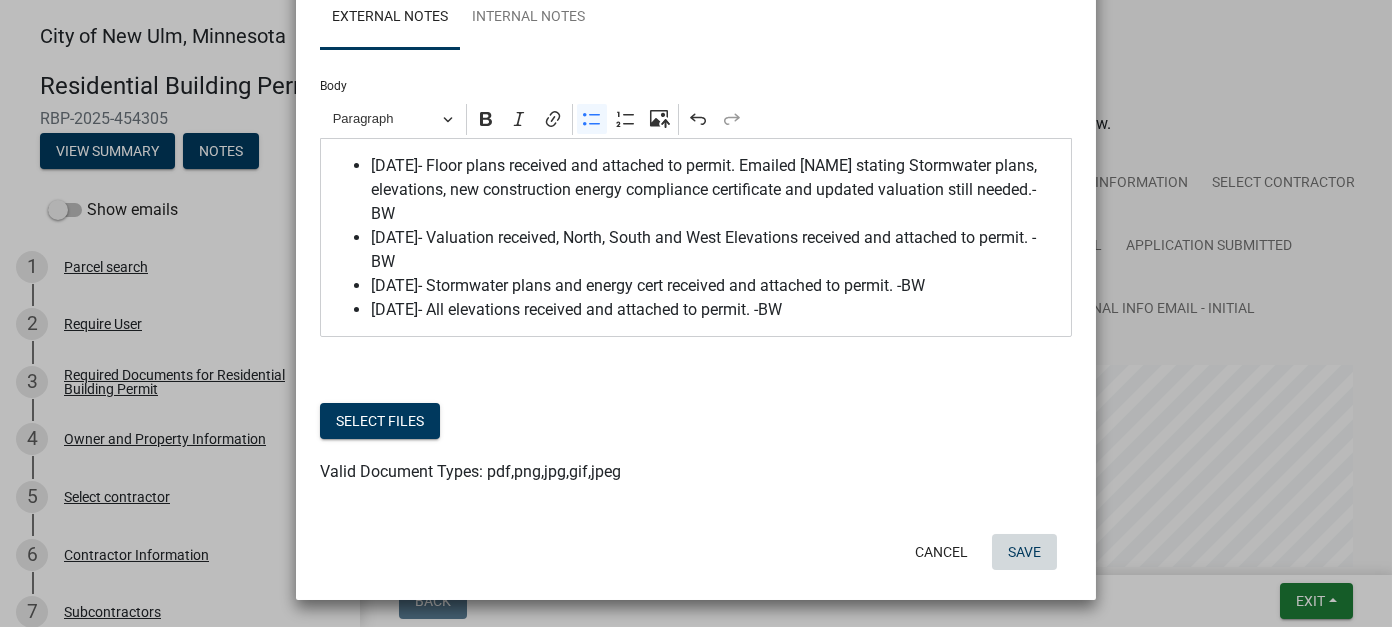 click on "Save" 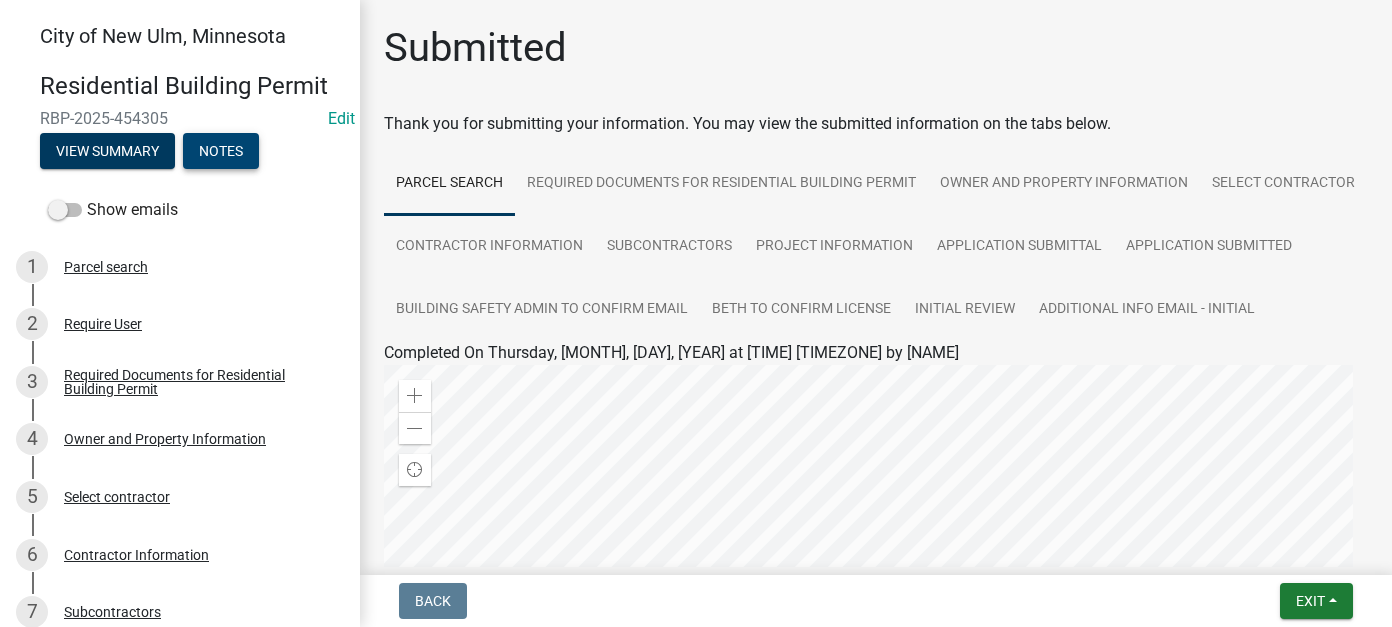 scroll, scrollTop: 400, scrollLeft: 0, axis: vertical 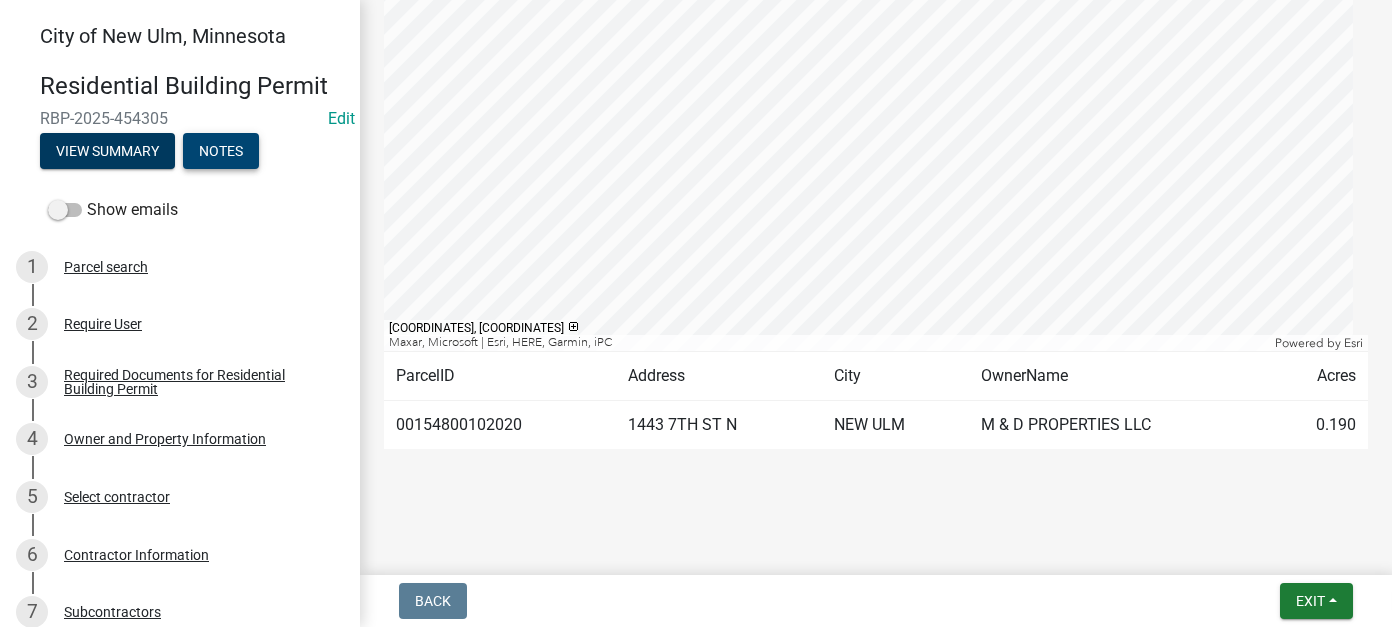 click on "Notes" at bounding box center [221, 151] 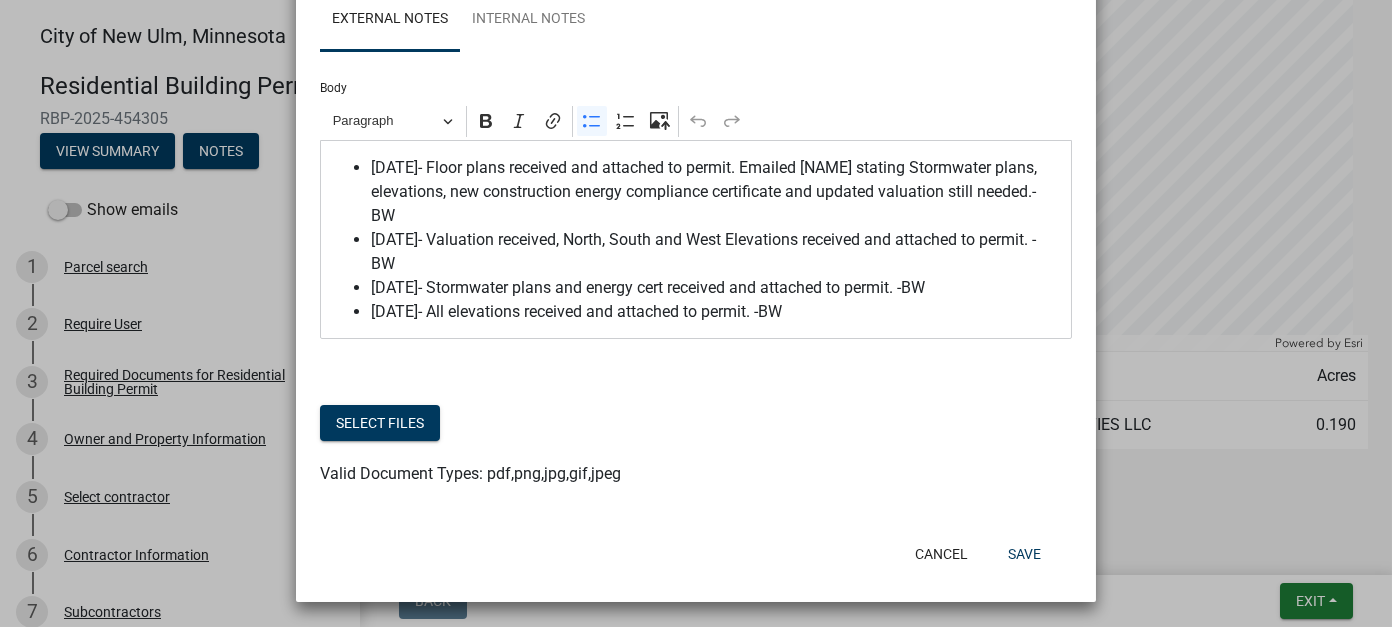 scroll, scrollTop: 122, scrollLeft: 0, axis: vertical 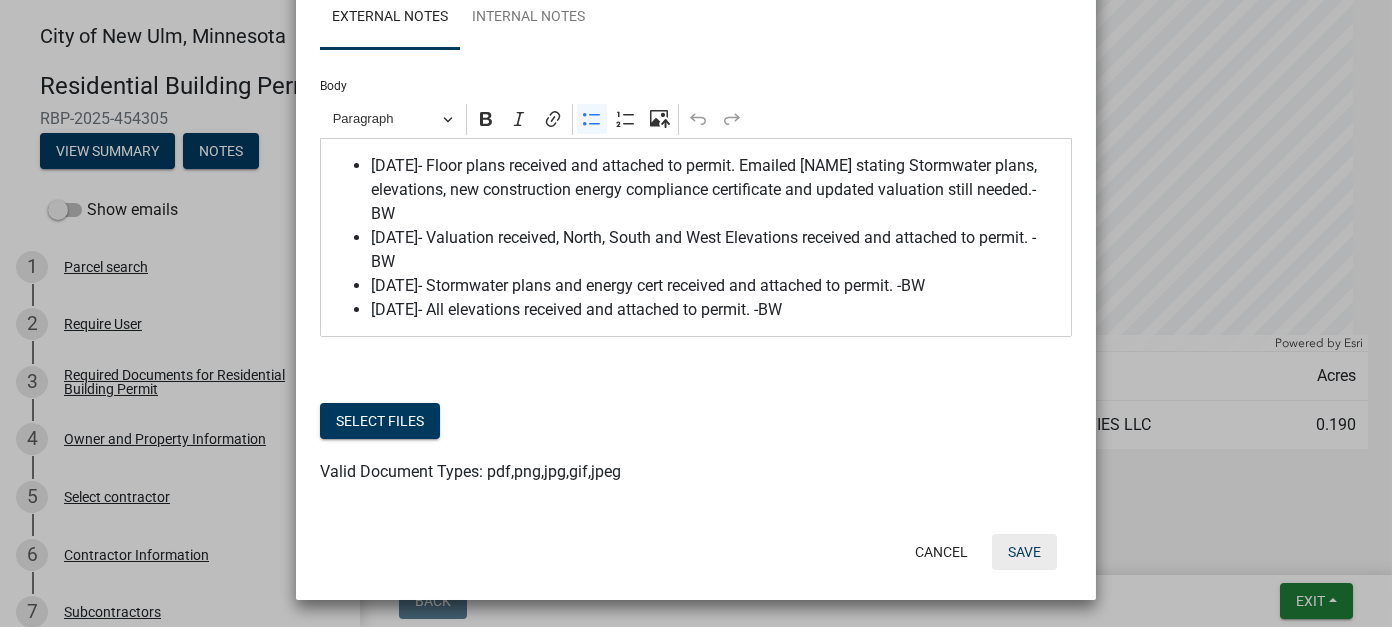 click on "Save" 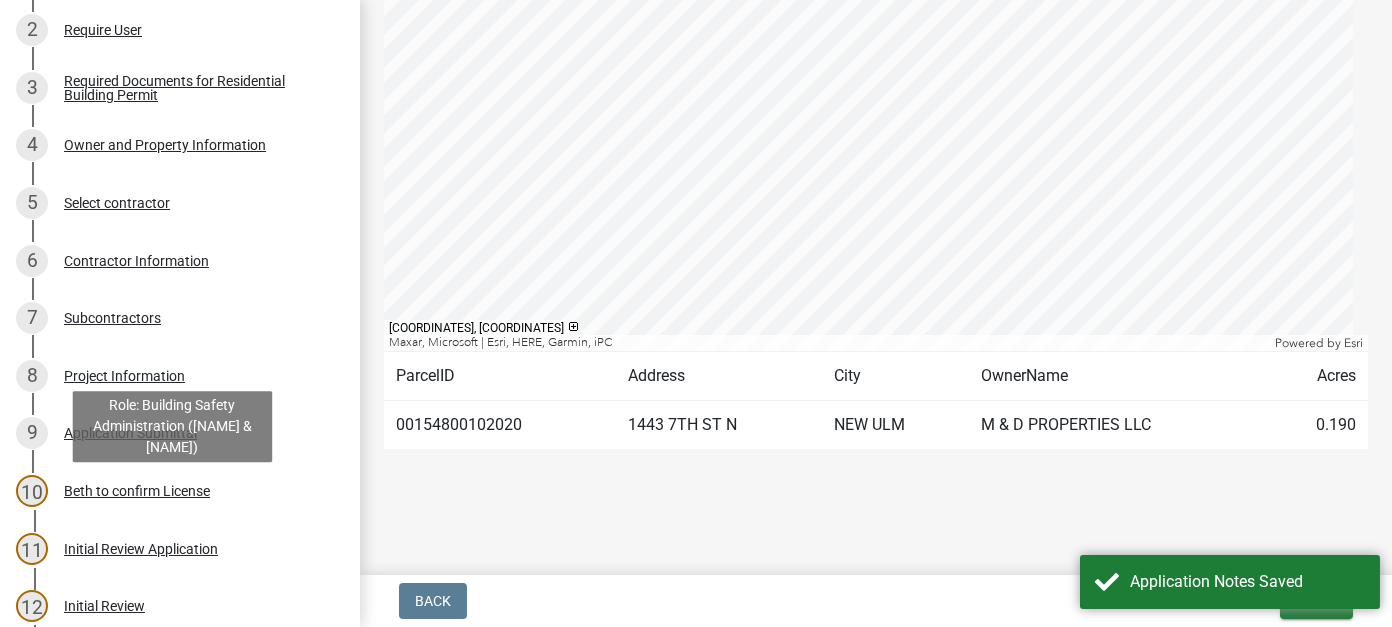scroll, scrollTop: 600, scrollLeft: 0, axis: vertical 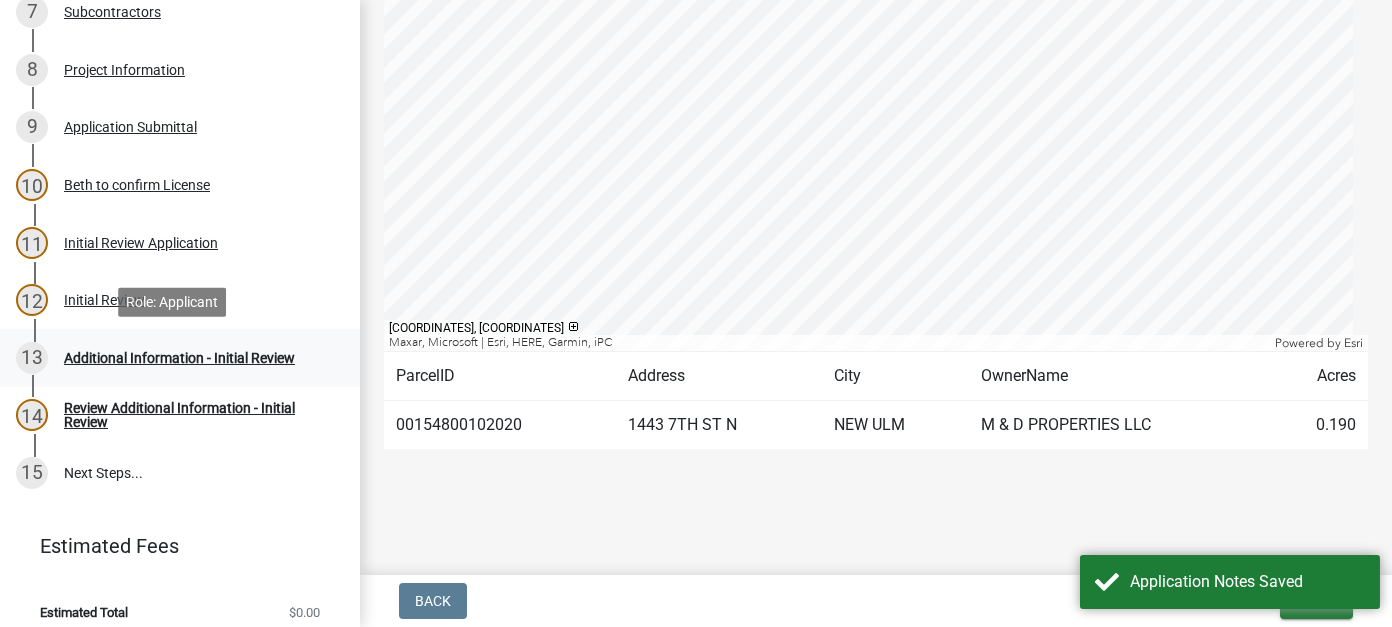 click on "Additional Information - Initial Review" at bounding box center [179, 358] 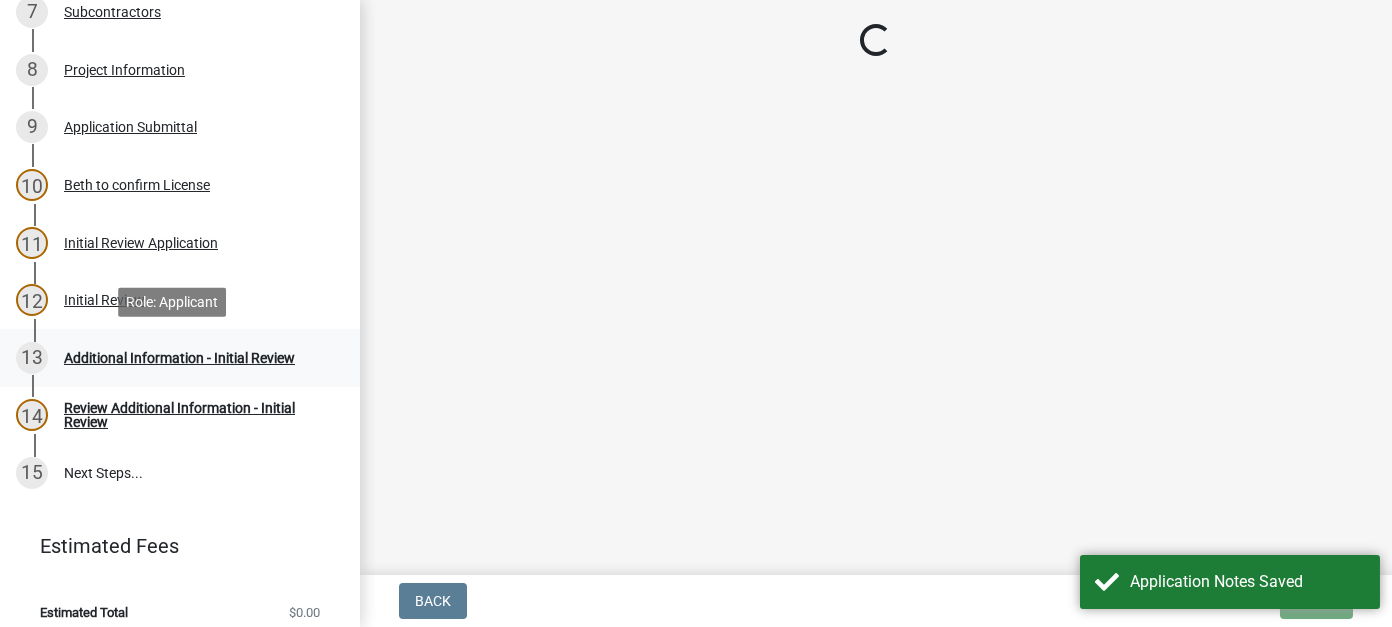 scroll, scrollTop: 0, scrollLeft: 0, axis: both 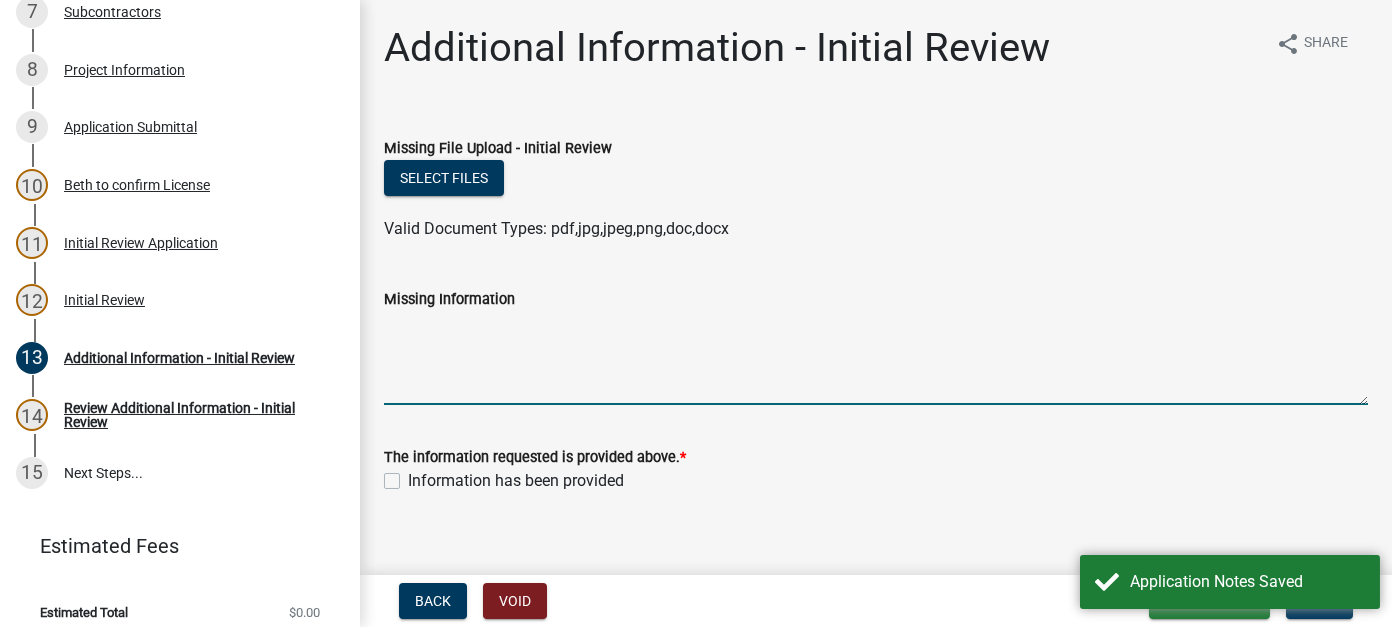 click on "Missing Information" at bounding box center (876, 358) 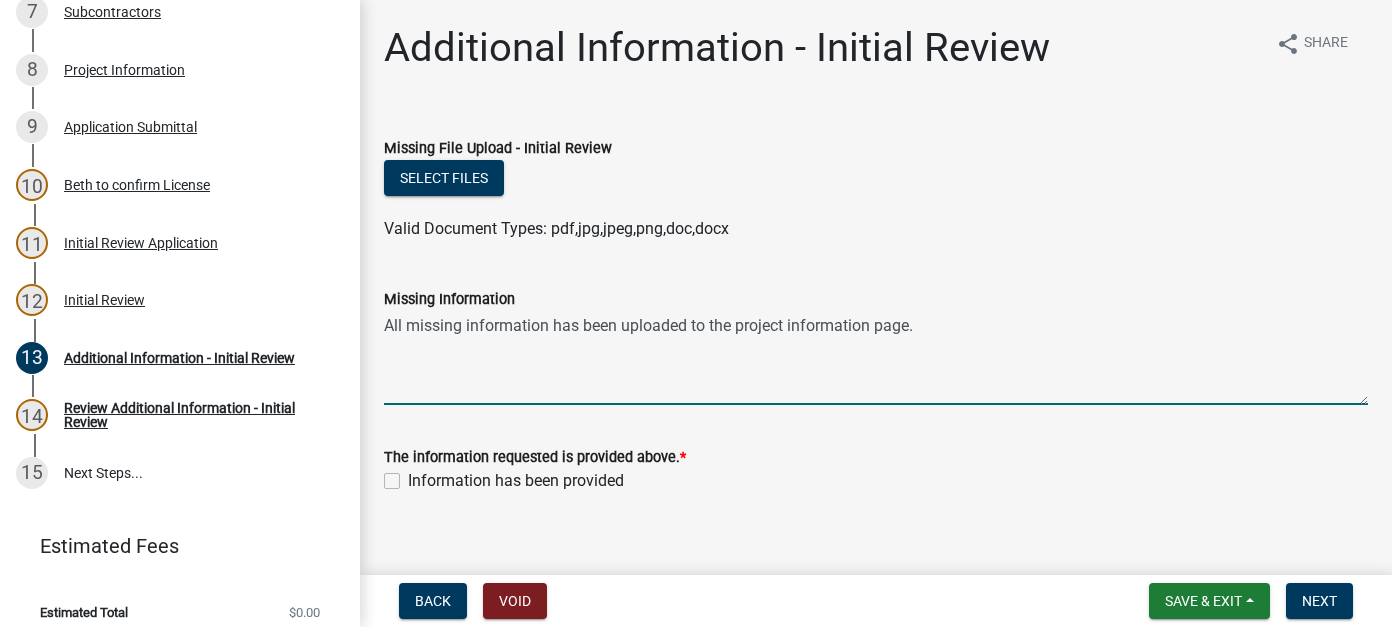 drag, startPoint x: 460, startPoint y: 326, endPoint x: 408, endPoint y: 328, distance: 52.03845 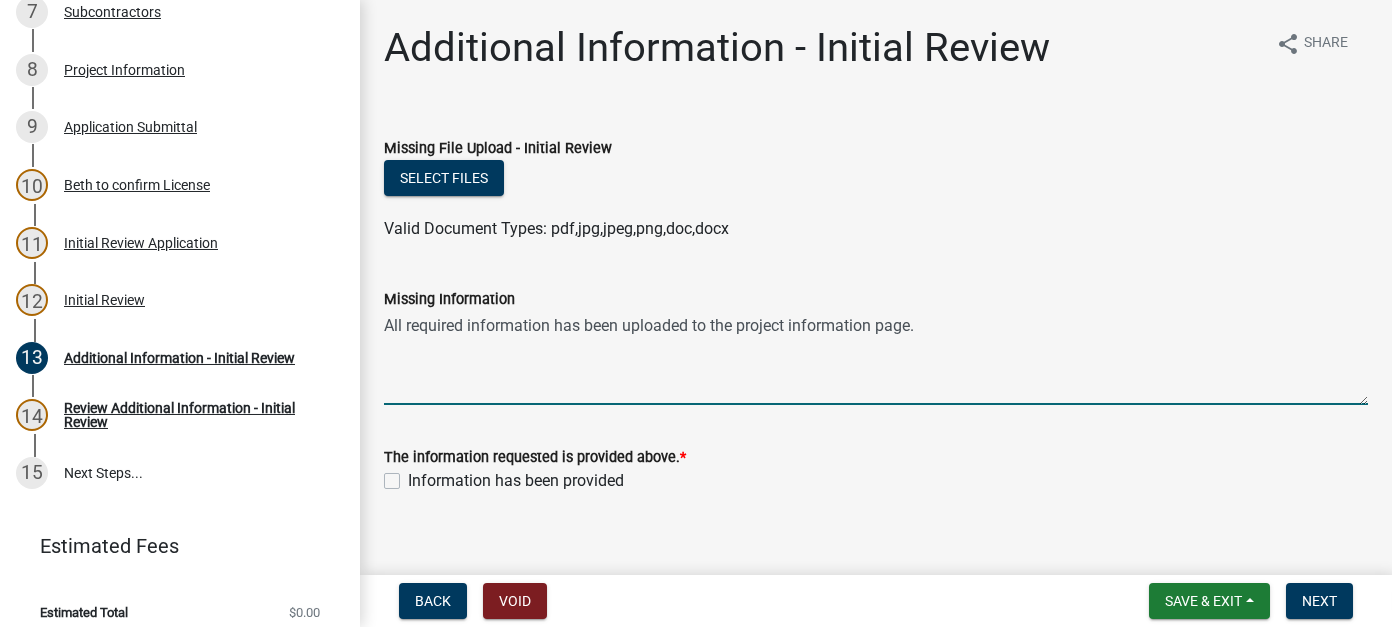 type on "All required information has been uploaded to the project information page." 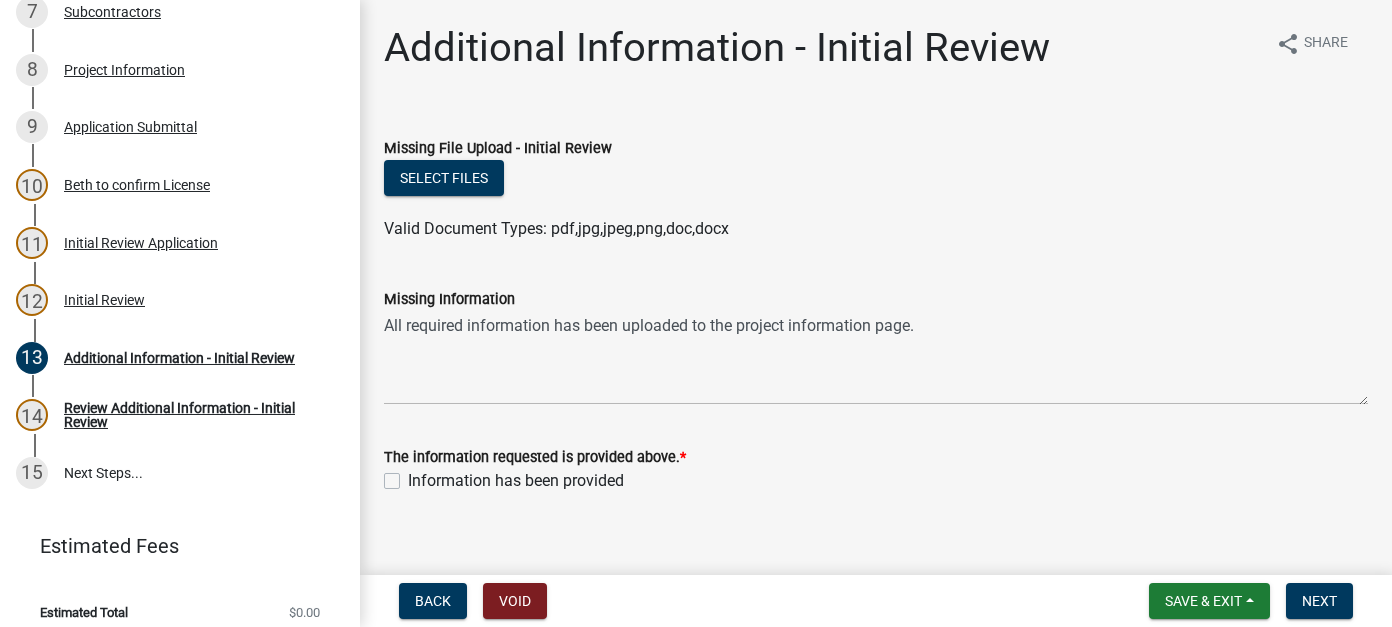 click on "Information has been provided" 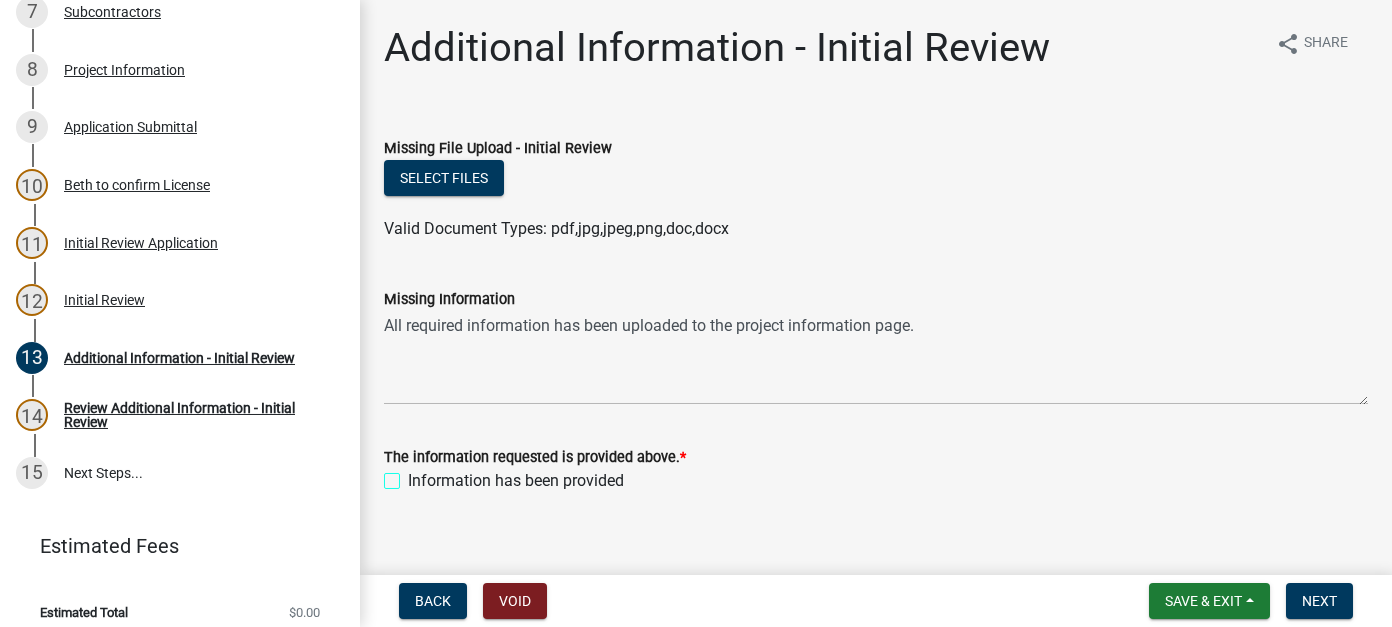 click on "Information has been provided" at bounding box center (414, 475) 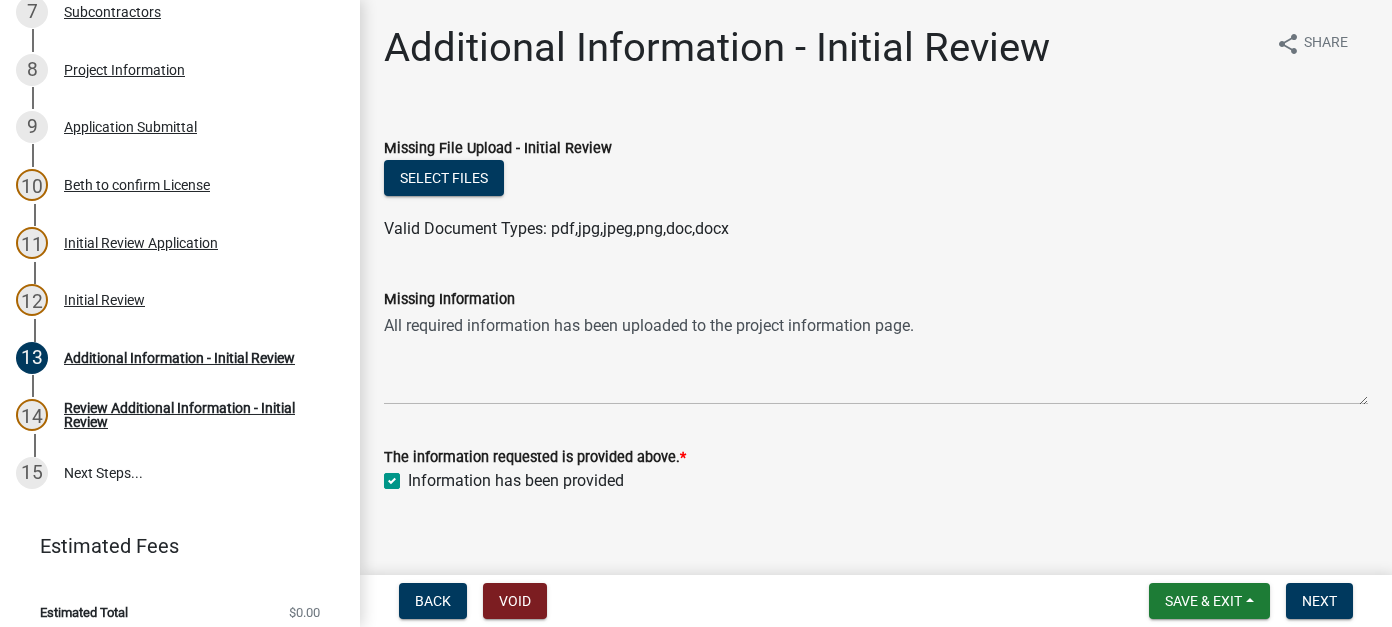 checkbox on "true" 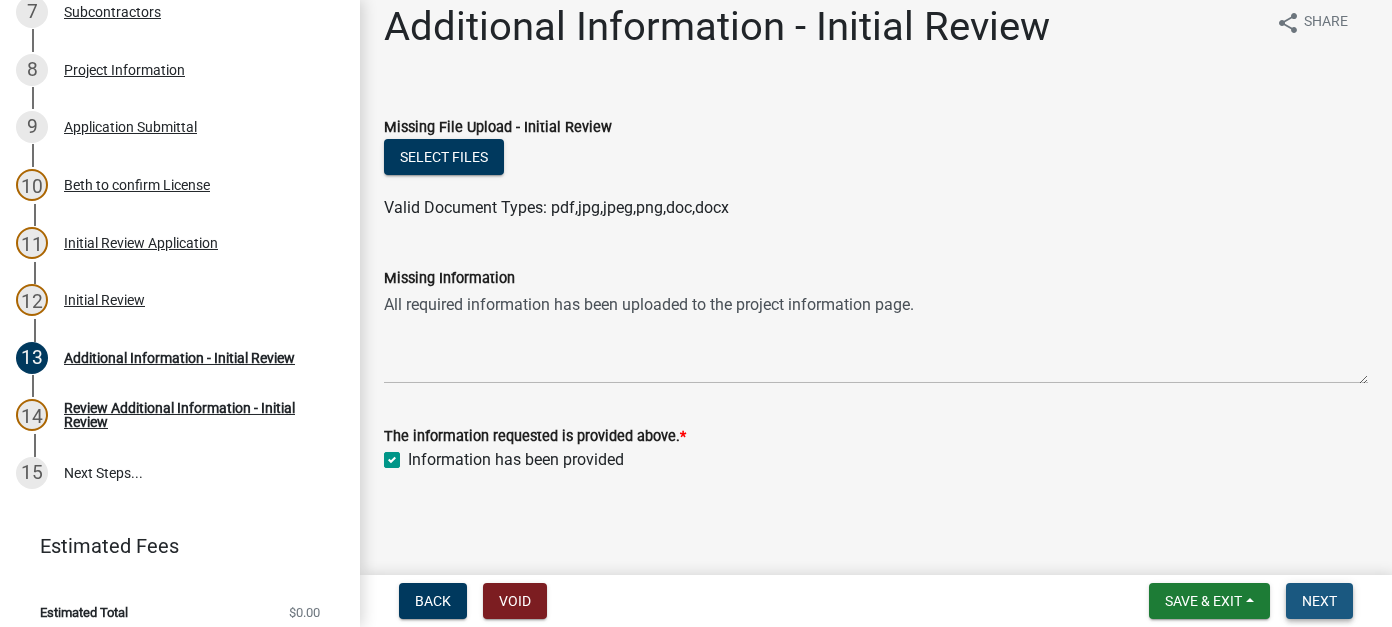 click on "Next" at bounding box center [1319, 601] 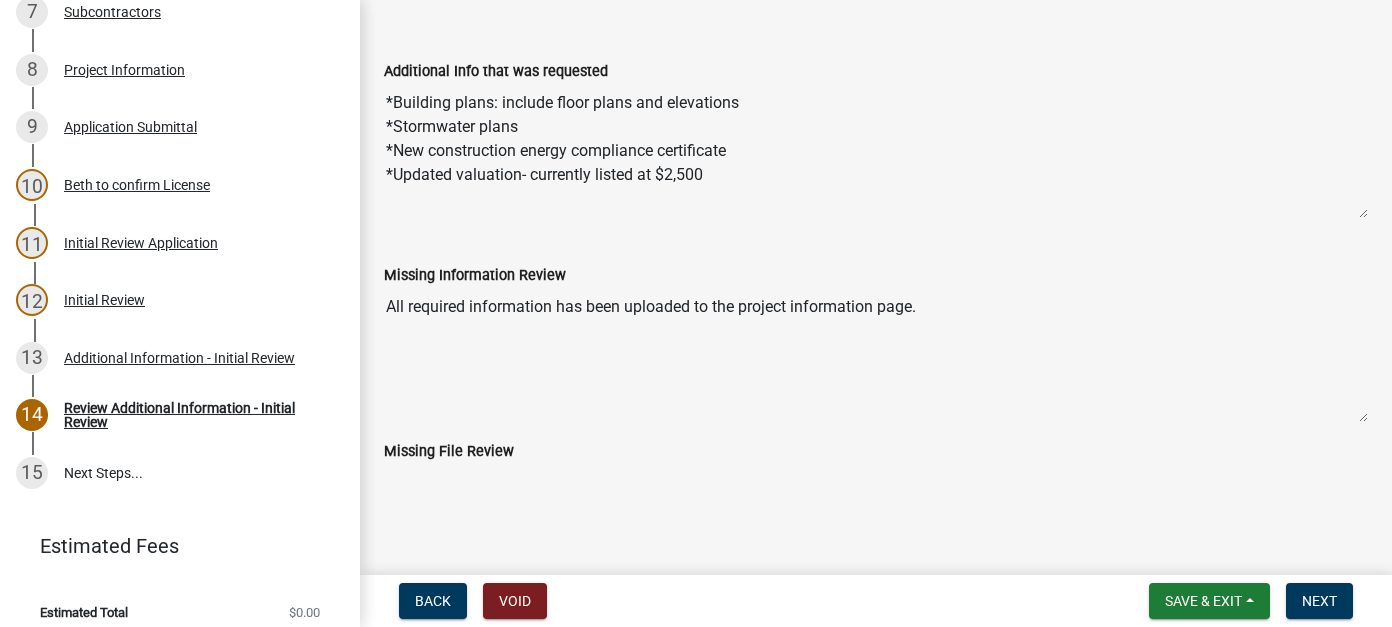 scroll, scrollTop: 117, scrollLeft: 0, axis: vertical 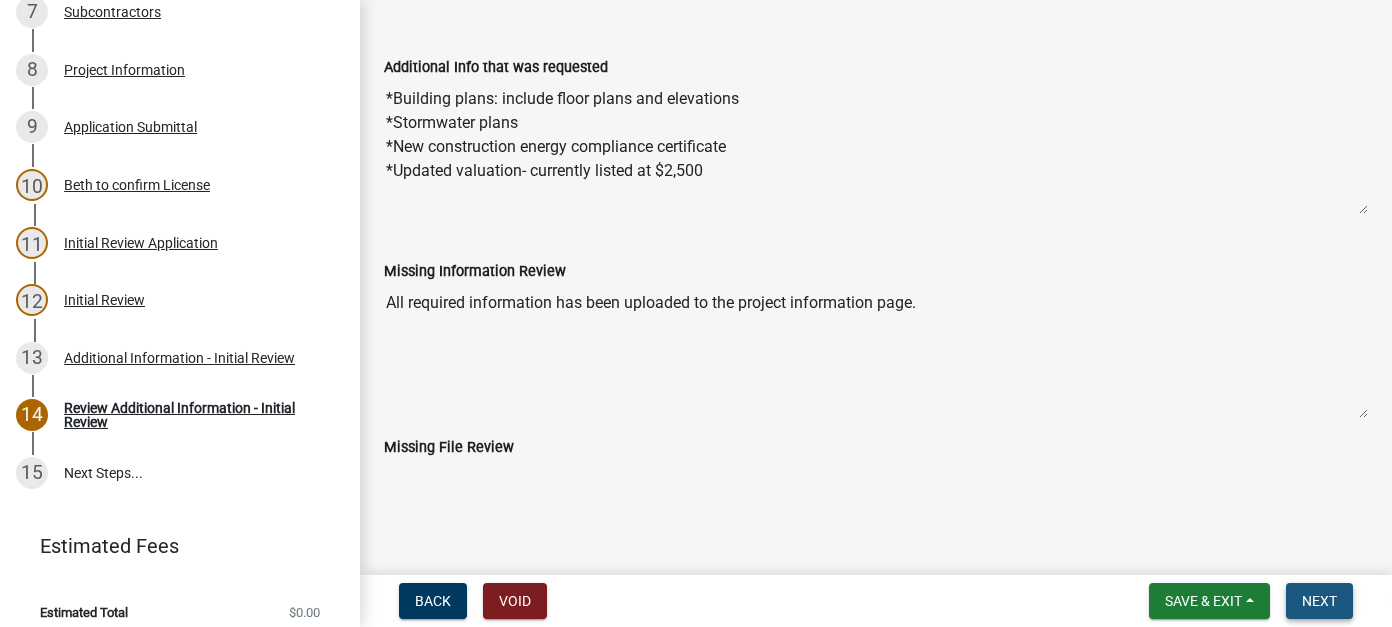 click on "Next" at bounding box center [1319, 601] 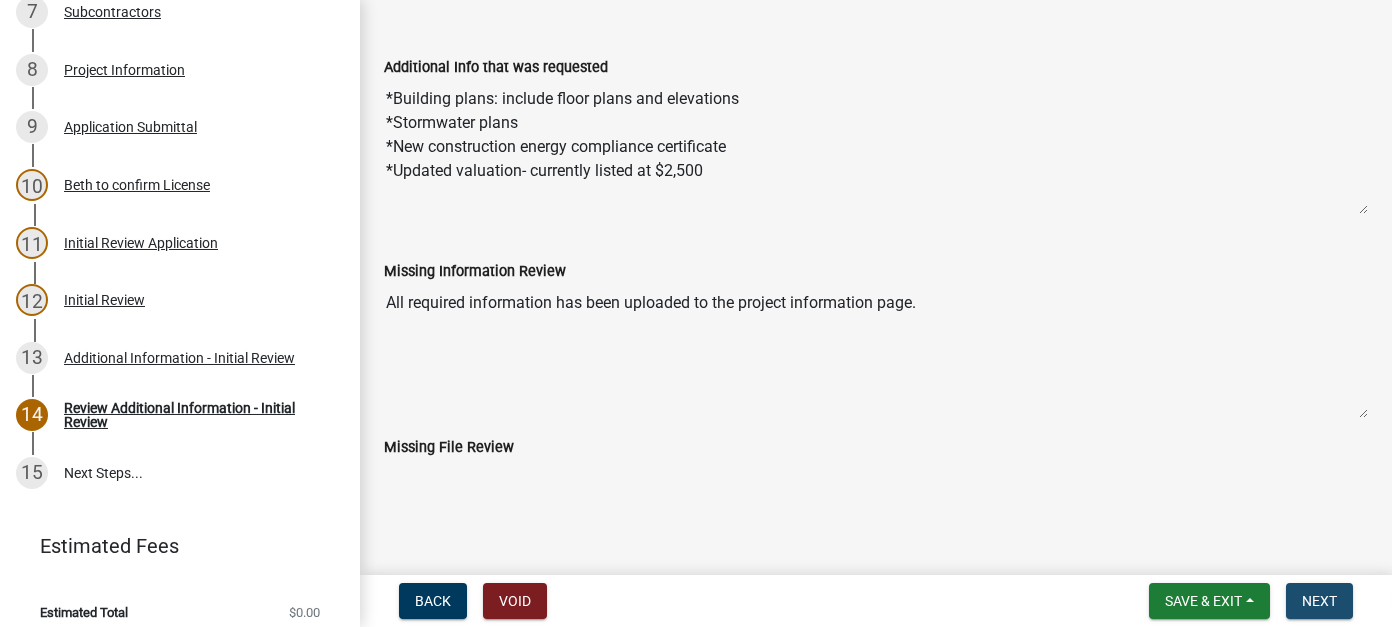 scroll, scrollTop: 0, scrollLeft: 0, axis: both 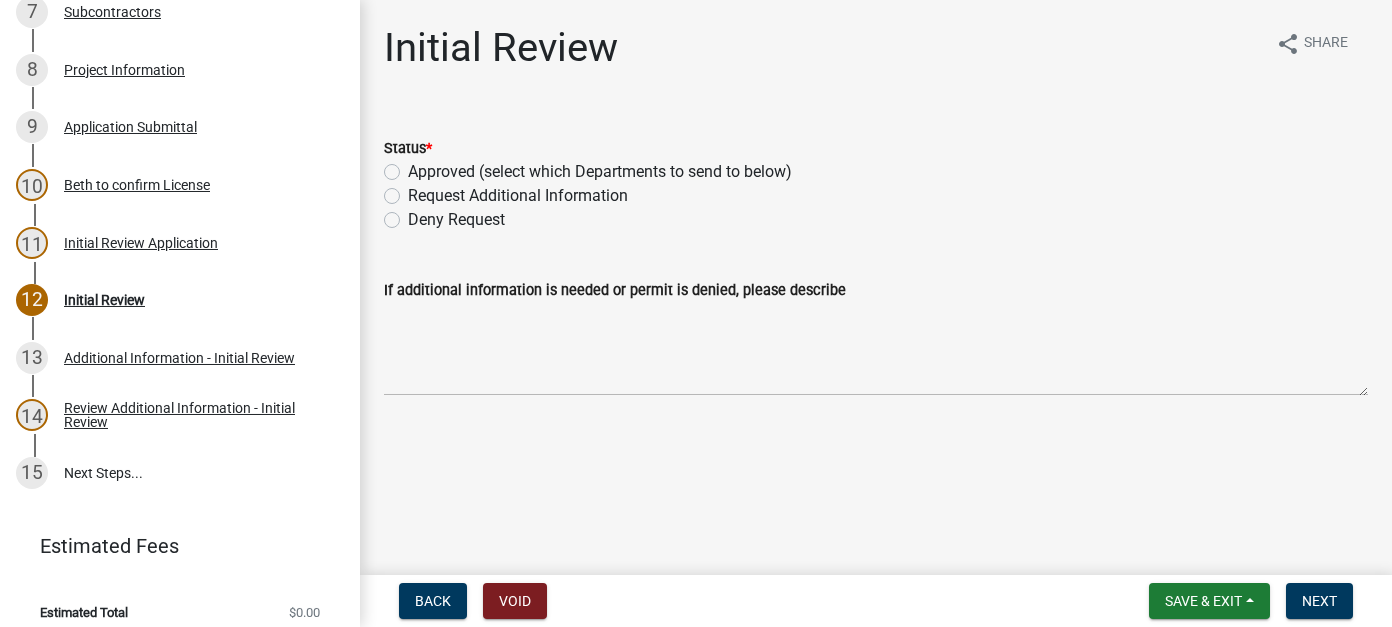 click on "Approved (select which Departments to send to below)" 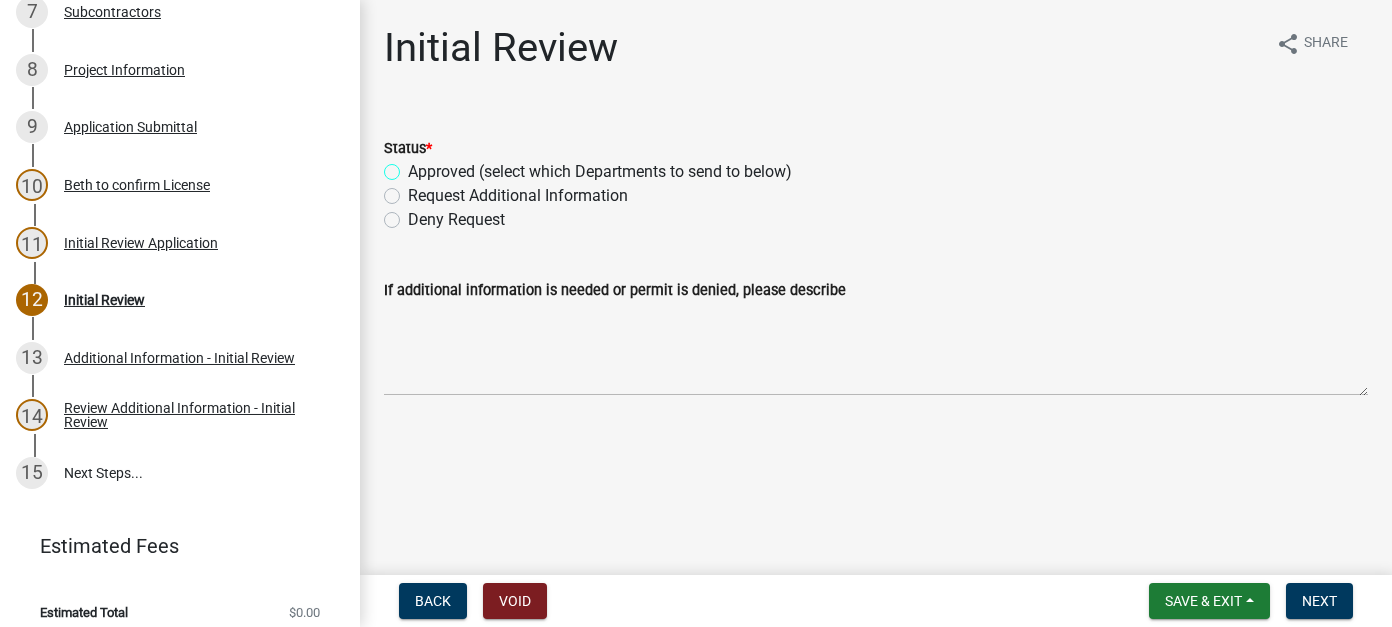 click on "Approved (select which Departments to send to below)" at bounding box center [414, 166] 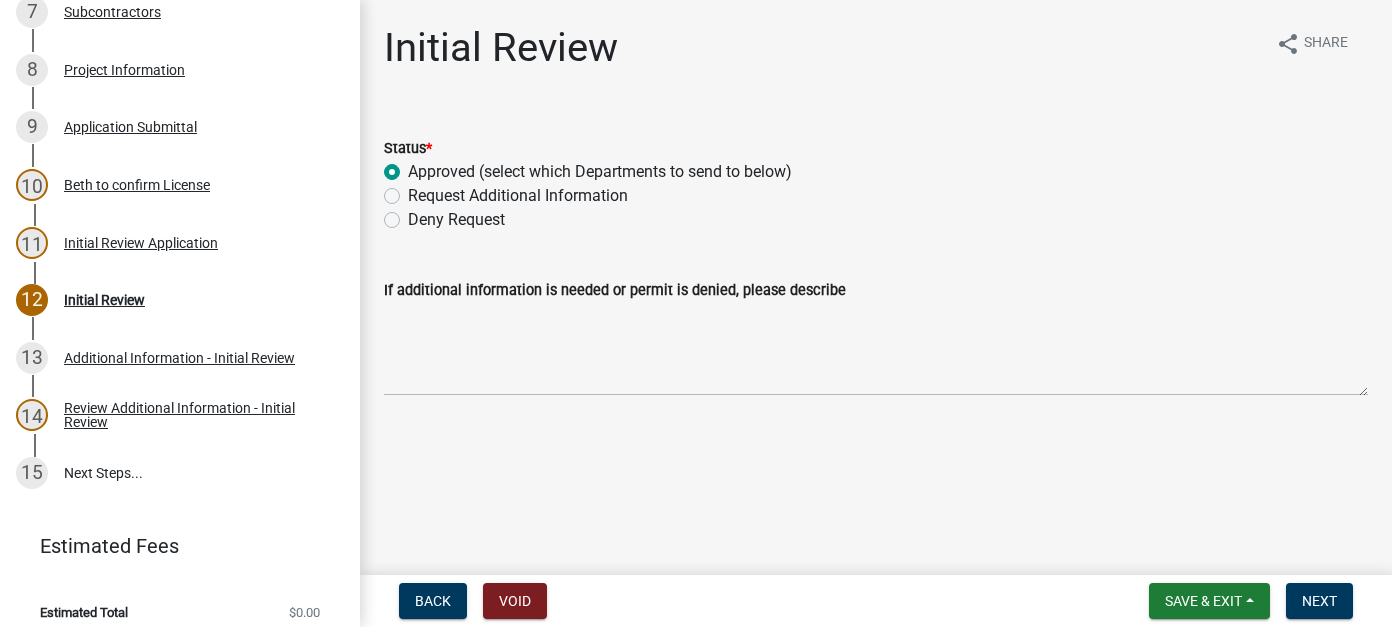 radio on "true" 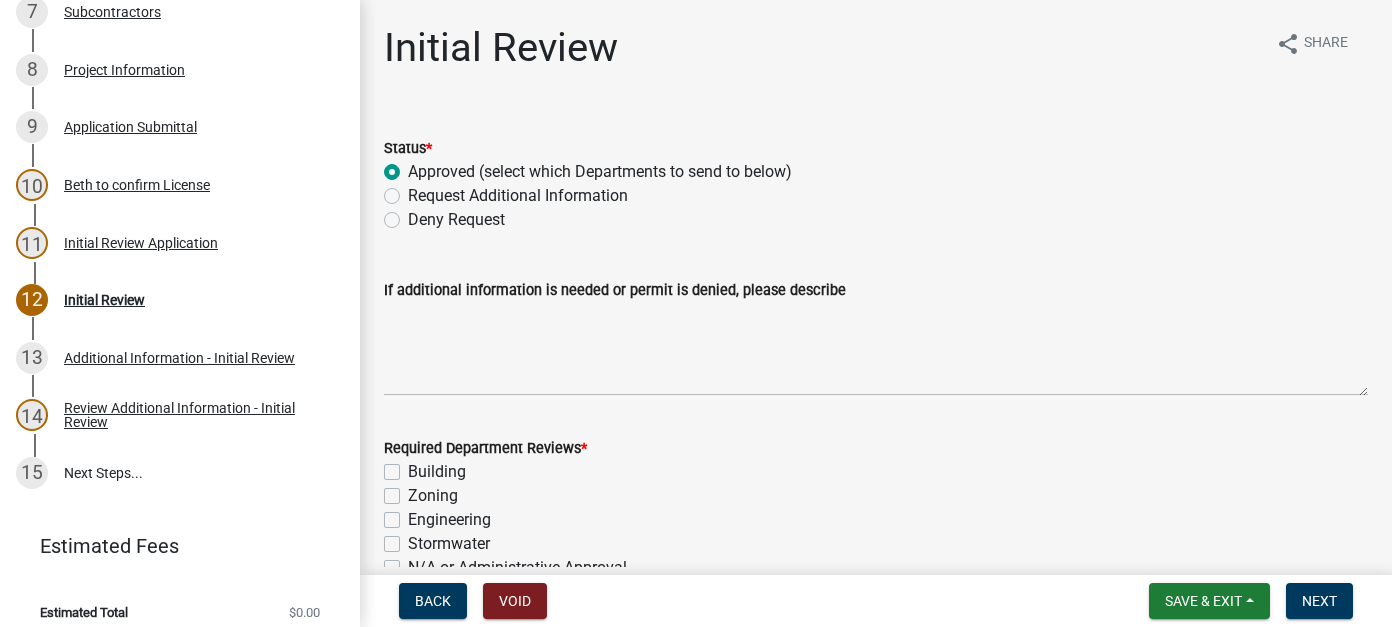 click on "Building" 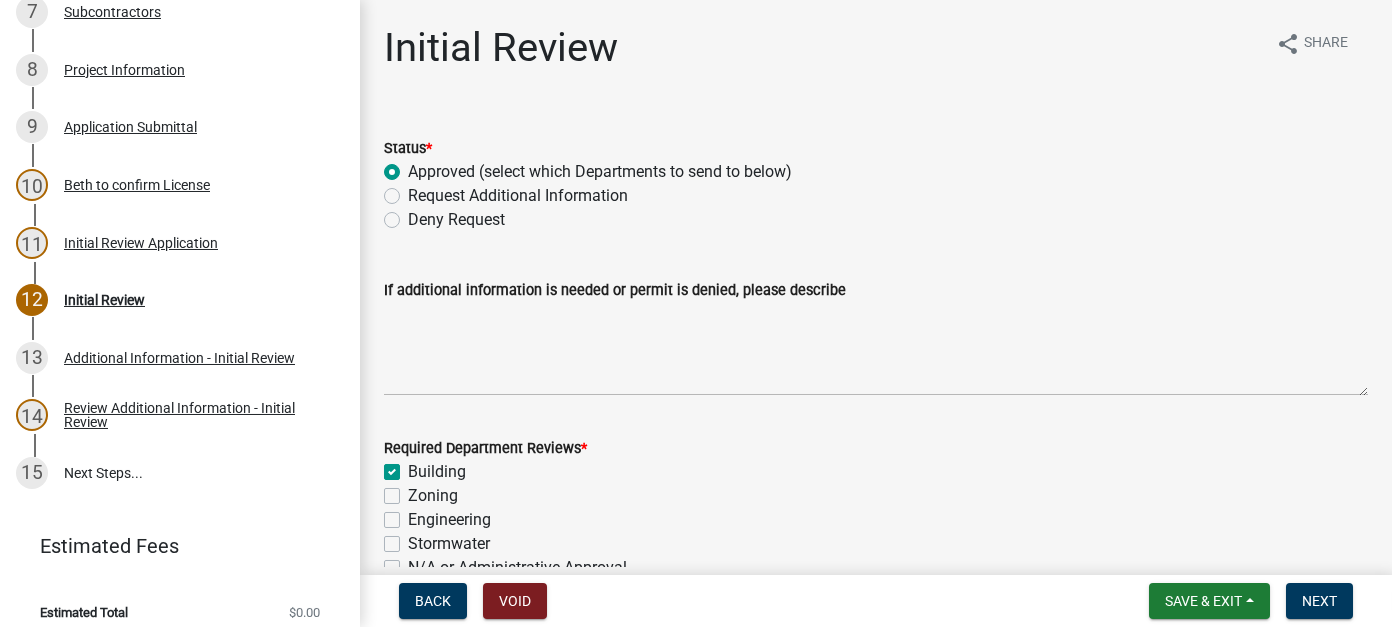 checkbox on "true" 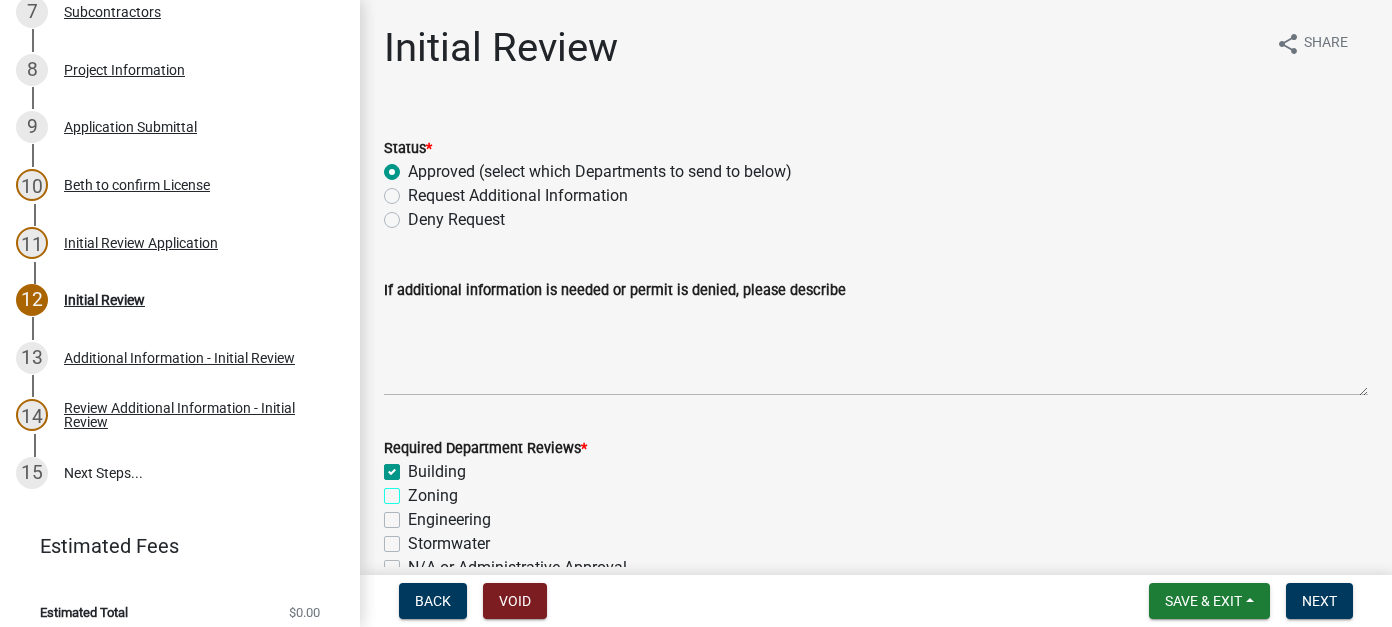 click on "Zoning" at bounding box center [414, 490] 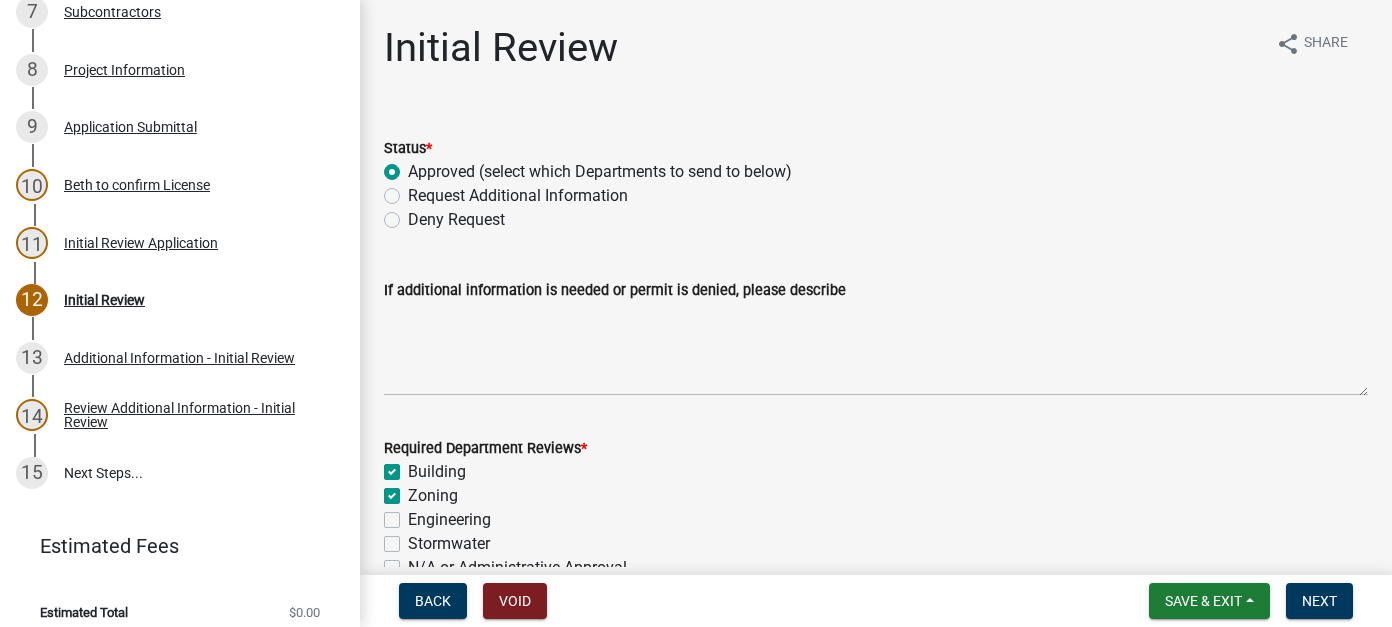 checkbox on "true" 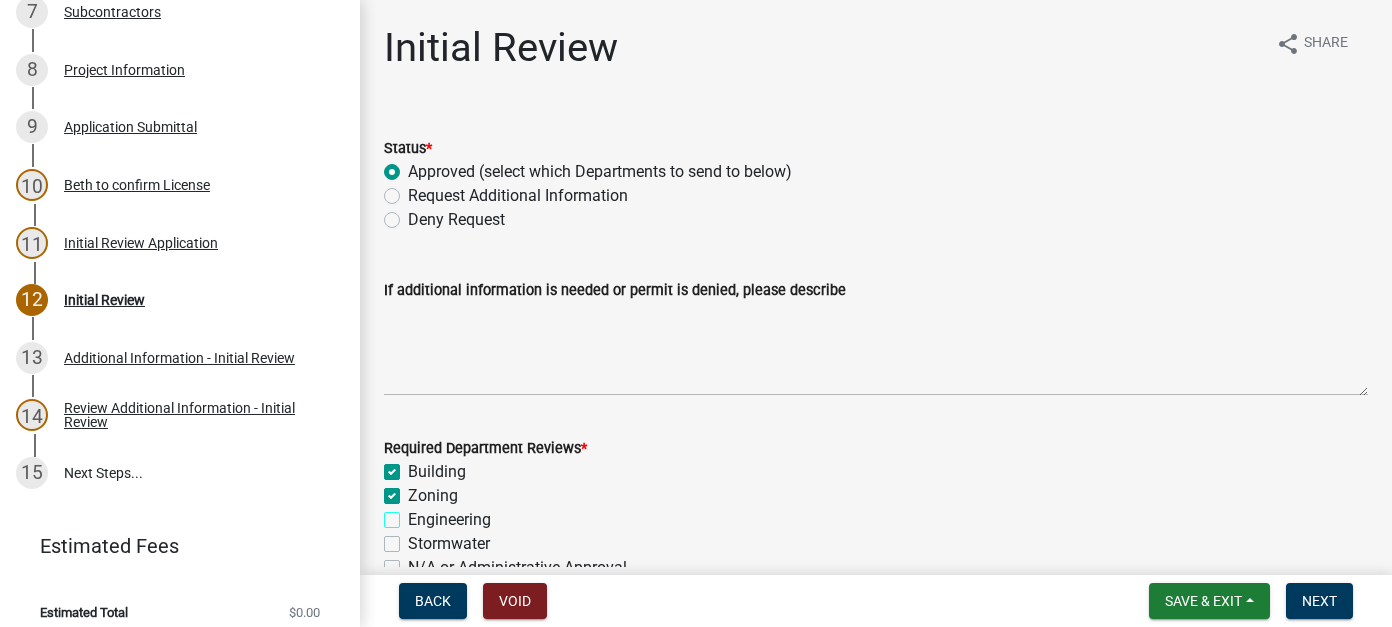 click on "Engineering" at bounding box center [414, 514] 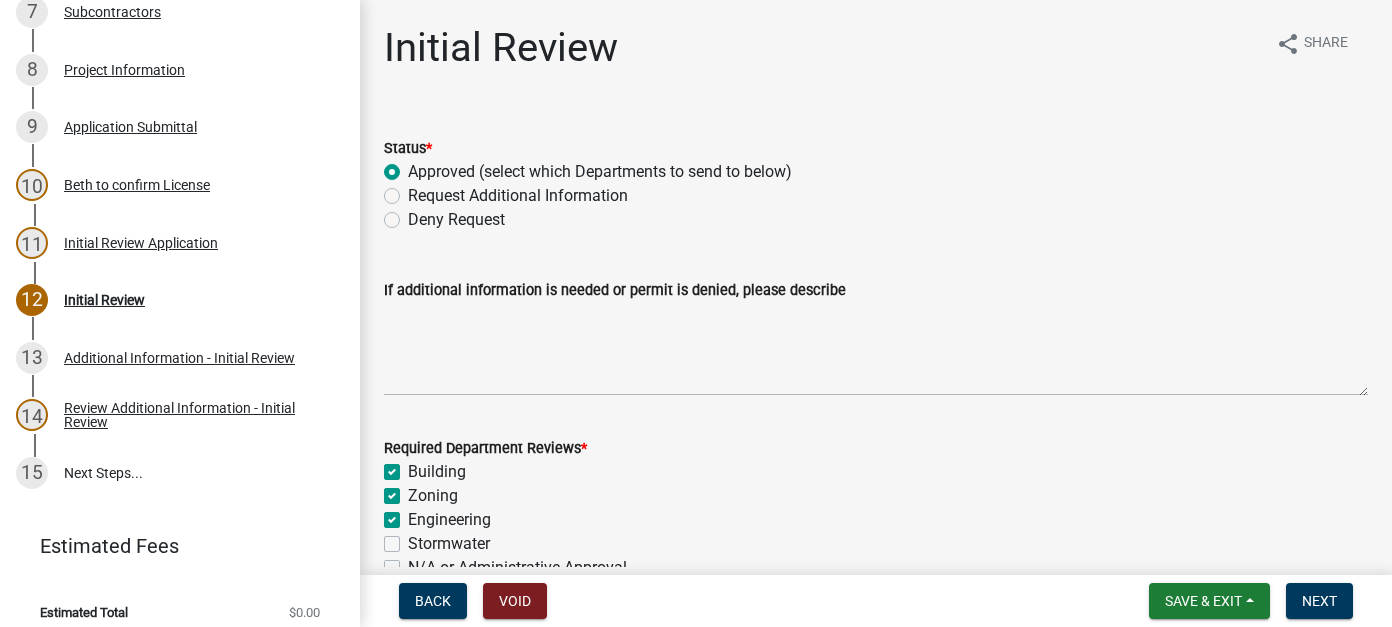 checkbox on "true" 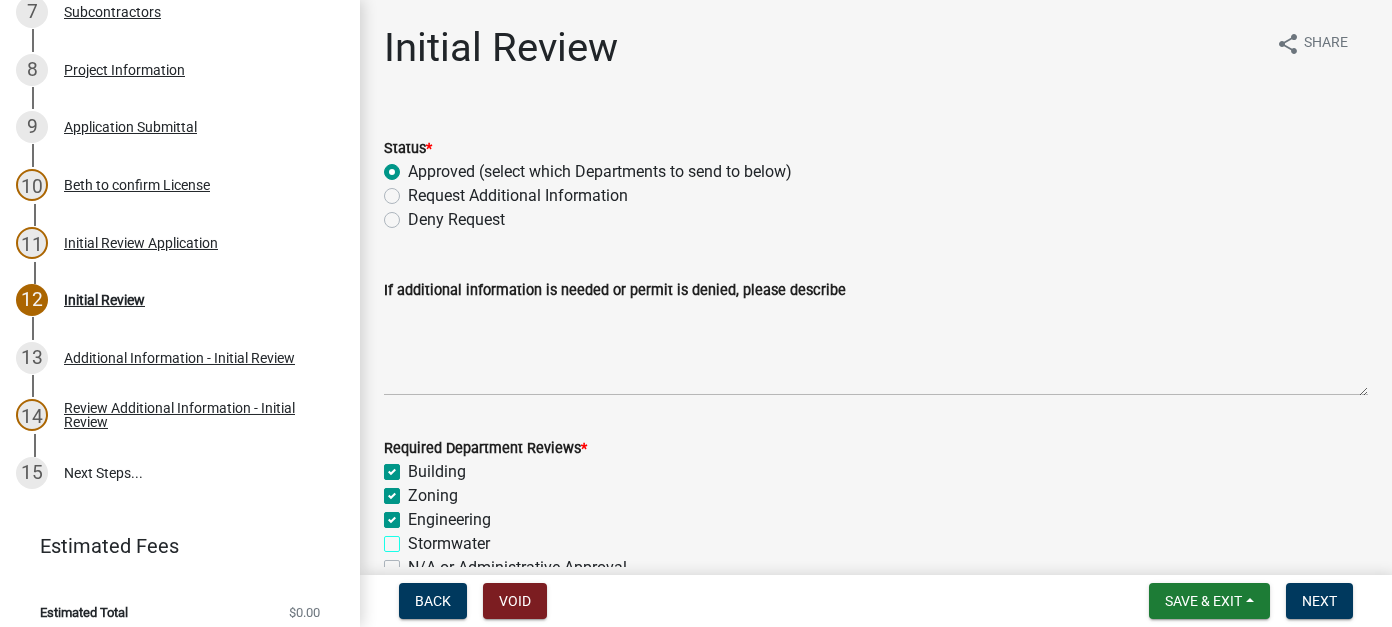 checkbox on "true" 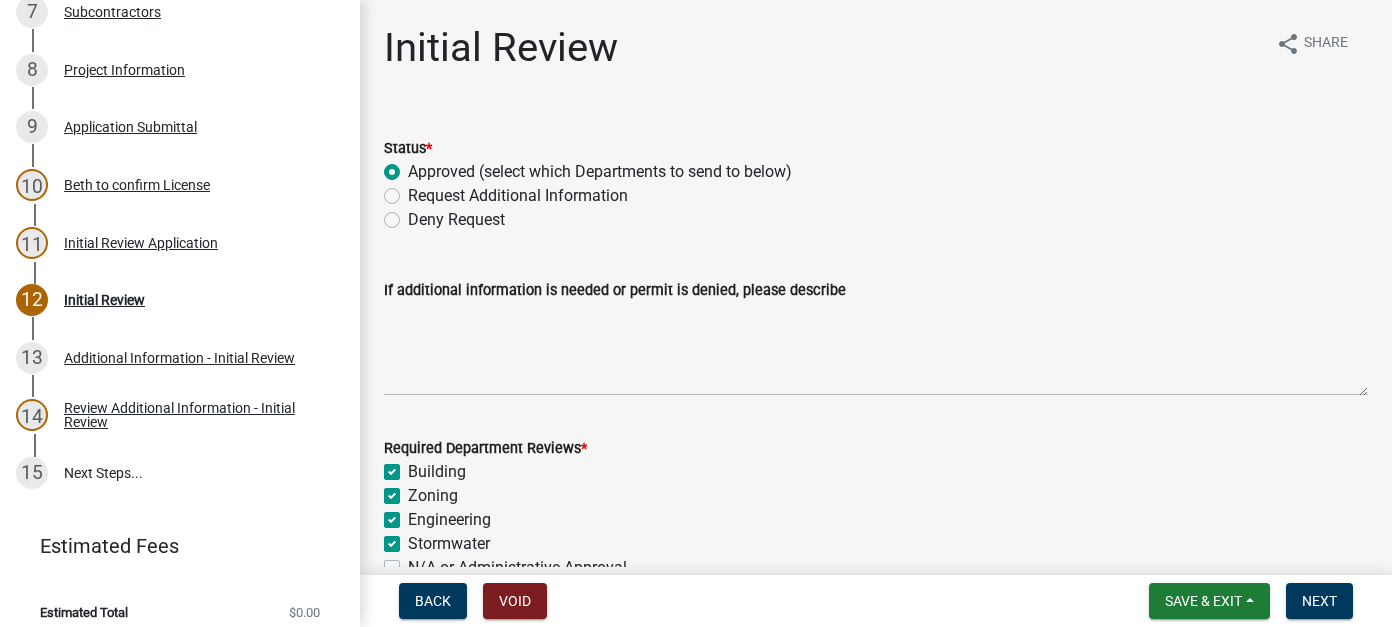 checkbox on "true" 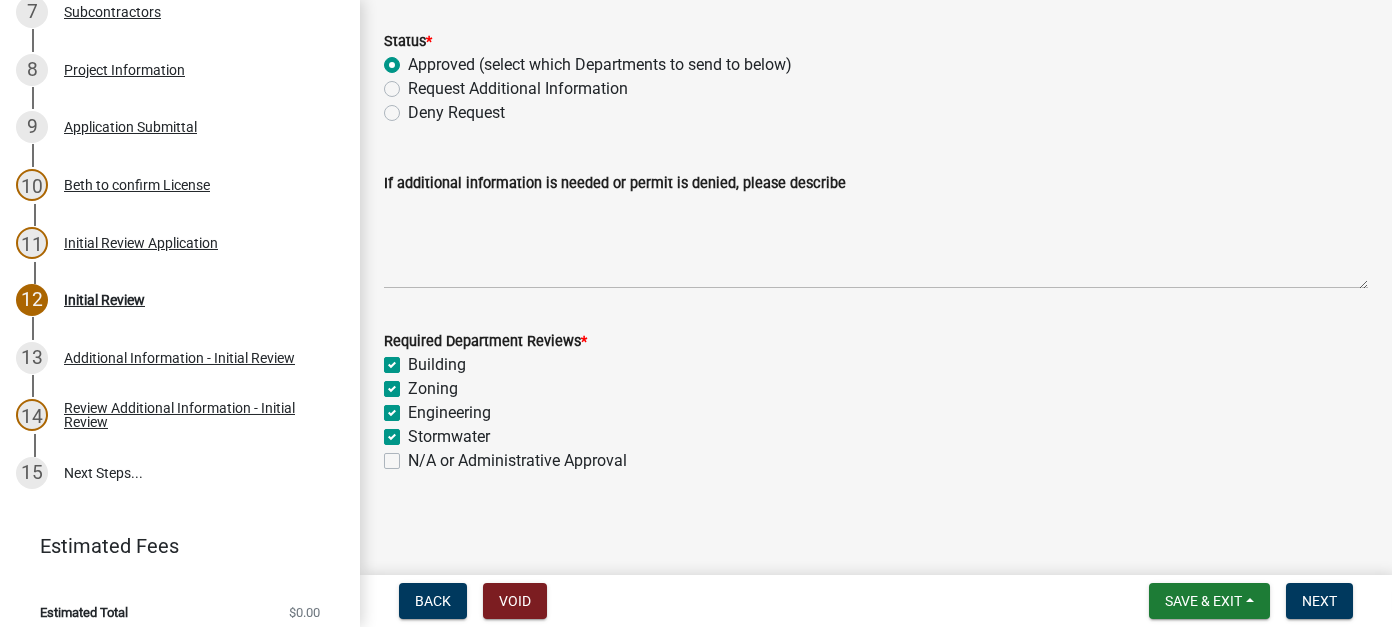 scroll, scrollTop: 108, scrollLeft: 0, axis: vertical 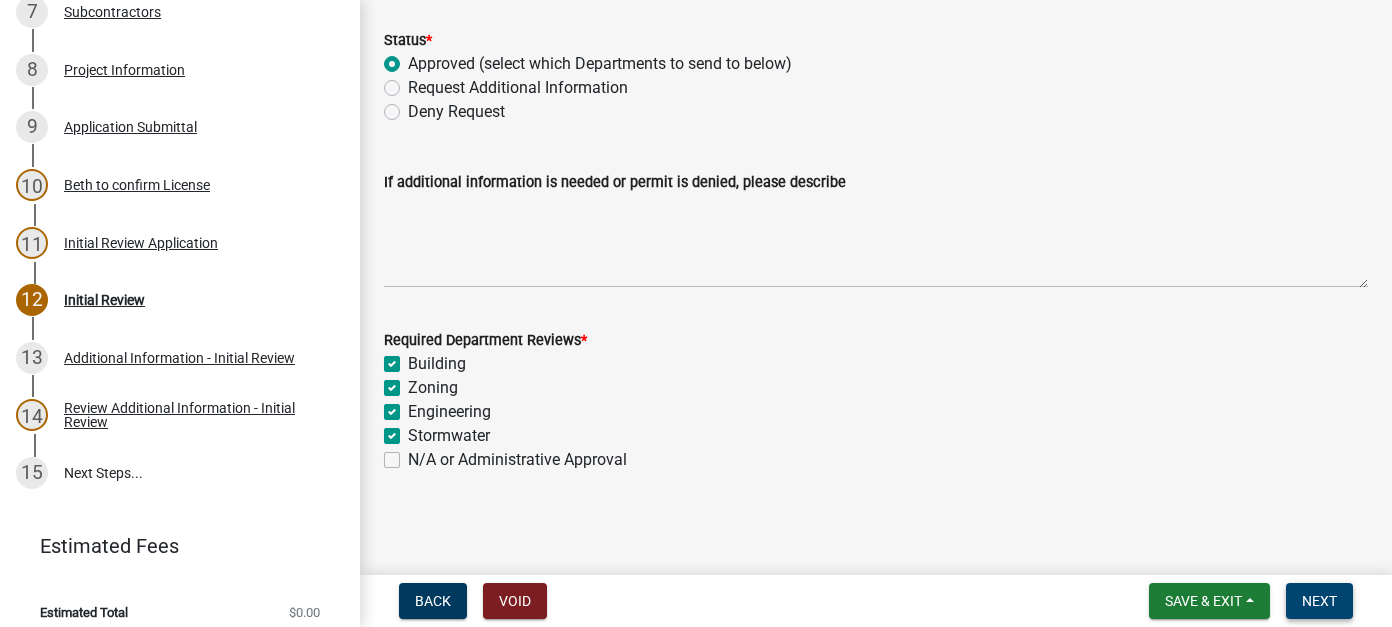 click on "Next" at bounding box center (1319, 601) 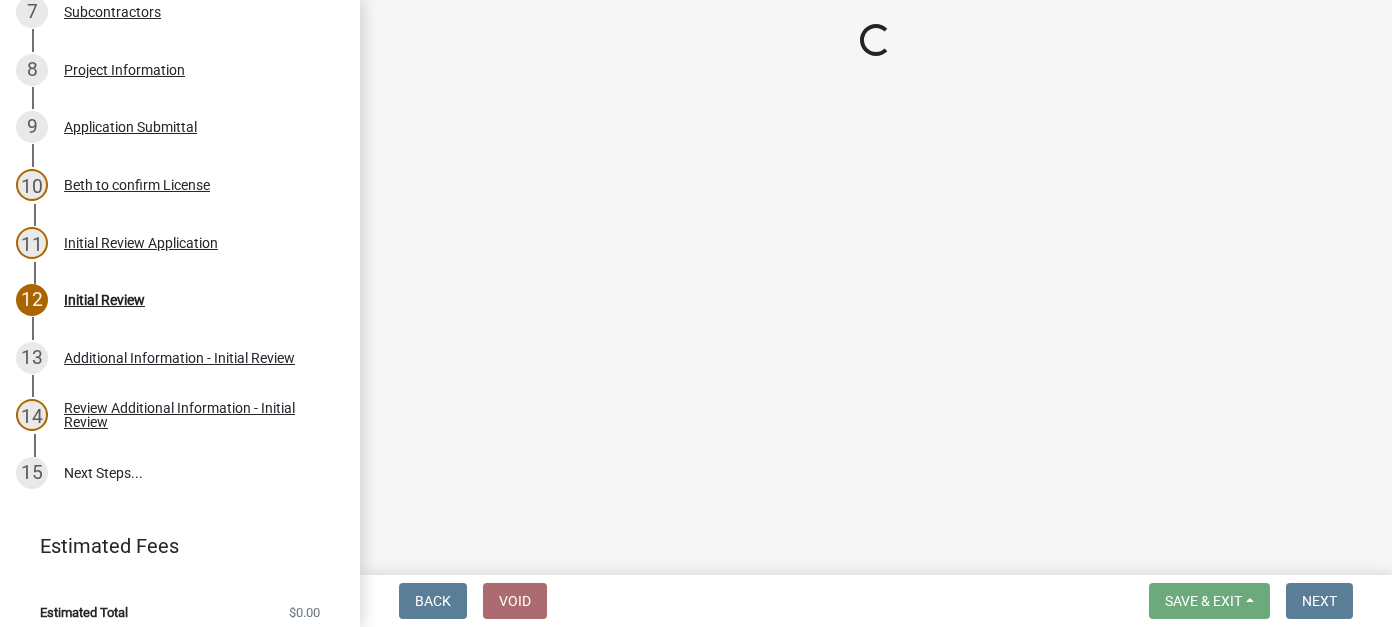 scroll, scrollTop: 1118, scrollLeft: 0, axis: vertical 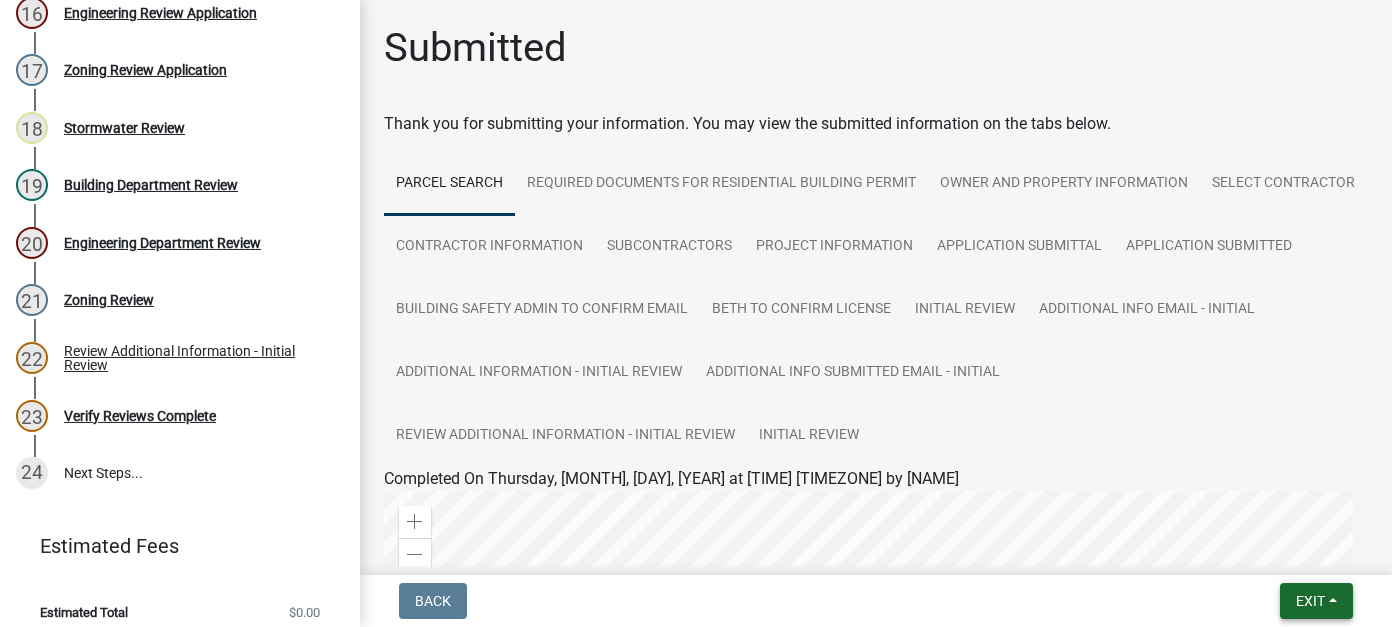 click on "Exit" at bounding box center (1310, 601) 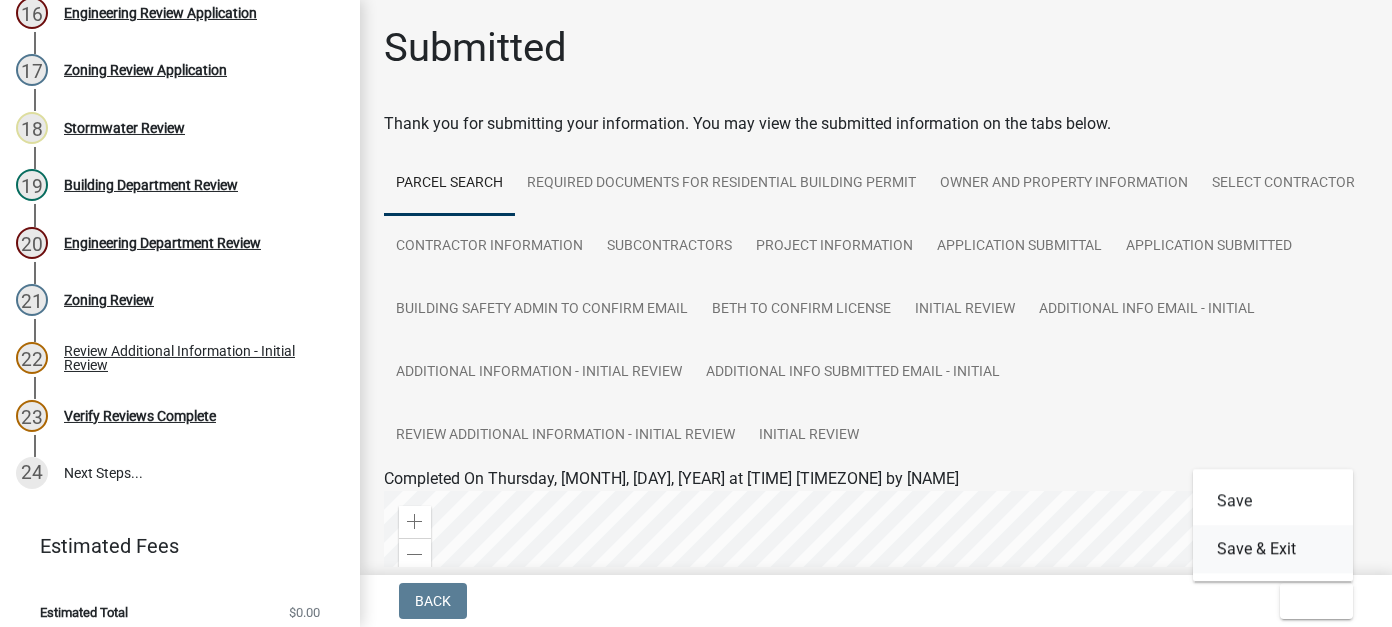 click on "Save & Exit" at bounding box center (1273, 549) 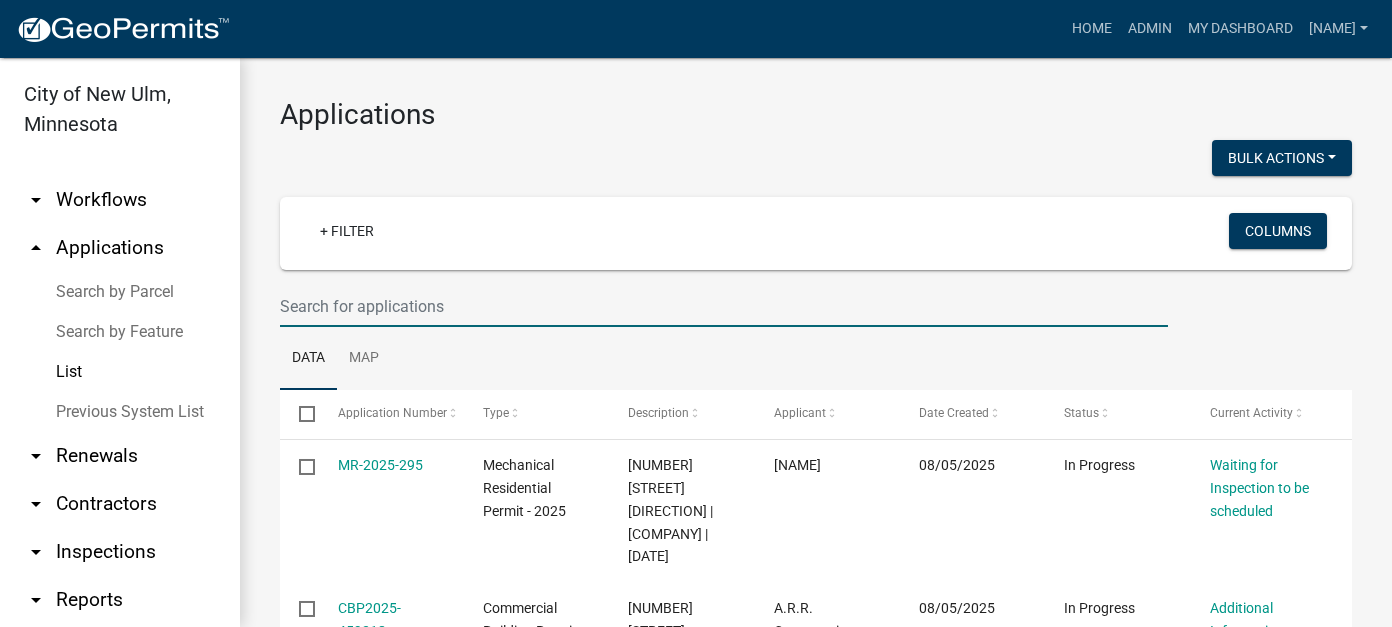 click at bounding box center (724, 306) 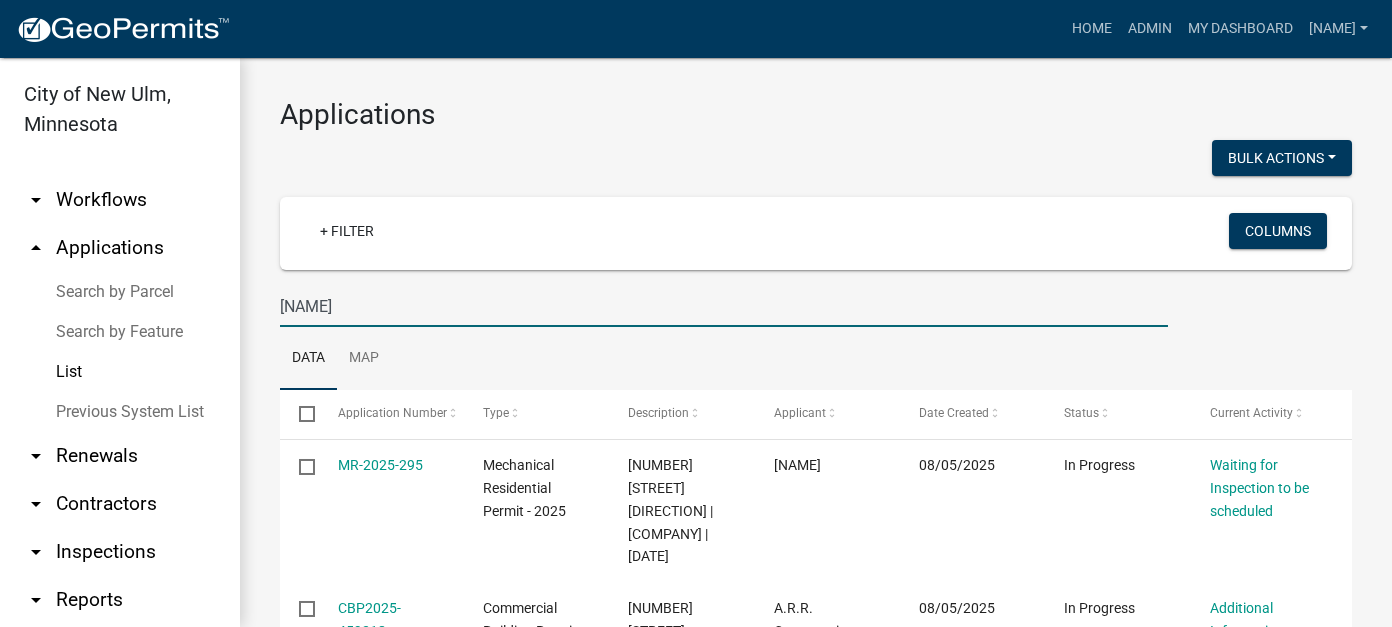 type on "[NAME]" 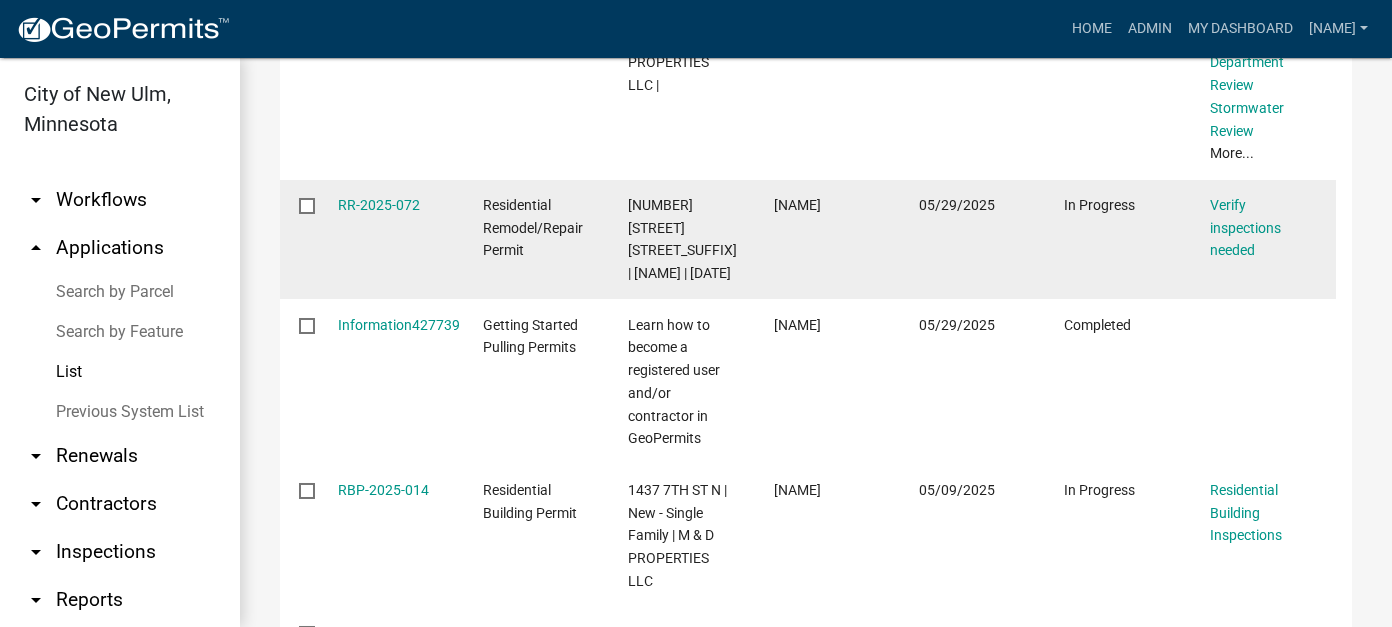 scroll, scrollTop: 800, scrollLeft: 0, axis: vertical 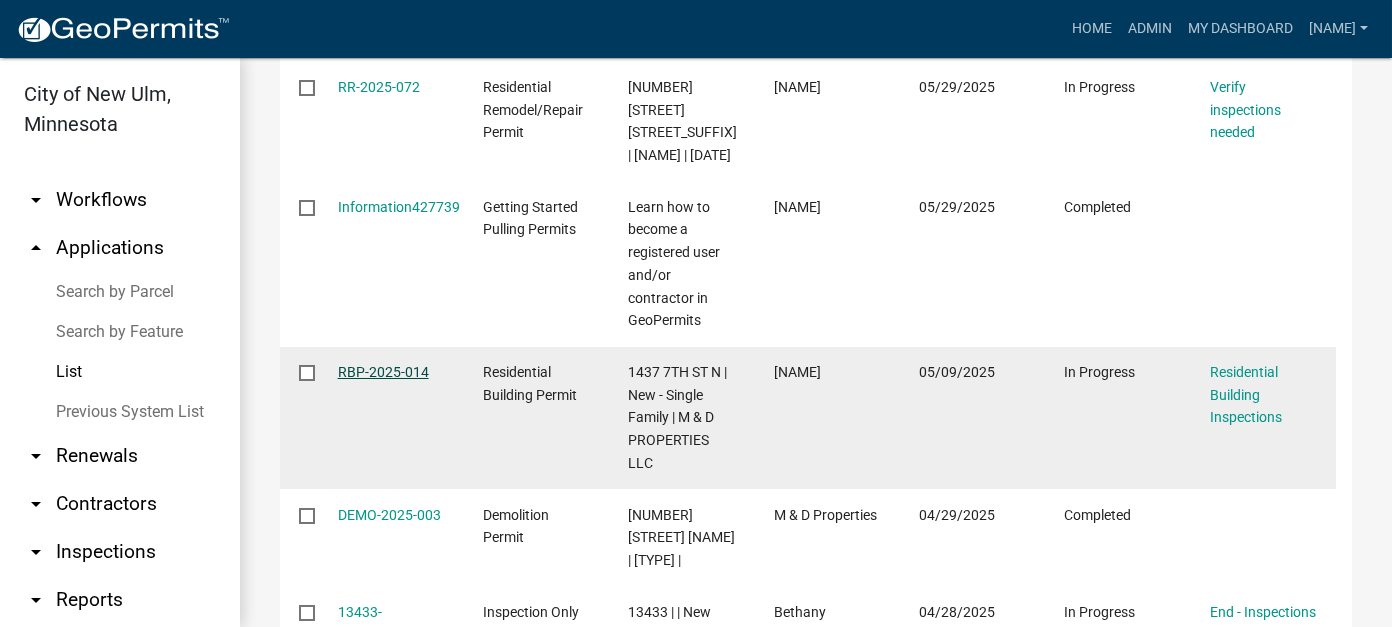 click on "RBP-2025-014" 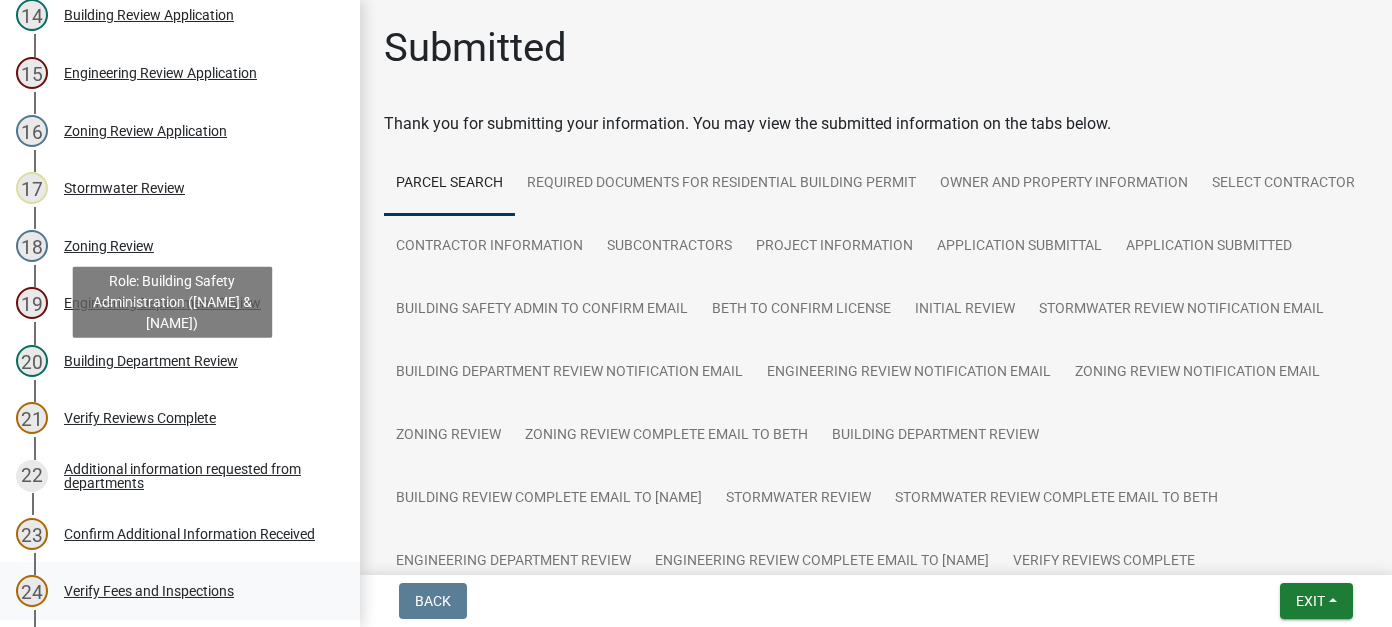 scroll, scrollTop: 1100, scrollLeft: 0, axis: vertical 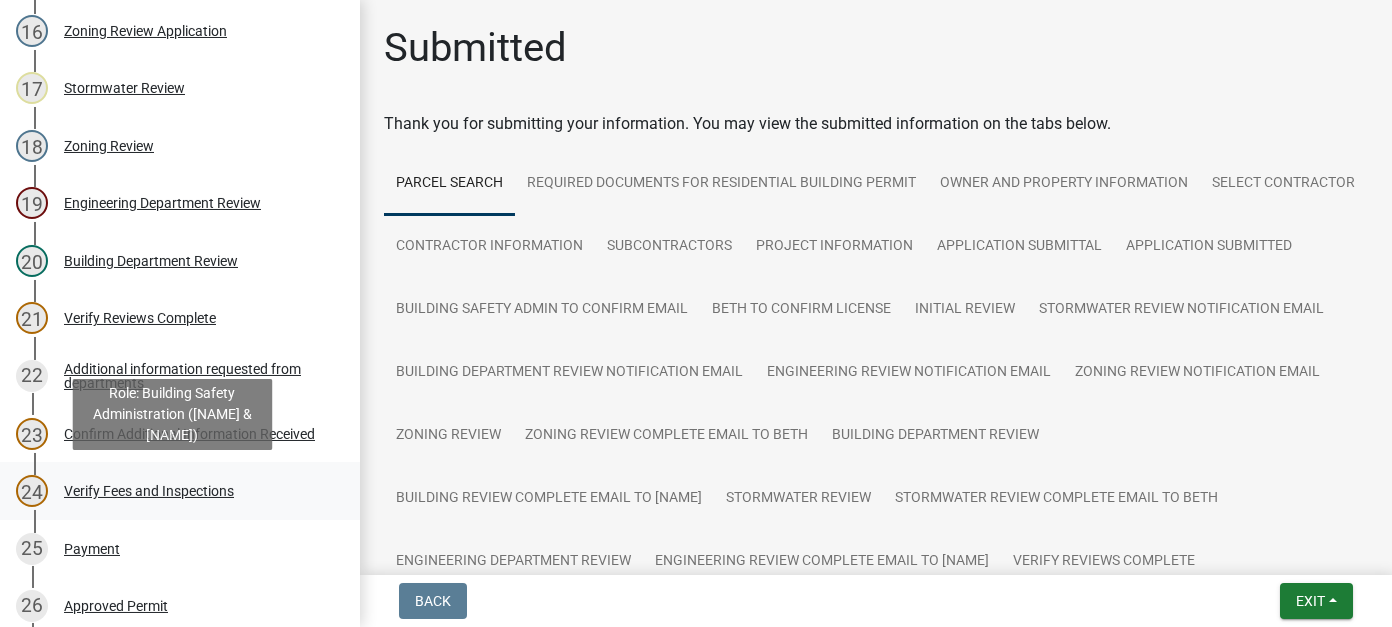 click on "Verify Fees and Inspections" at bounding box center (149, 491) 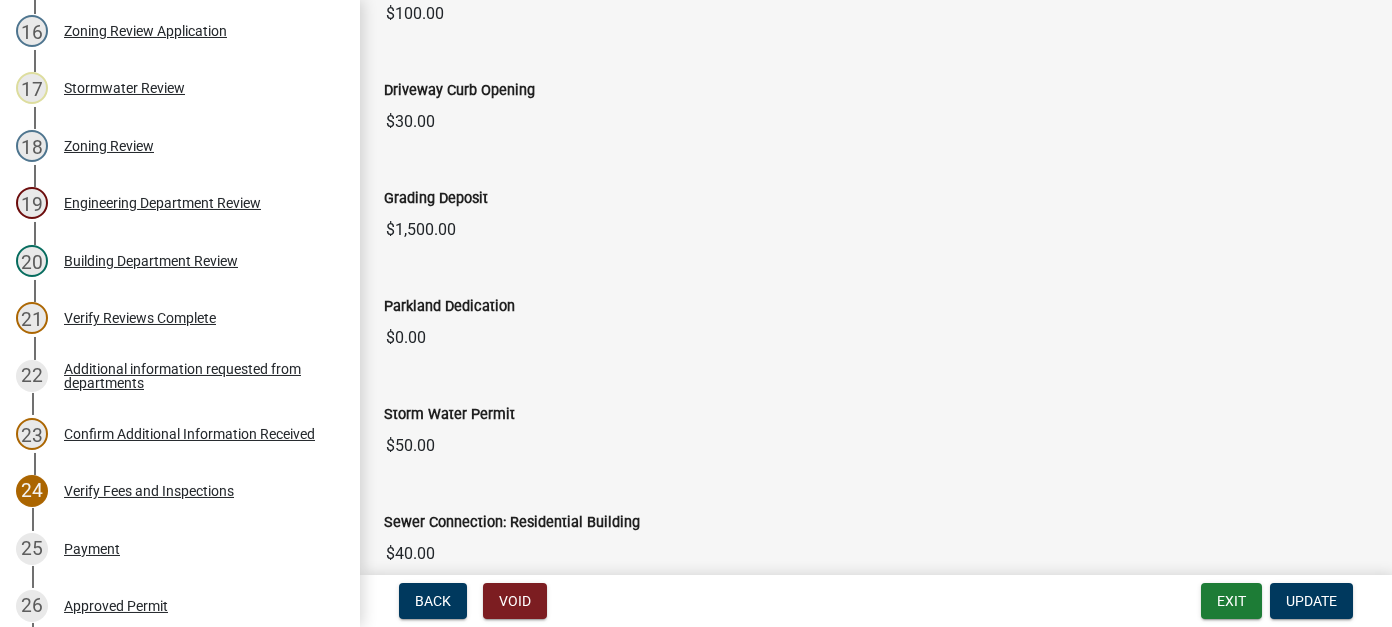 scroll, scrollTop: 600, scrollLeft: 0, axis: vertical 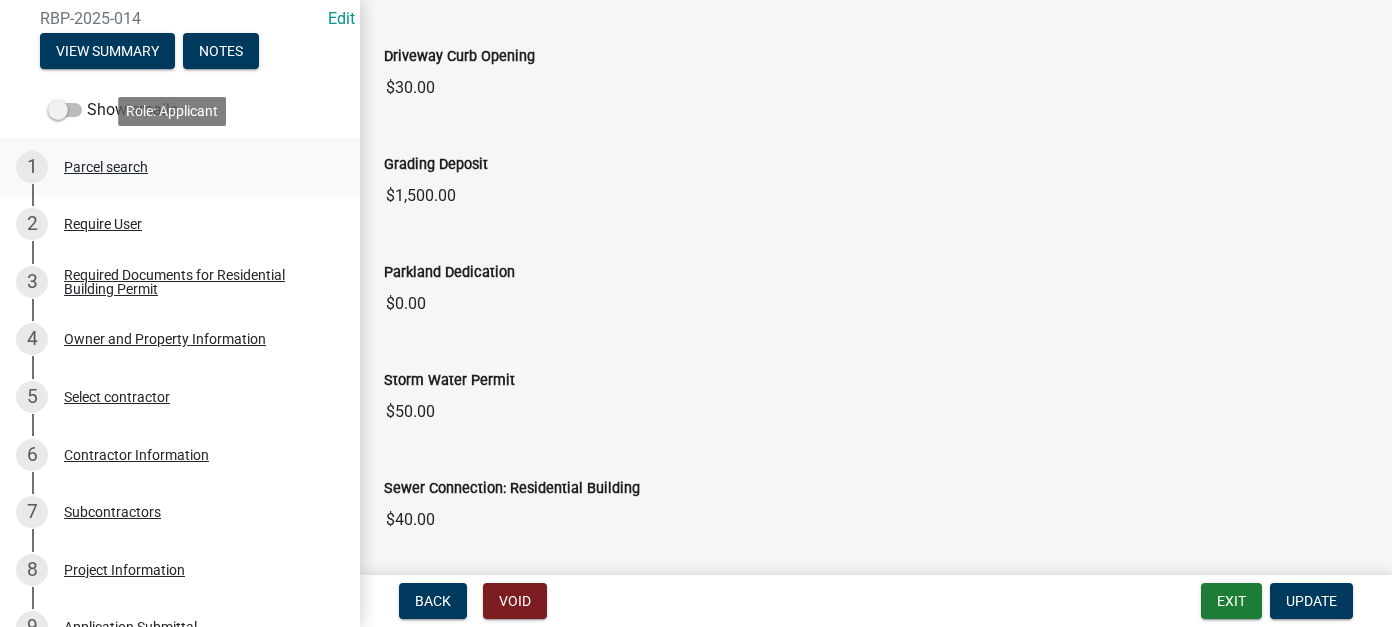 click on "Parcel search" at bounding box center [106, 167] 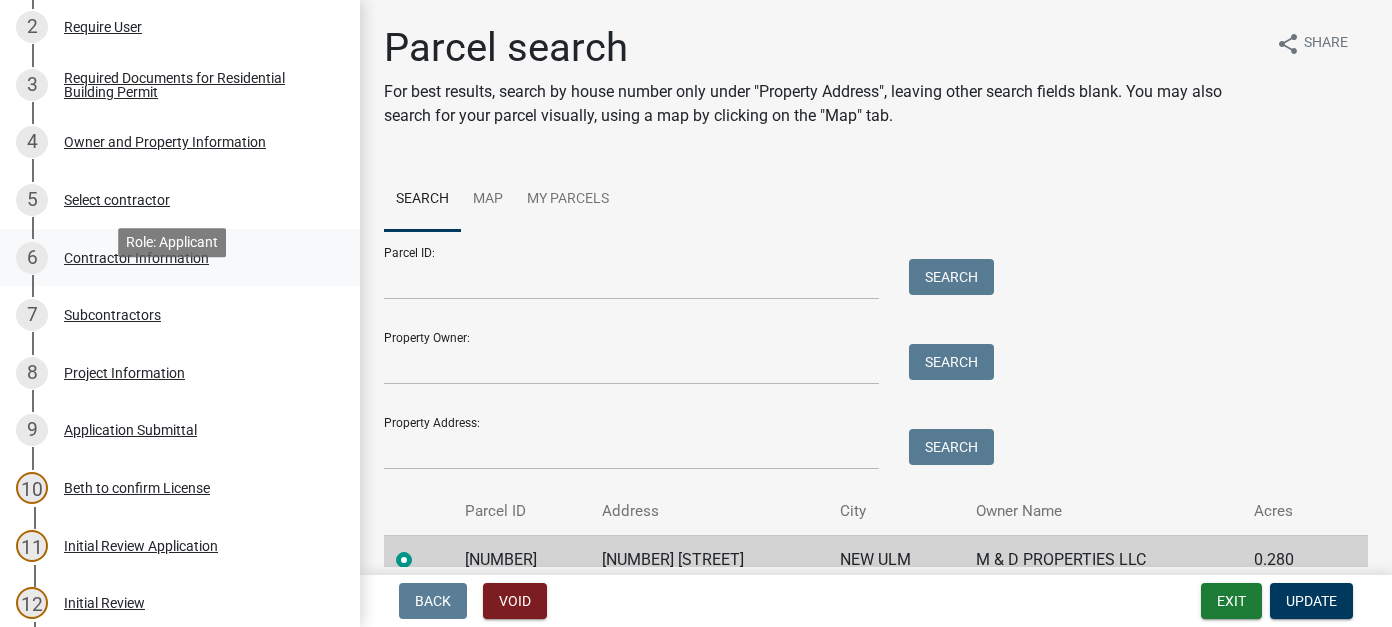 scroll, scrollTop: 300, scrollLeft: 0, axis: vertical 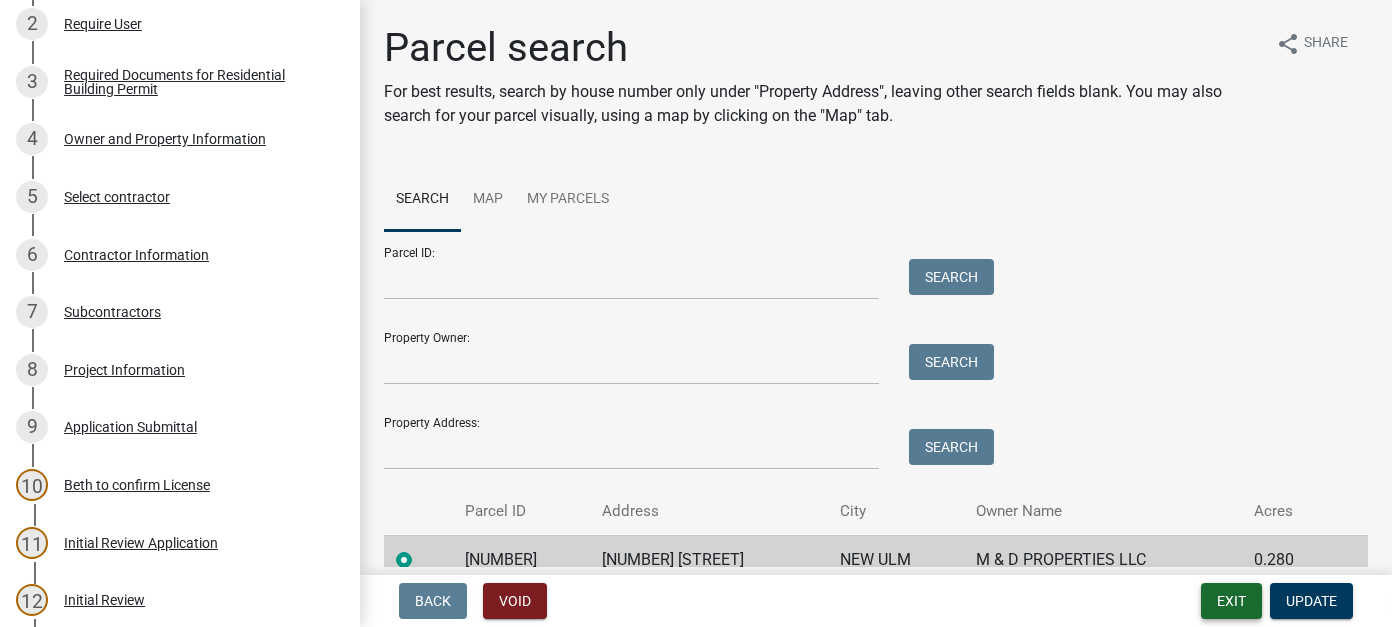 click on "Exit" at bounding box center [1231, 601] 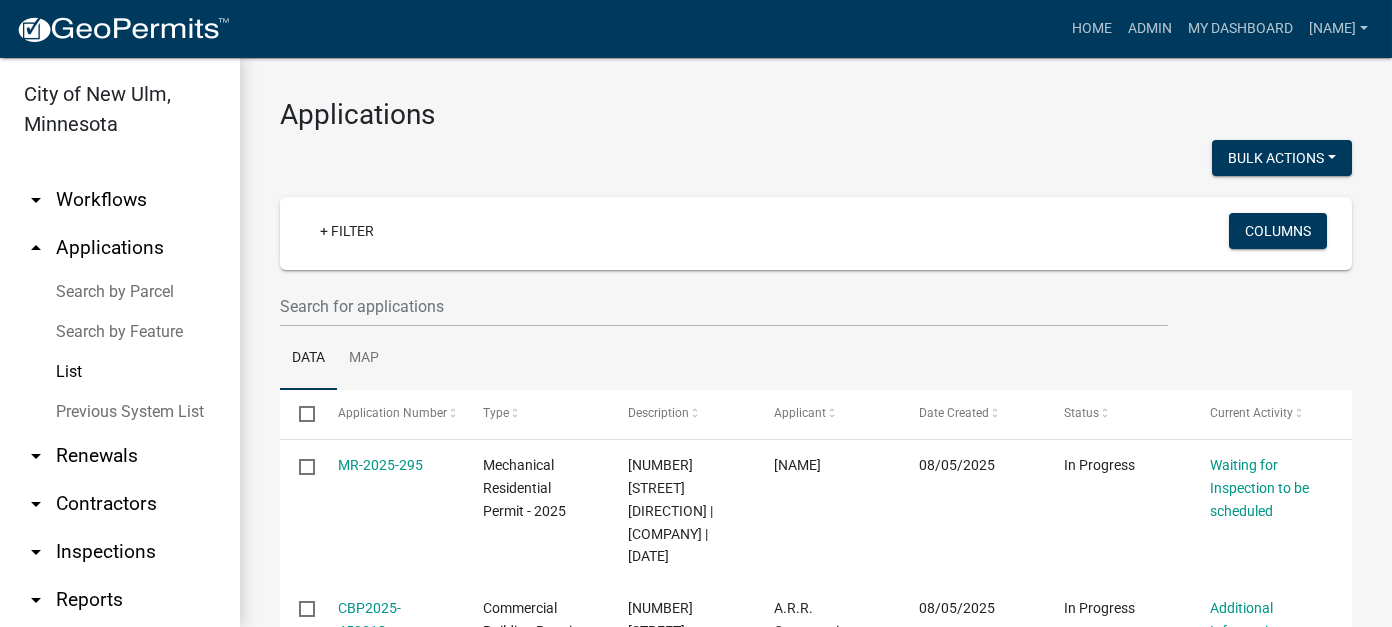 click on "List" at bounding box center (120, 372) 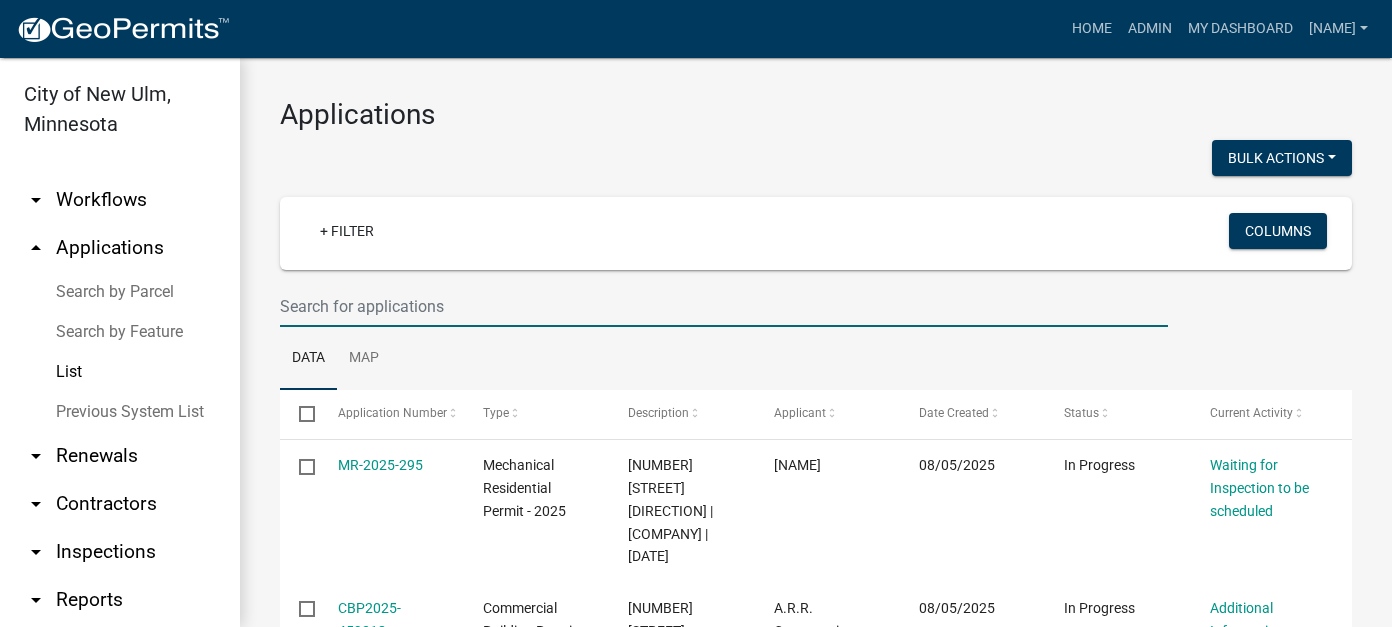 click at bounding box center (724, 306) 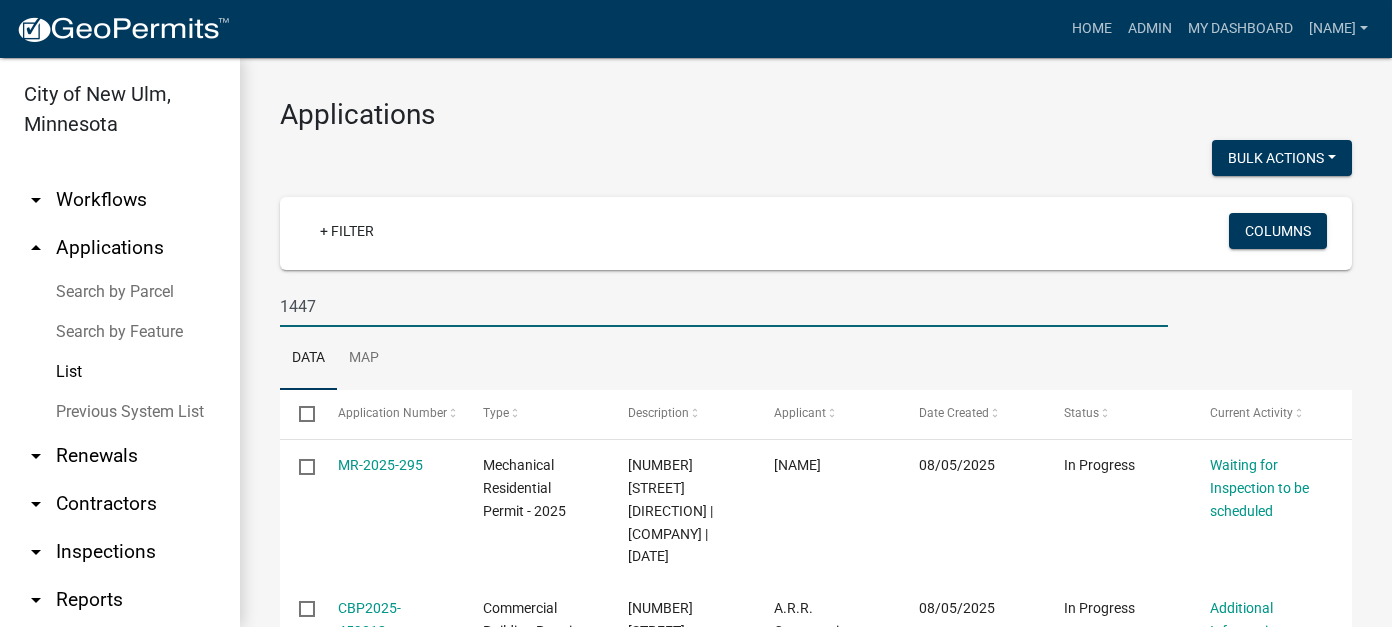 type on "1447" 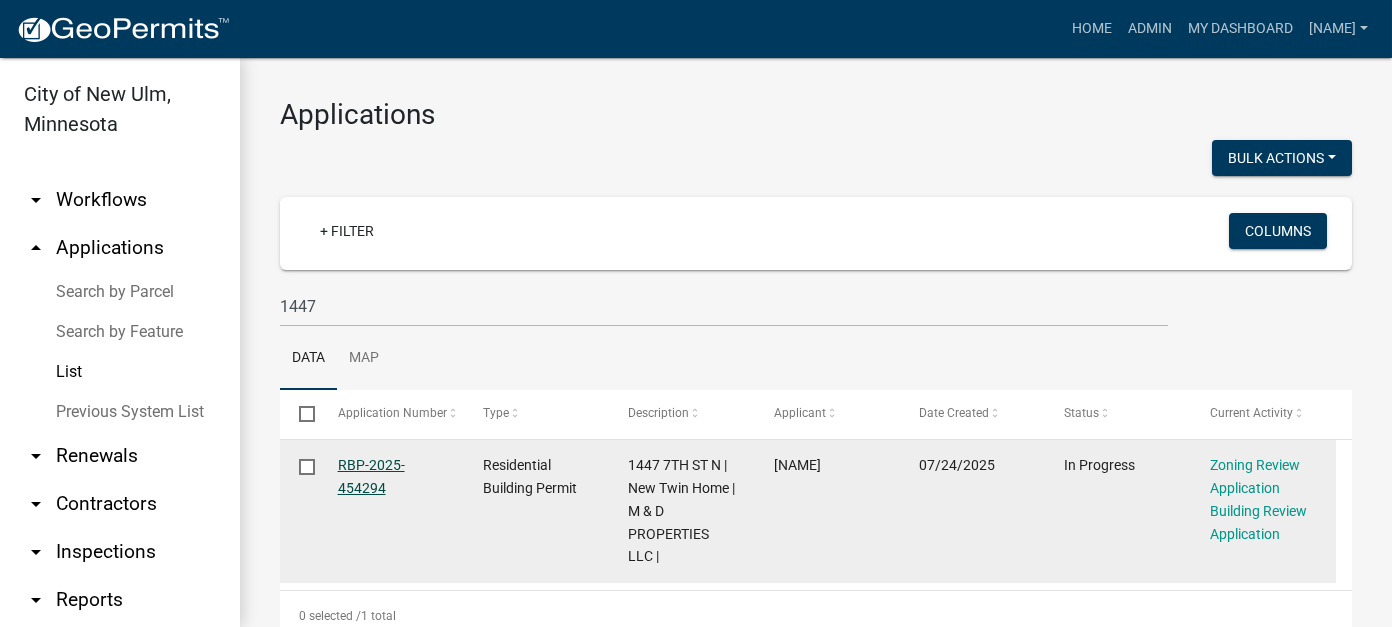 click on "RBP-2025-454294" 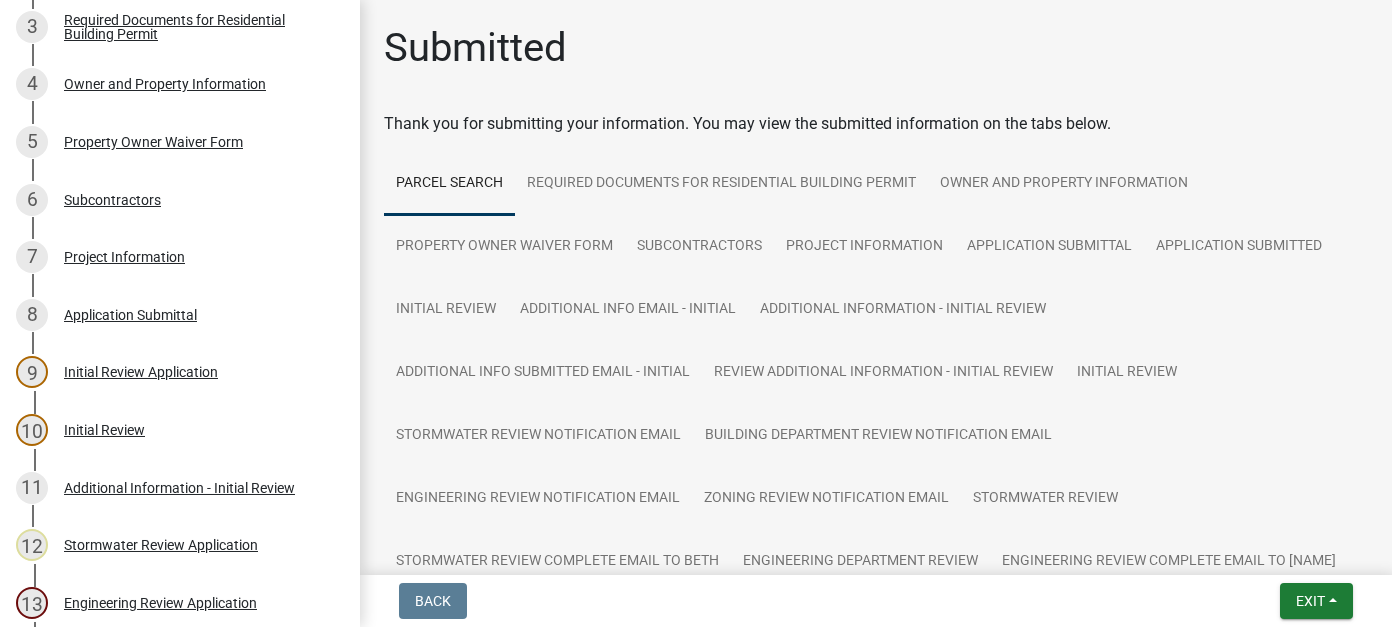 scroll, scrollTop: 0, scrollLeft: 0, axis: both 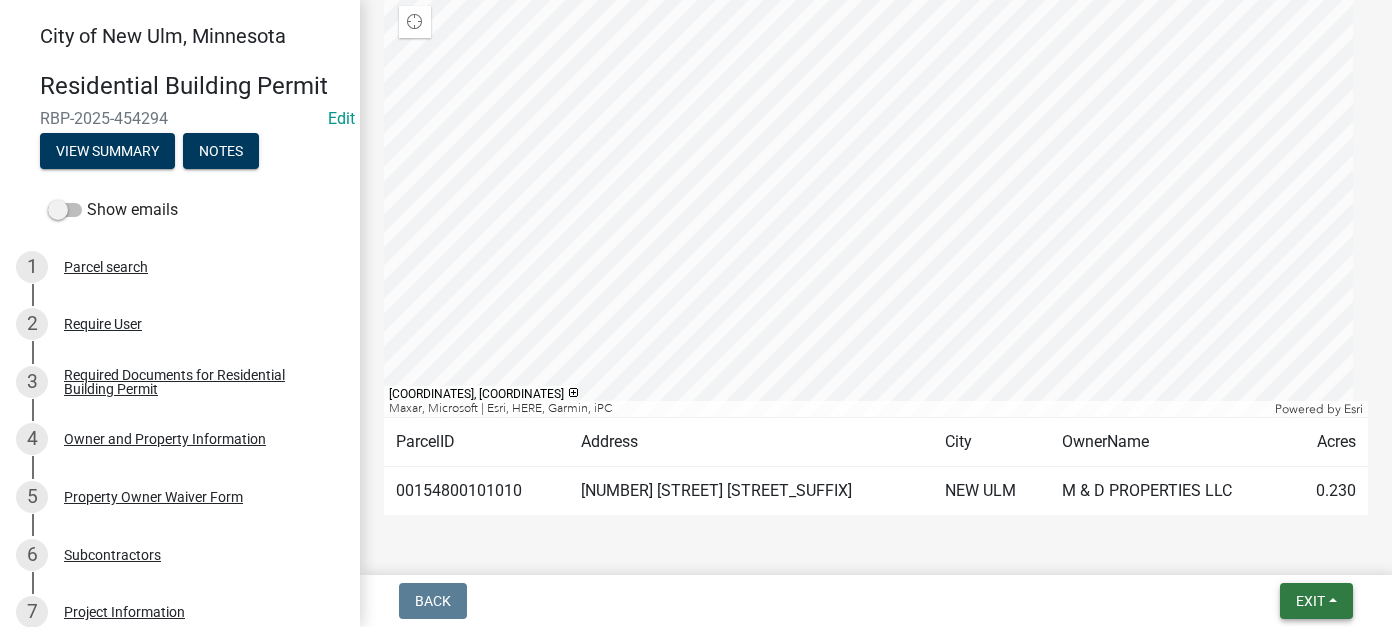 click on "Exit" at bounding box center (1316, 601) 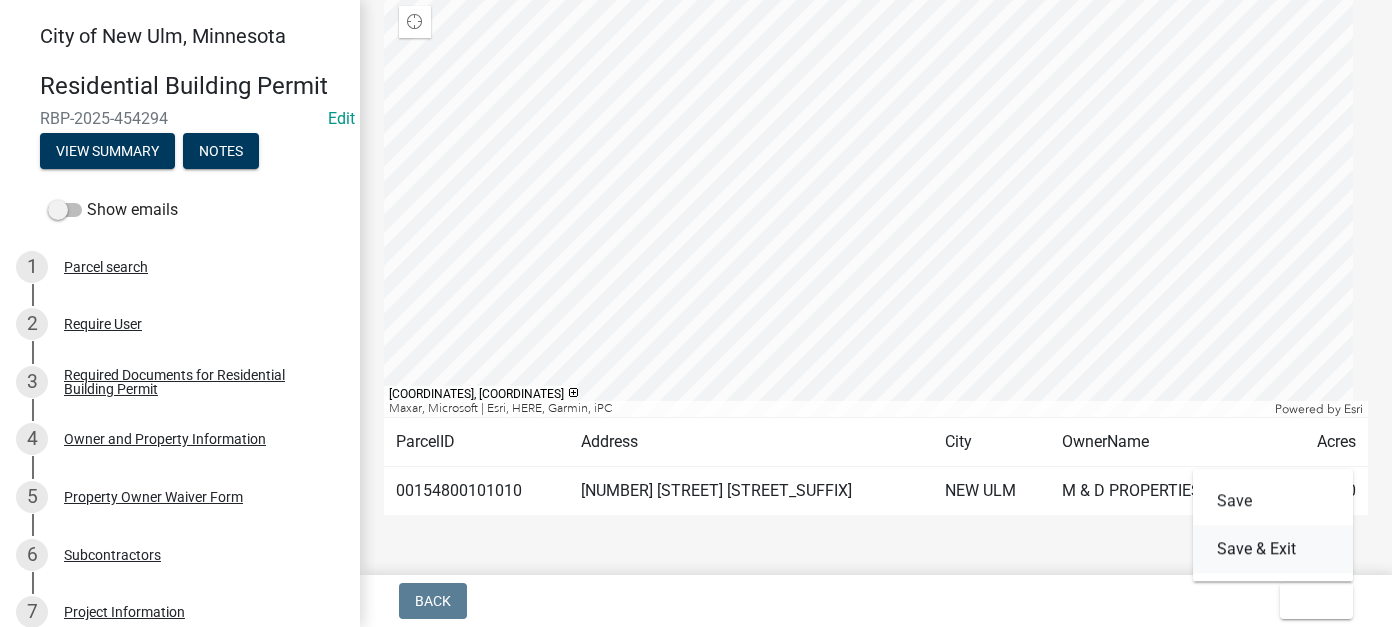 click on "Save & Exit" at bounding box center [1273, 549] 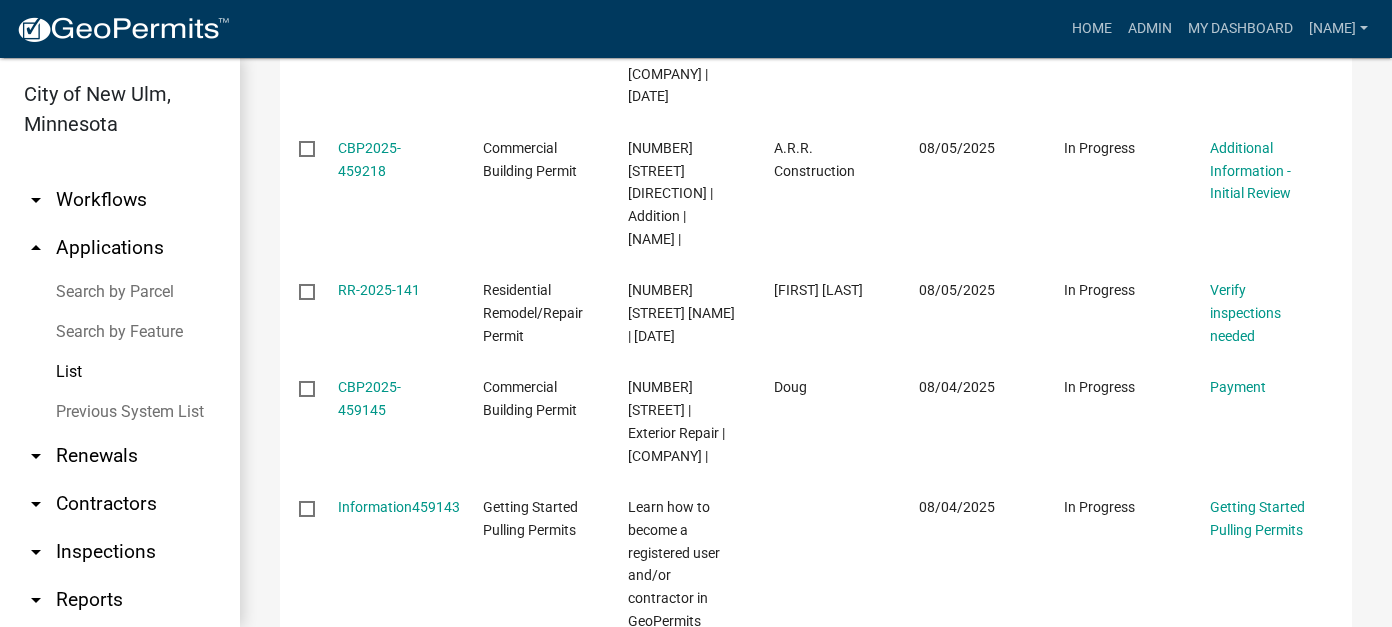 scroll, scrollTop: 0, scrollLeft: 0, axis: both 